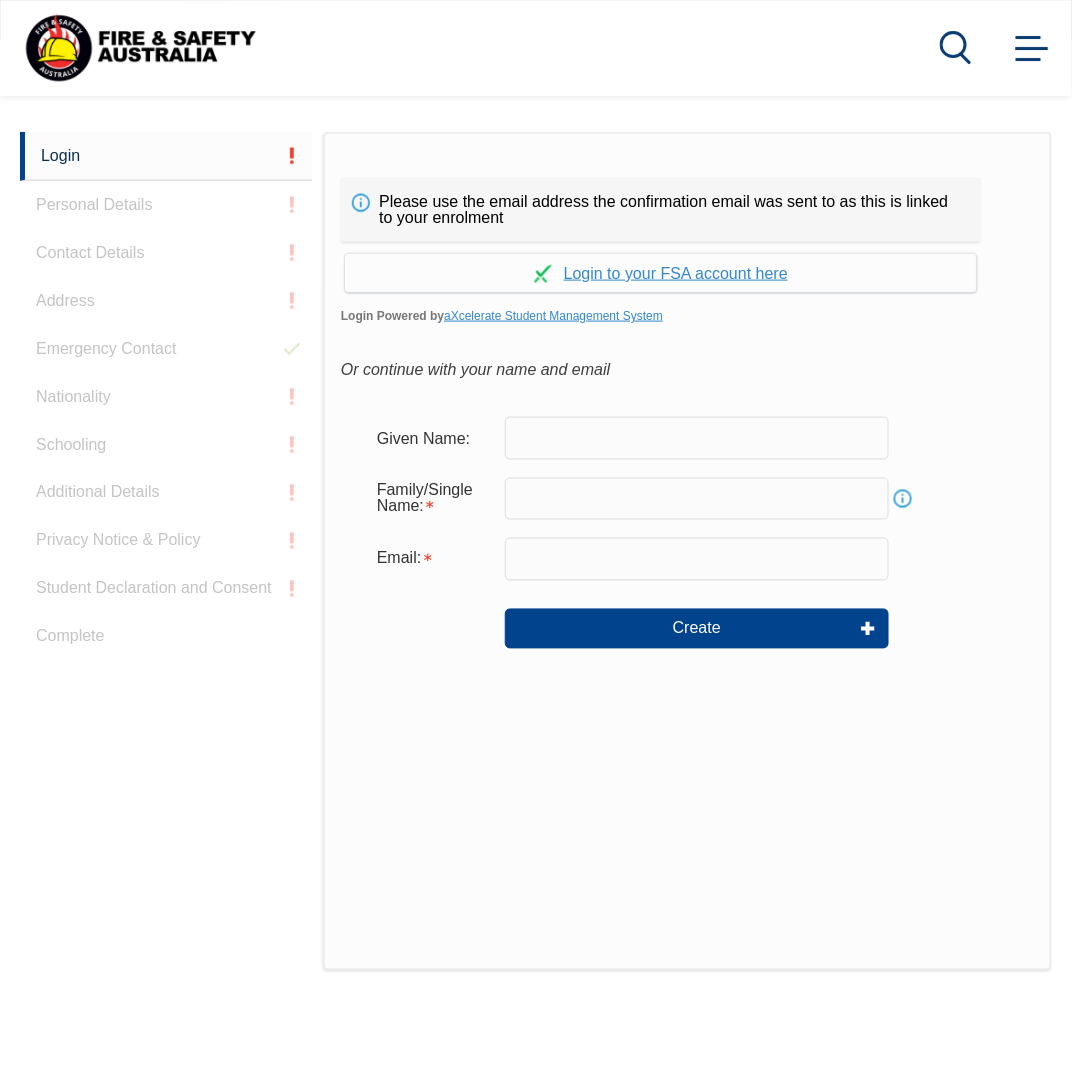 scroll, scrollTop: 0, scrollLeft: 0, axis: both 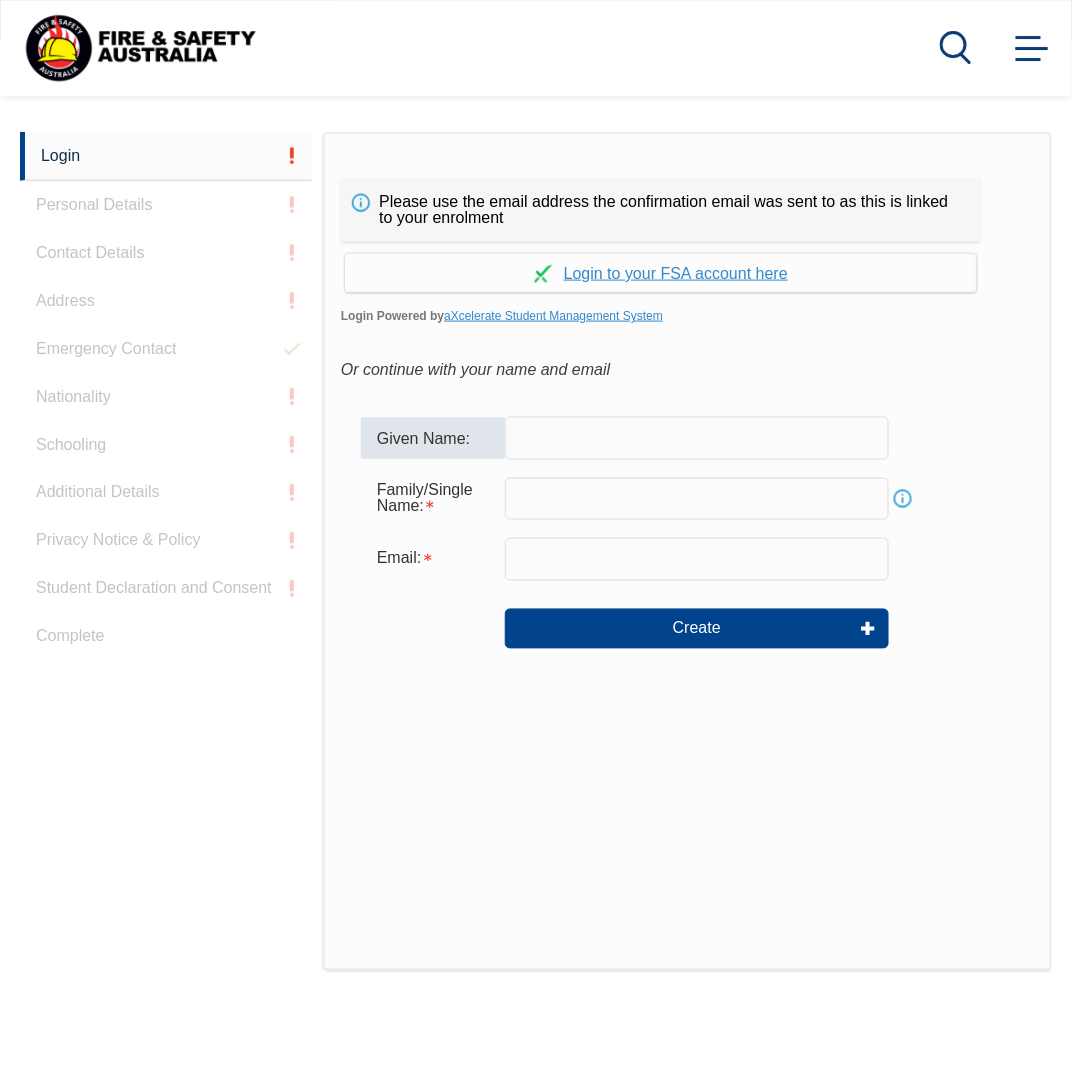 click at bounding box center (697, 438) 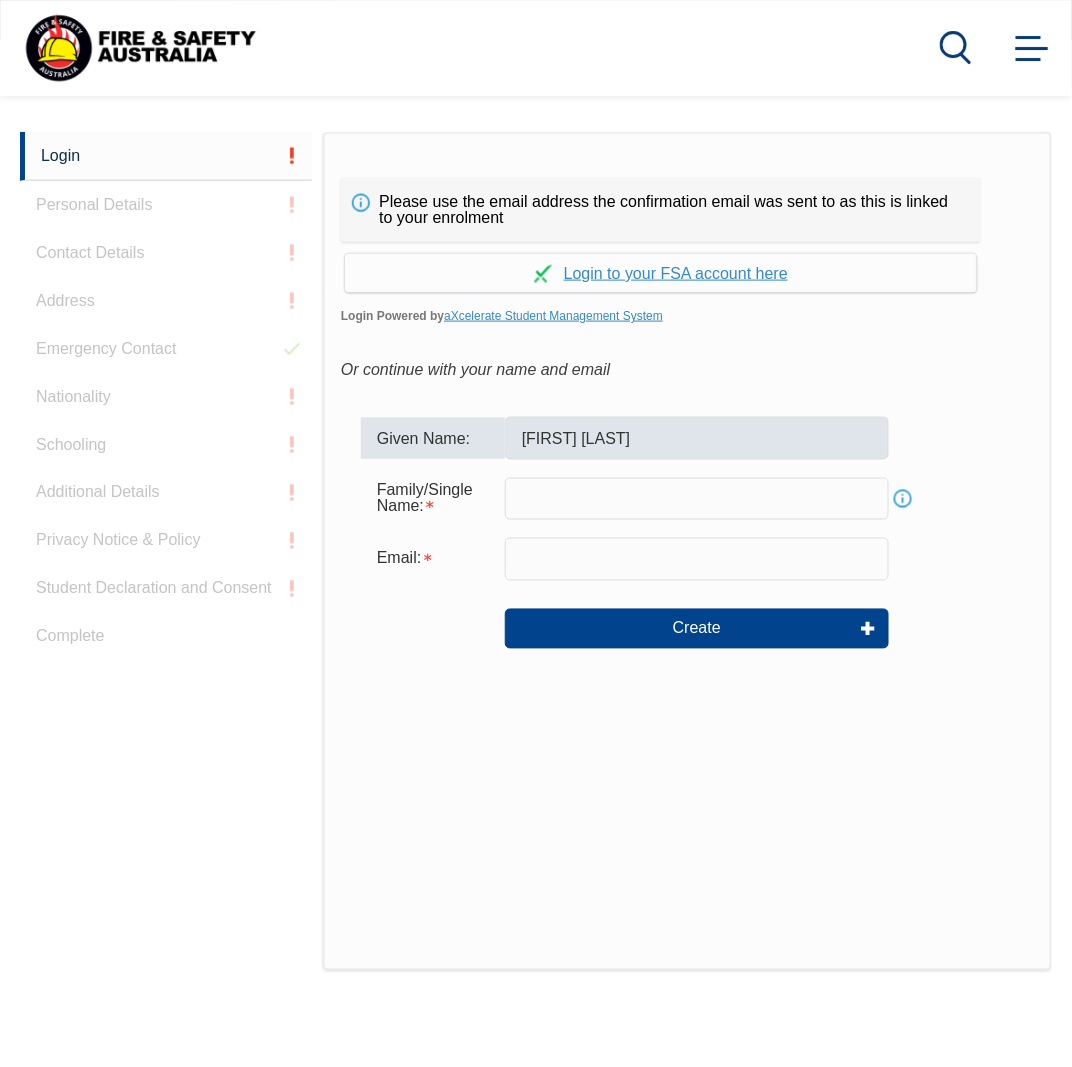 type on "[LAST]" 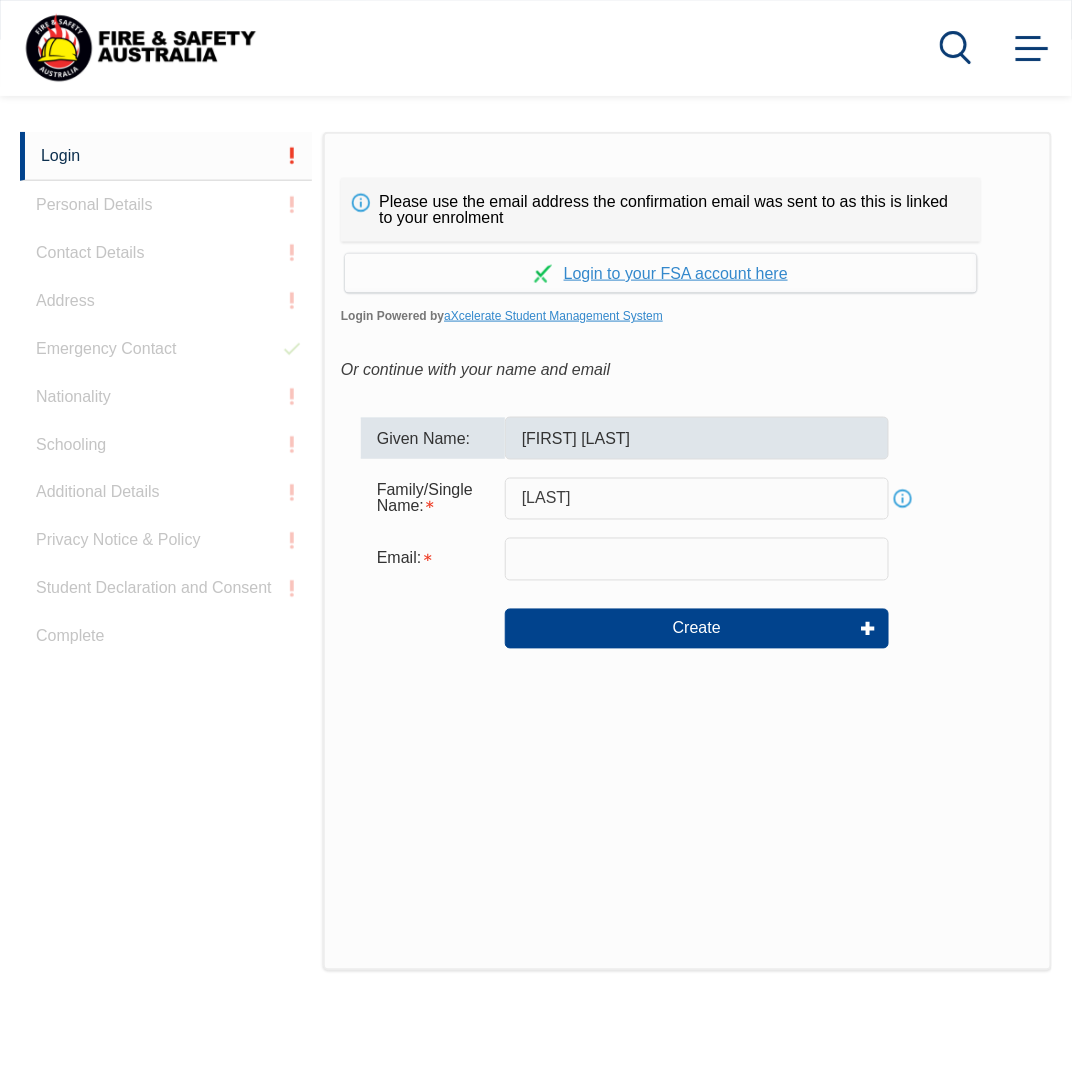 type on "[EMAIL]" 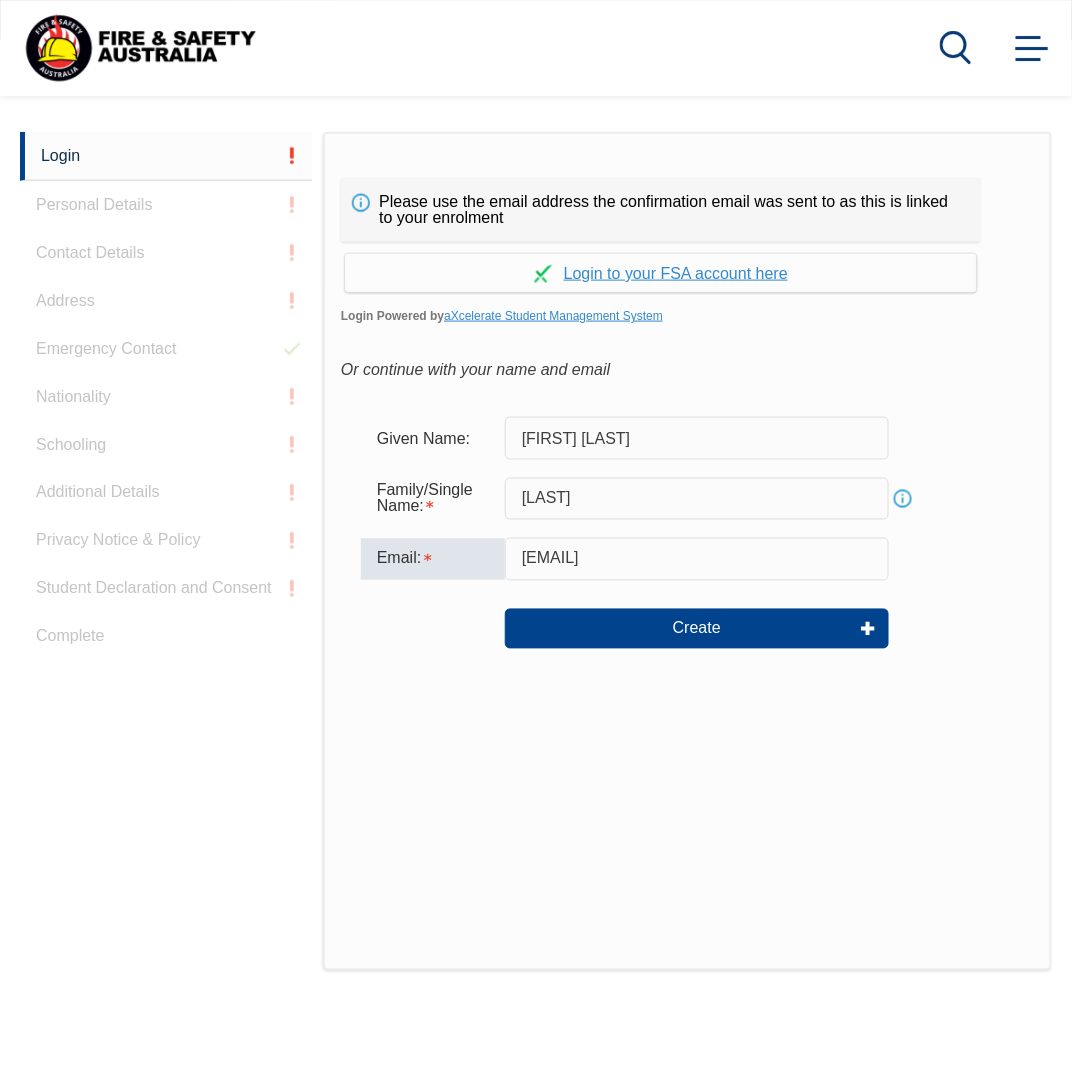 click on "[EMAIL]" at bounding box center (697, 559) 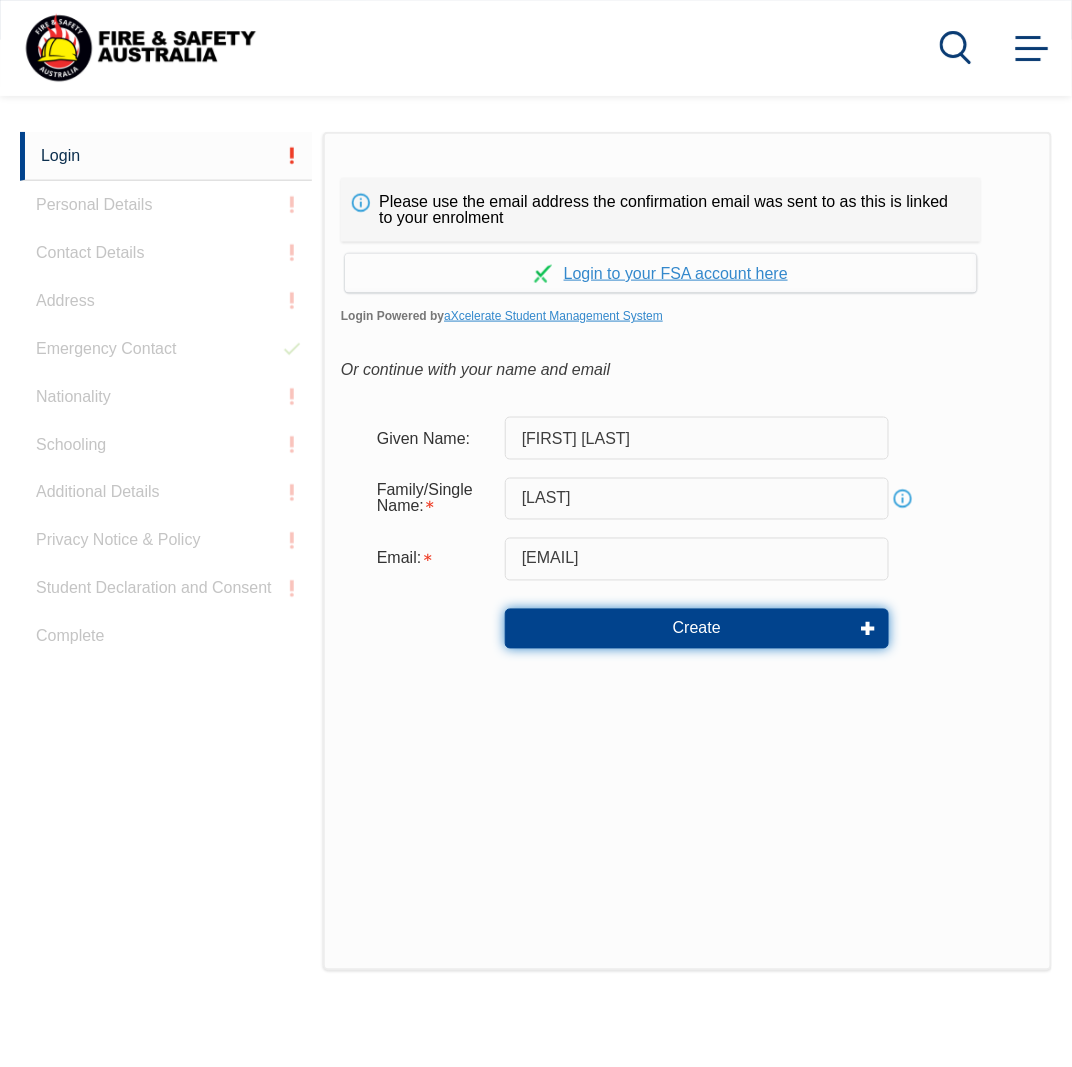 drag, startPoint x: 727, startPoint y: 608, endPoint x: 461, endPoint y: 391, distance: 343.28558 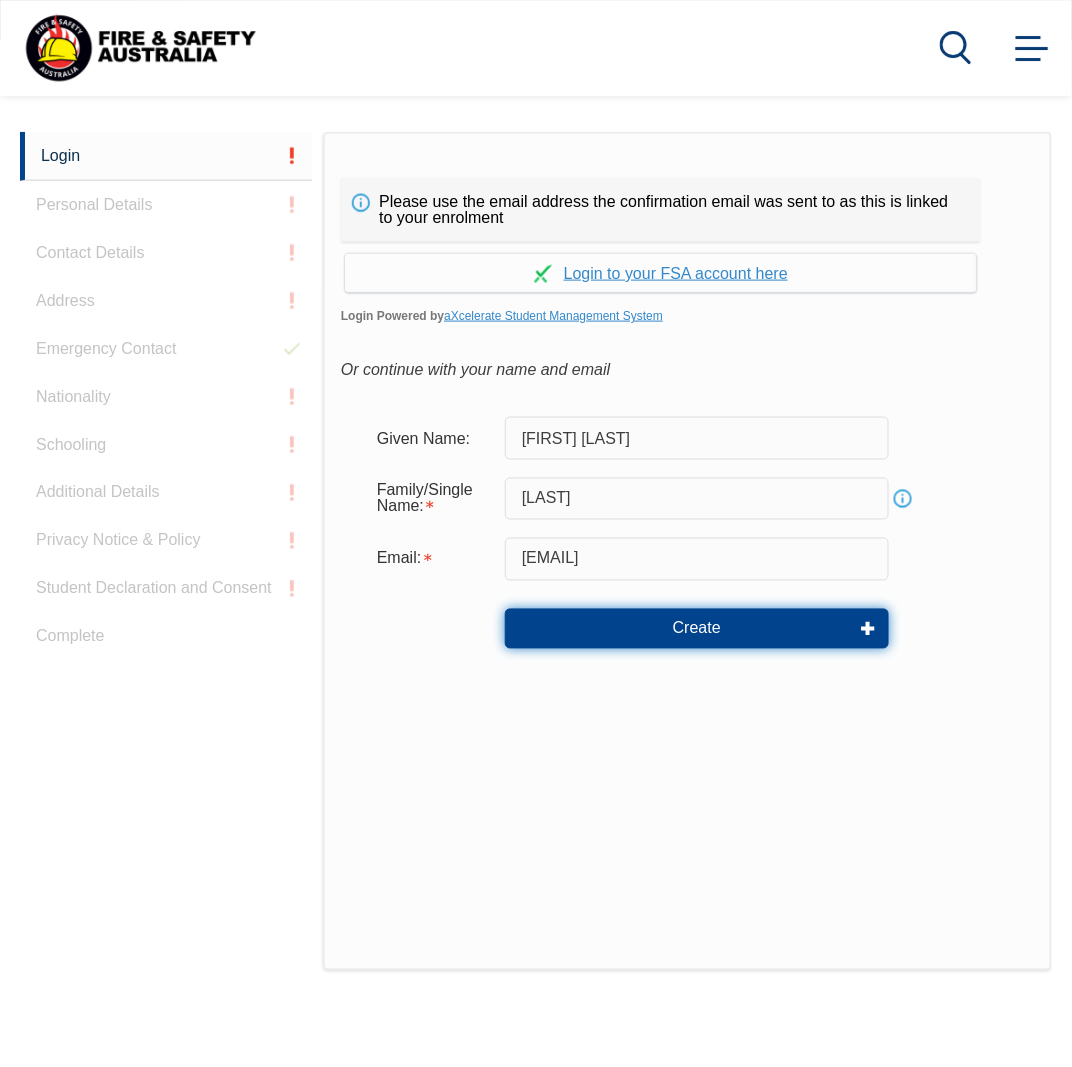 click on "Given Name: Muhammad Jawad Family/Single Name: Aslam Info Email: [EMAIL] Create" at bounding box center [687, 551] 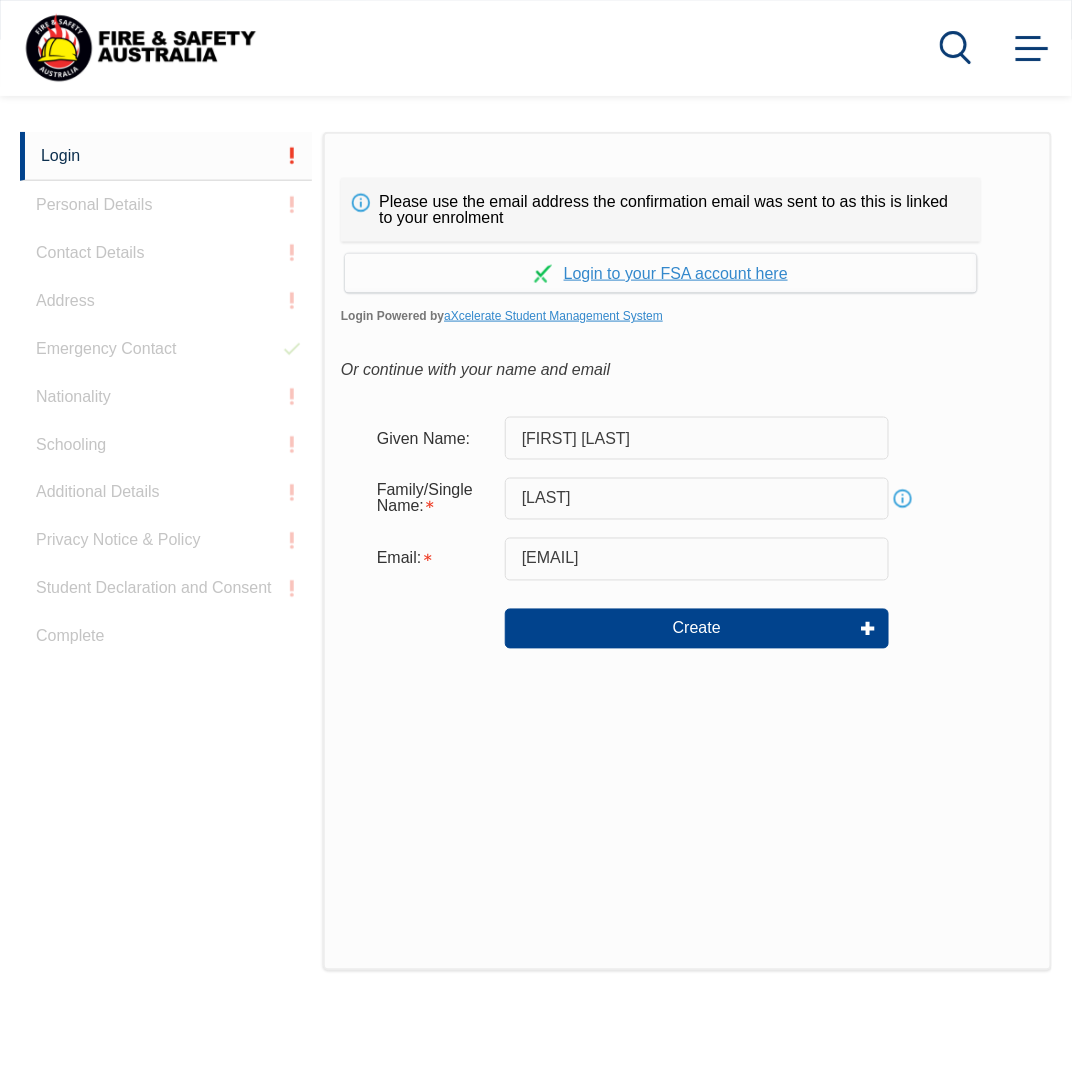 click on "Given Name: Muhammad Jawad Family/Single Name: Aslam Info Email: [EMAIL] Create" at bounding box center [687, 551] 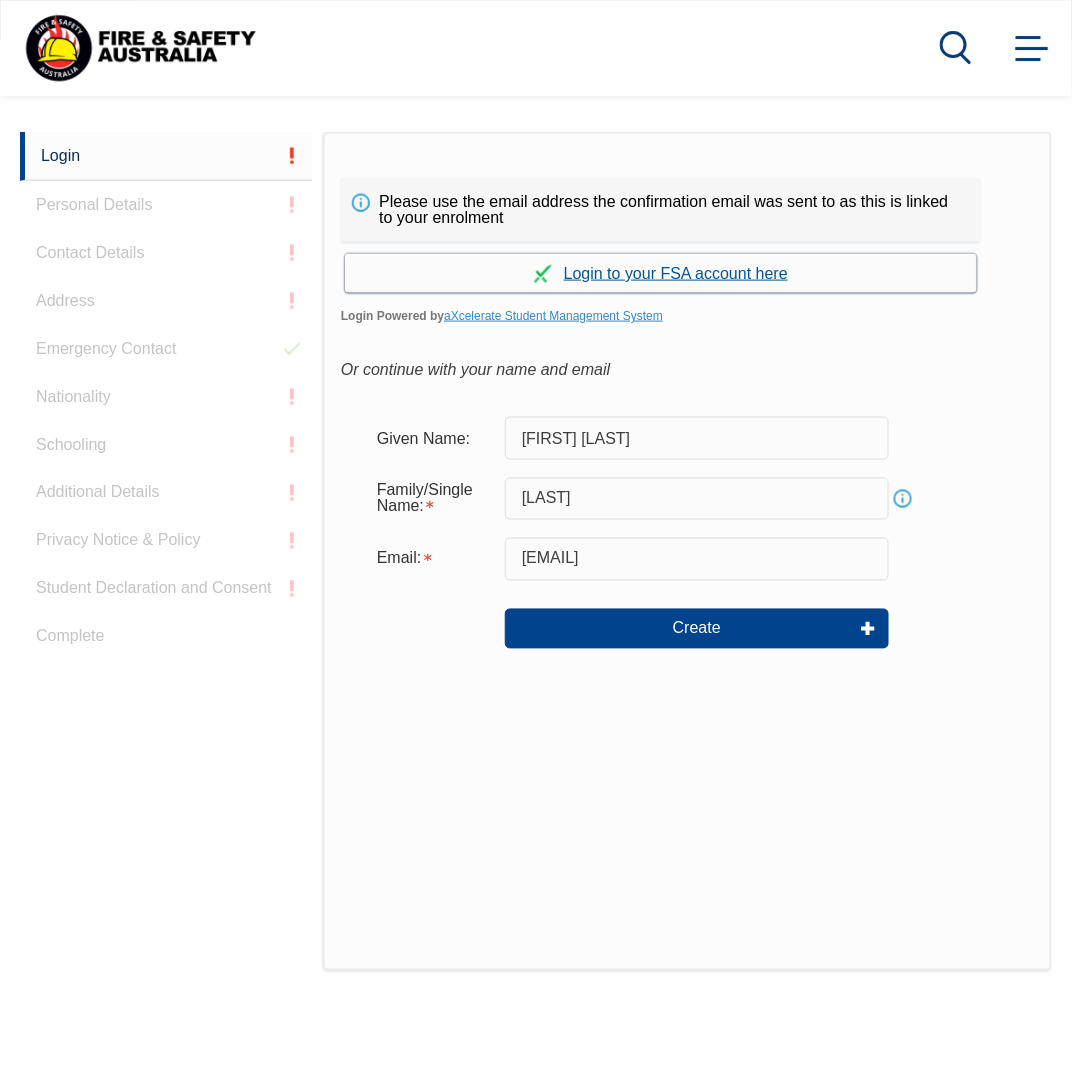 click on "Continue with aXcelerate" at bounding box center (661, 273) 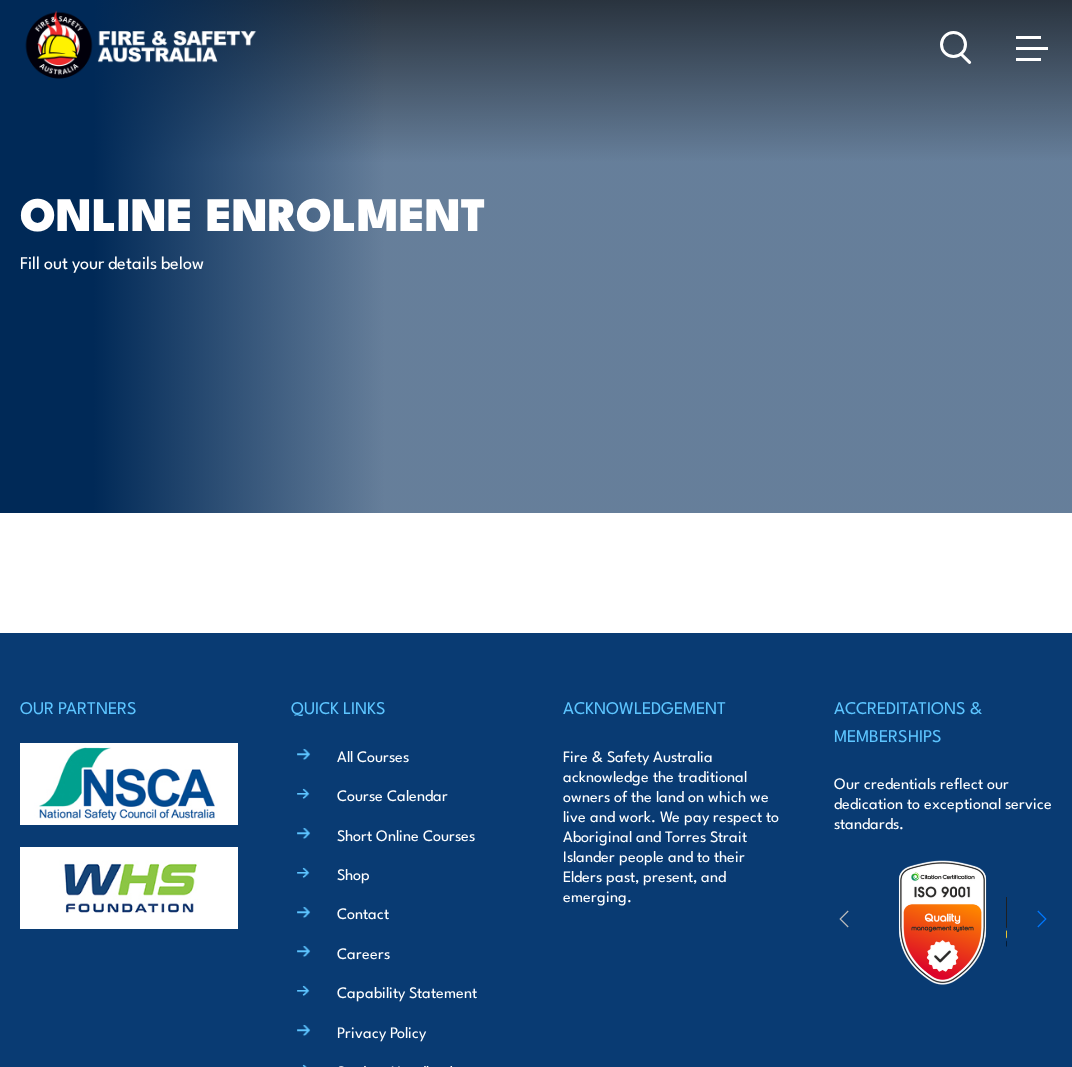 scroll, scrollTop: 0, scrollLeft: 0, axis: both 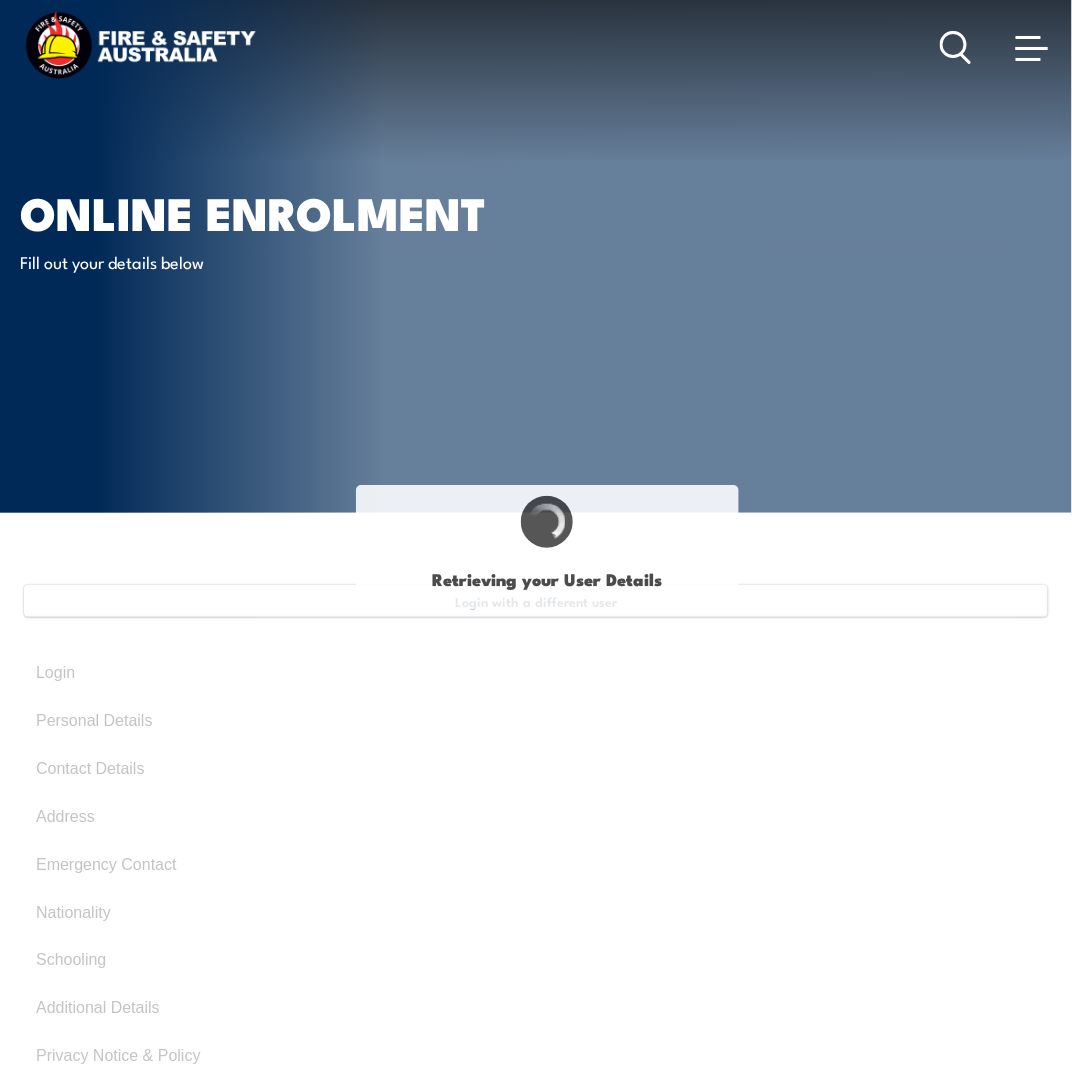 type on "[LAST]" 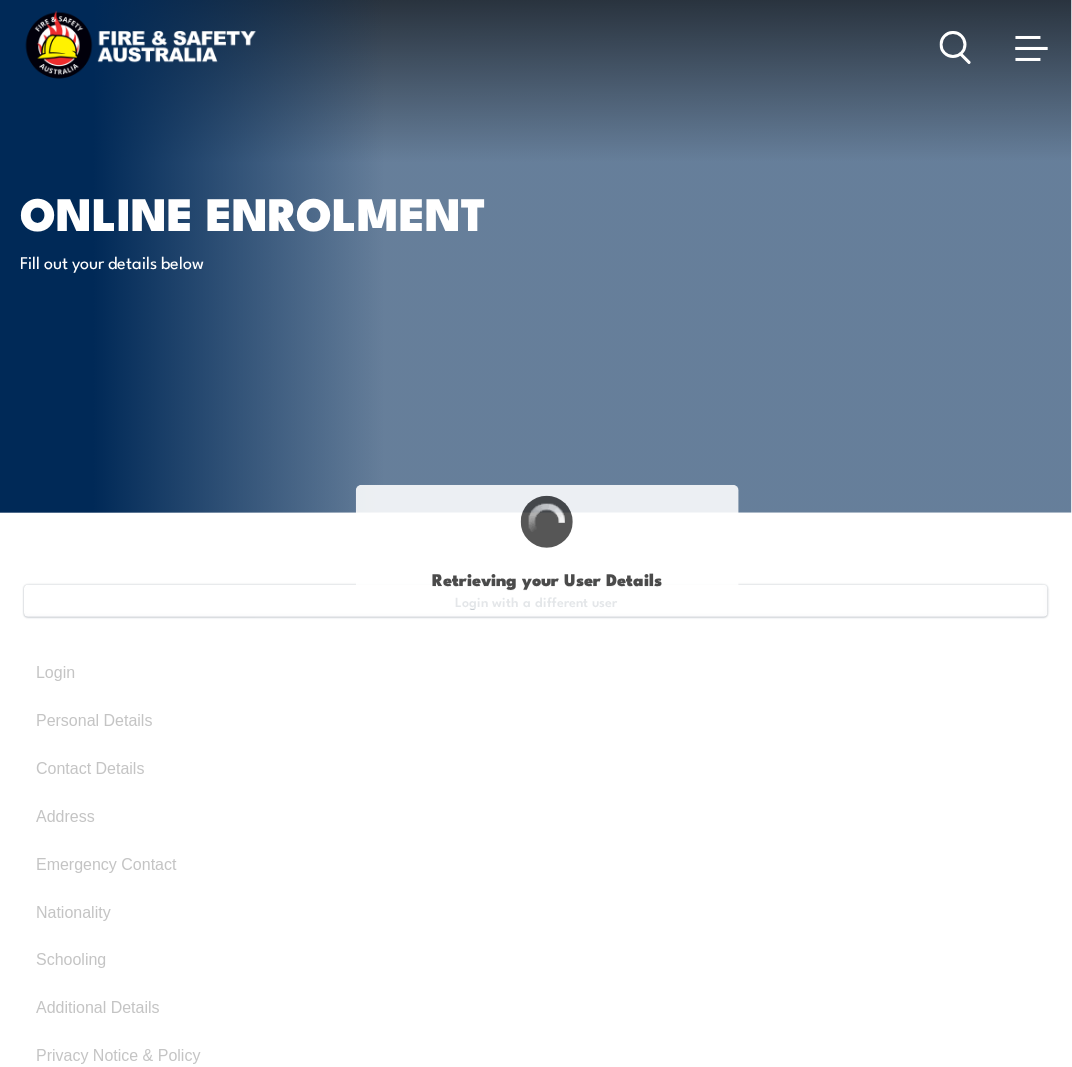 type on "[LAST]" 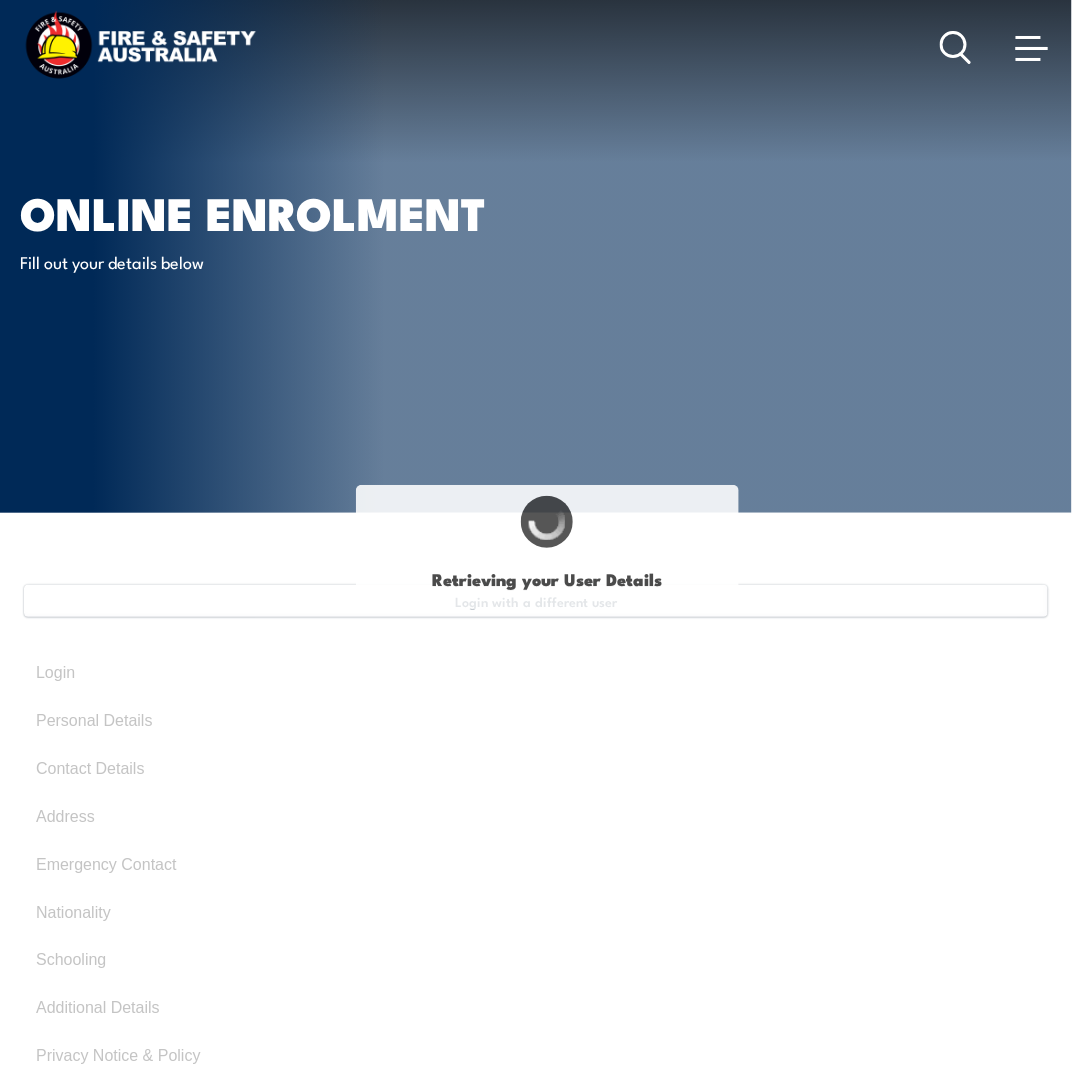 type on "[MONTH] [DAY], [YEAR]" 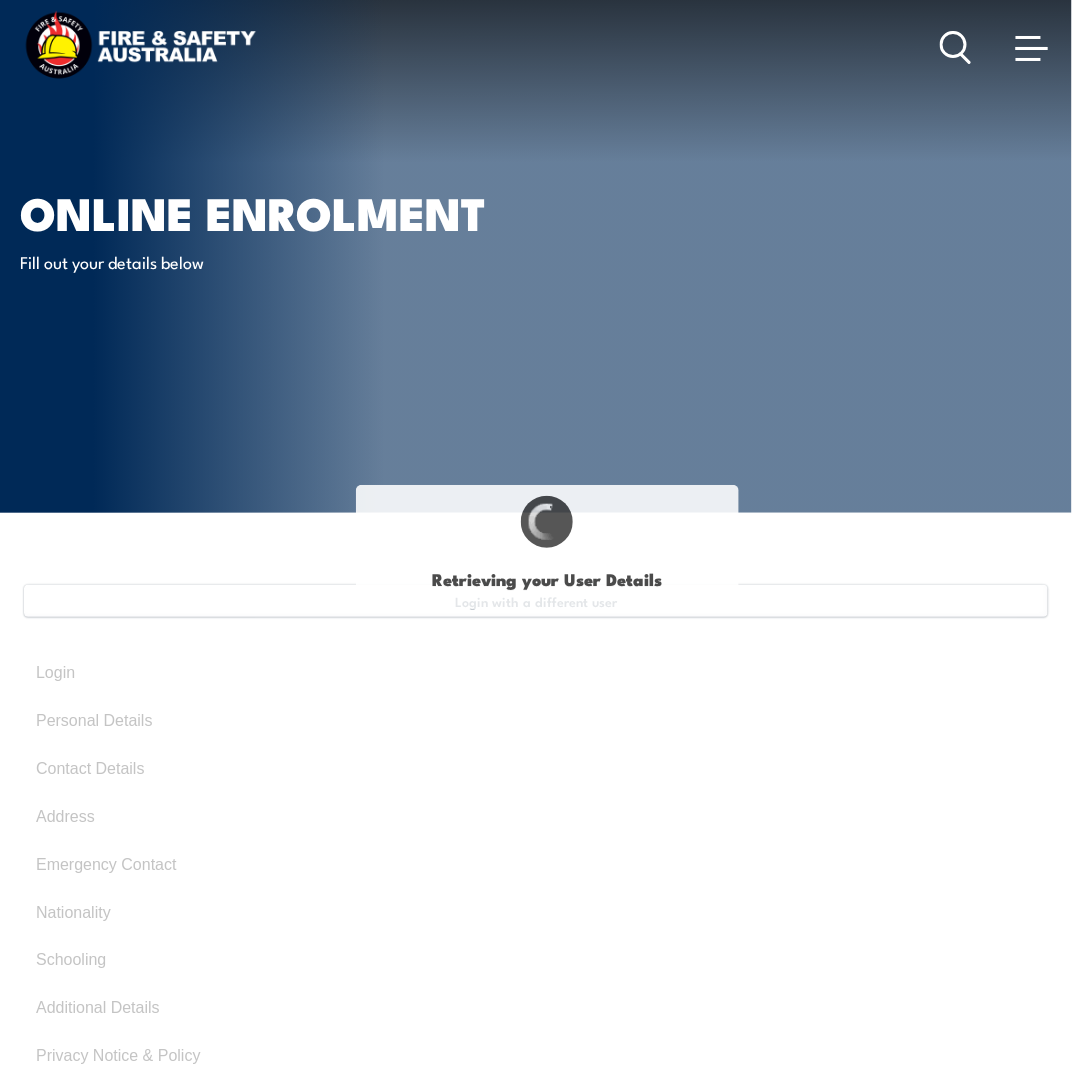 type on "[DOCUMENT_ID]" 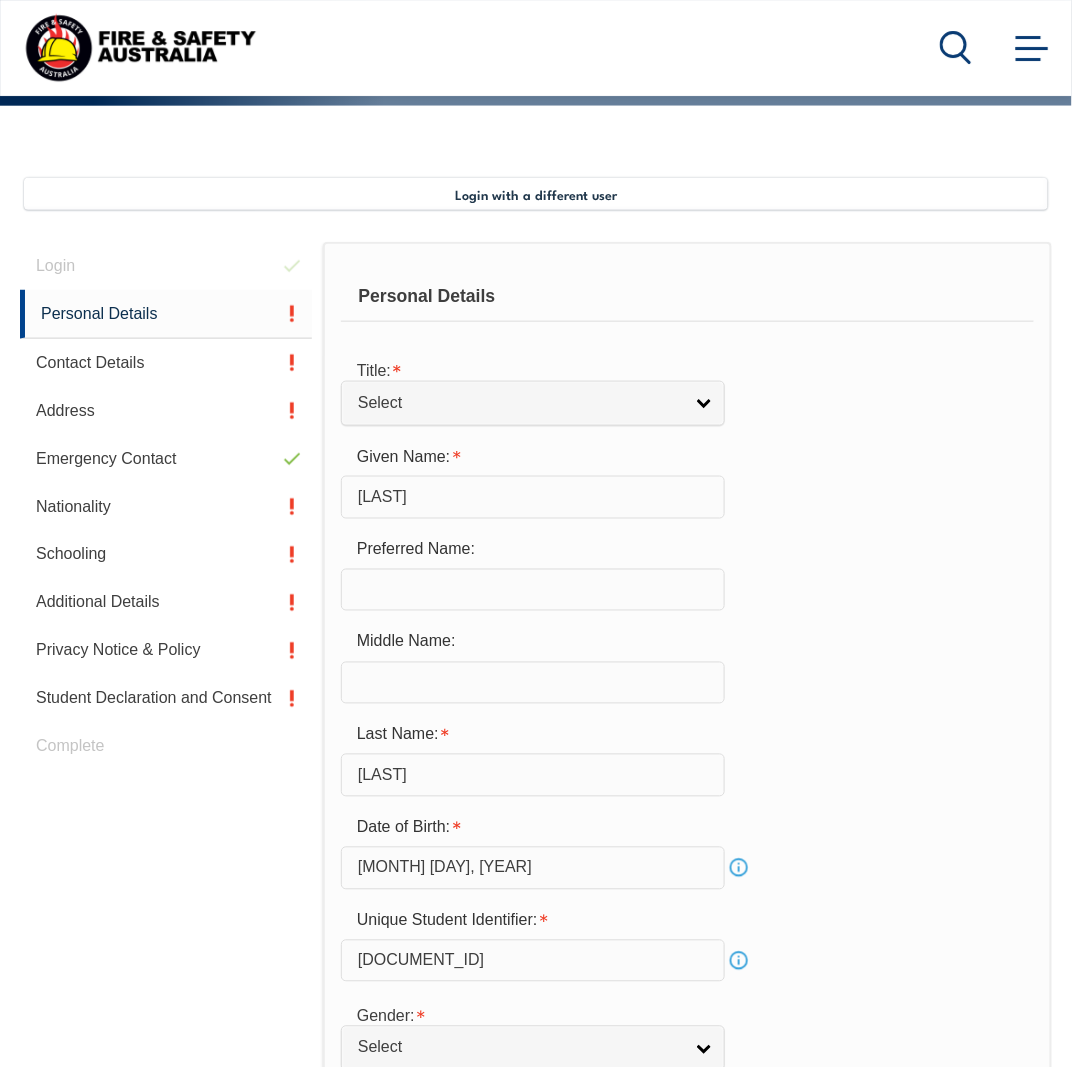 scroll, scrollTop: 485, scrollLeft: 0, axis: vertical 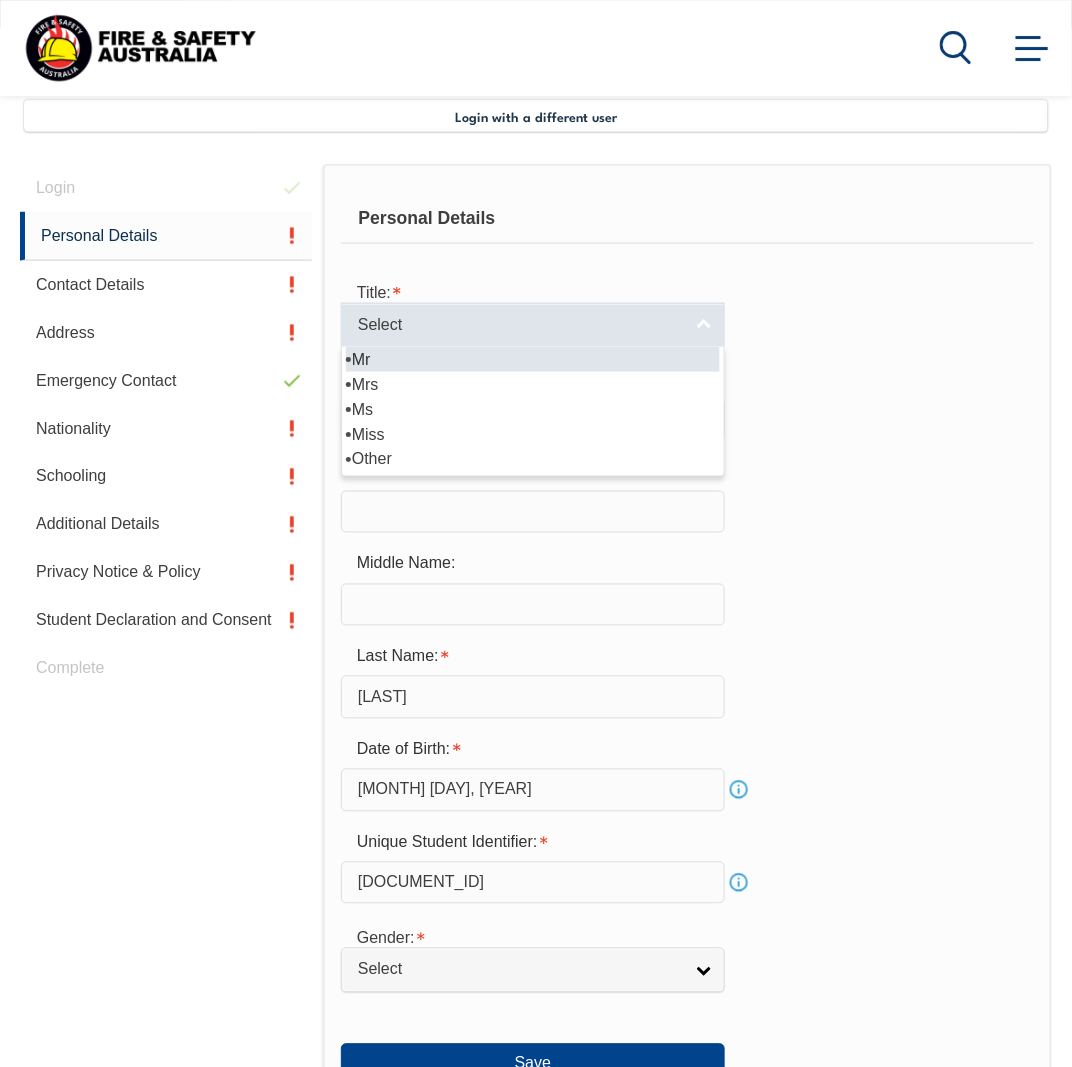 click on "Select" at bounding box center [520, 325] 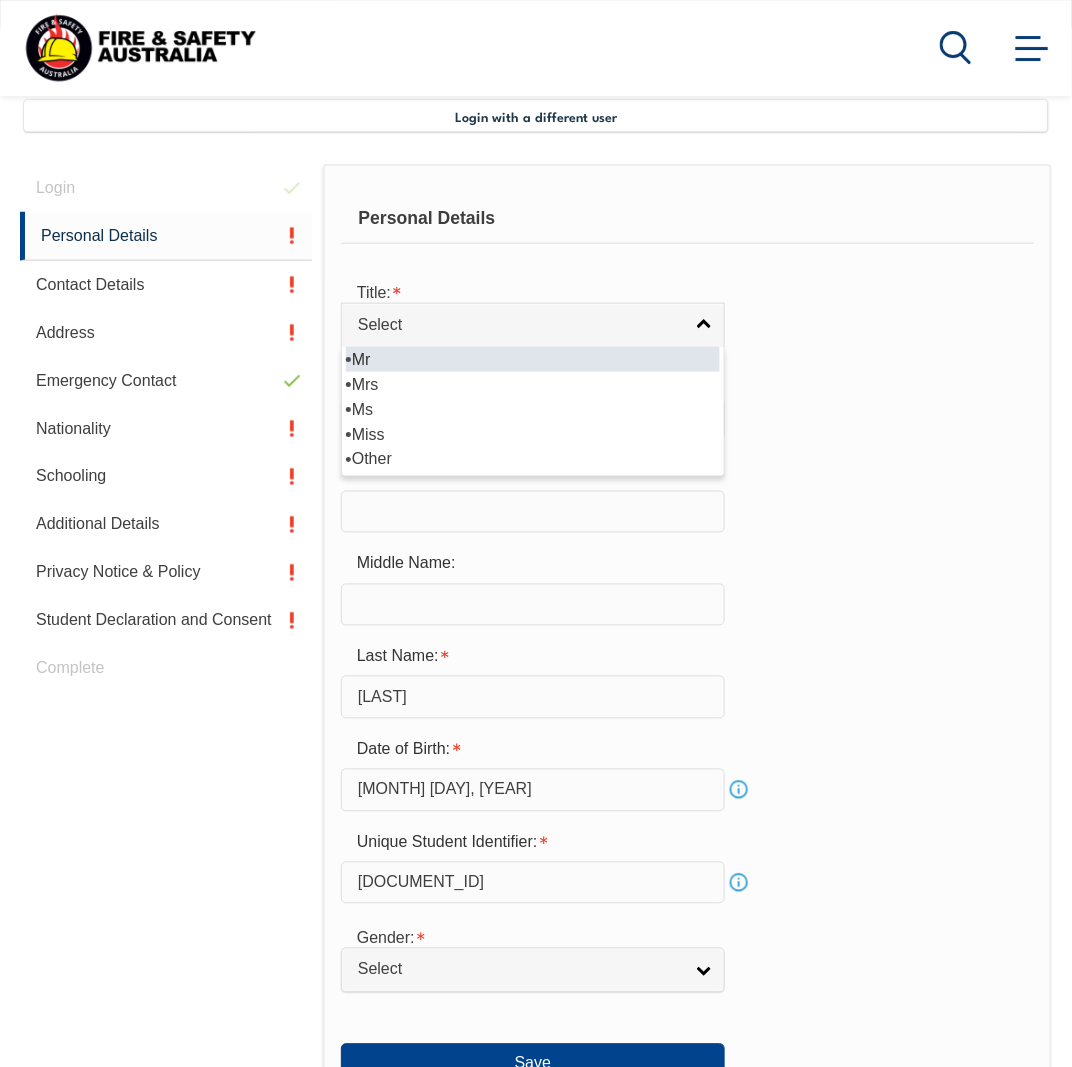 click on "Mr" at bounding box center (533, 359) 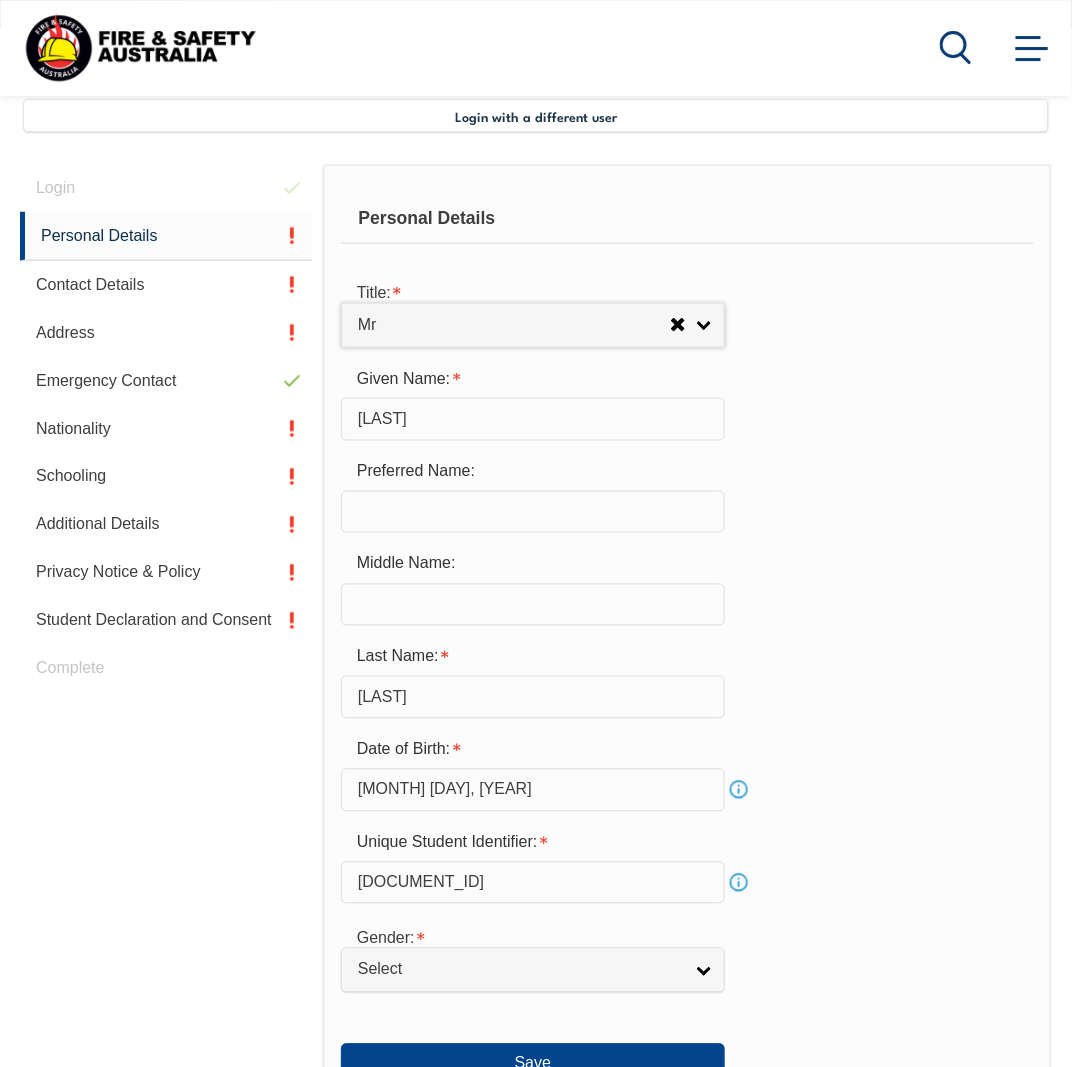 click on "Jawad" at bounding box center (533, 419) 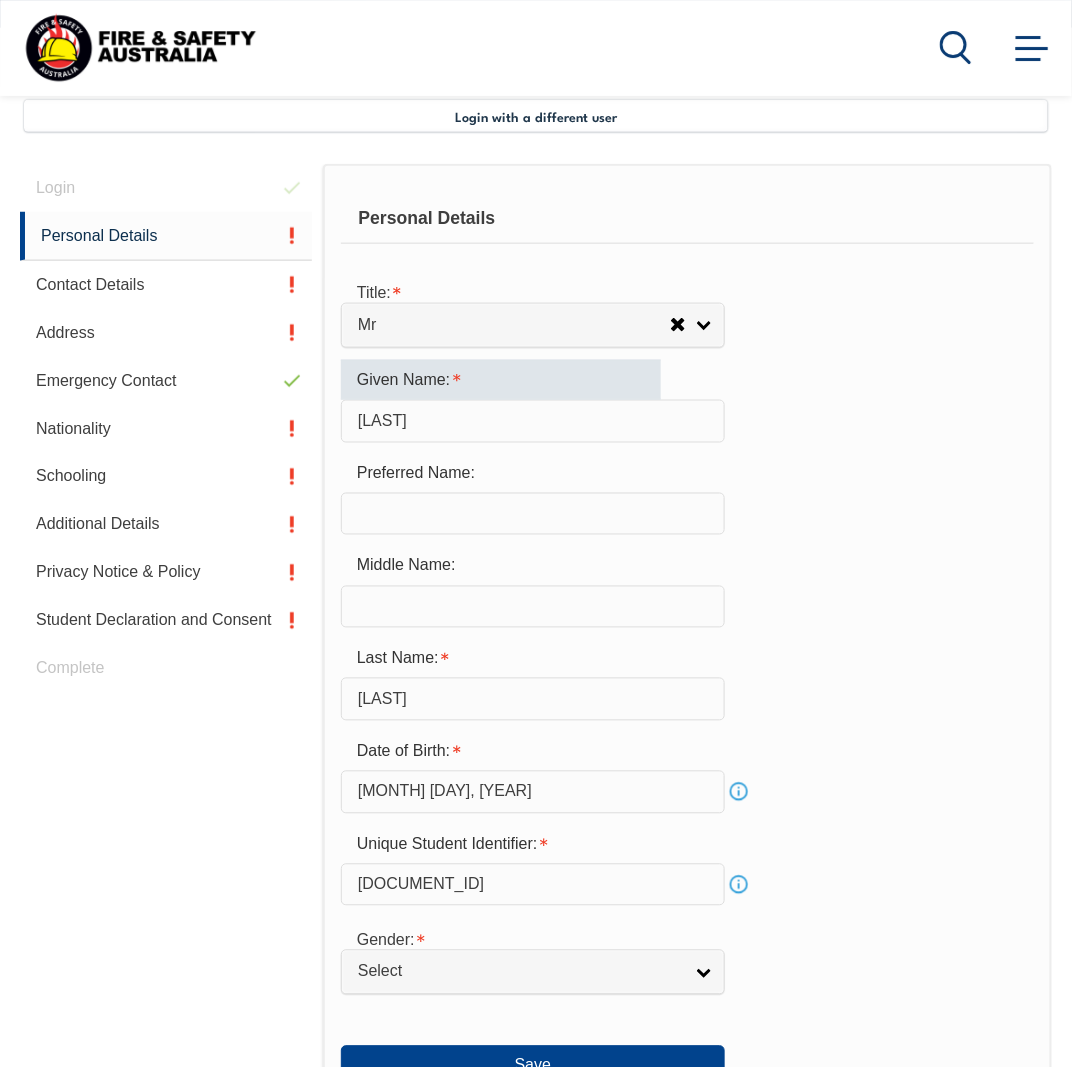 click on "Jawad" at bounding box center [533, 421] 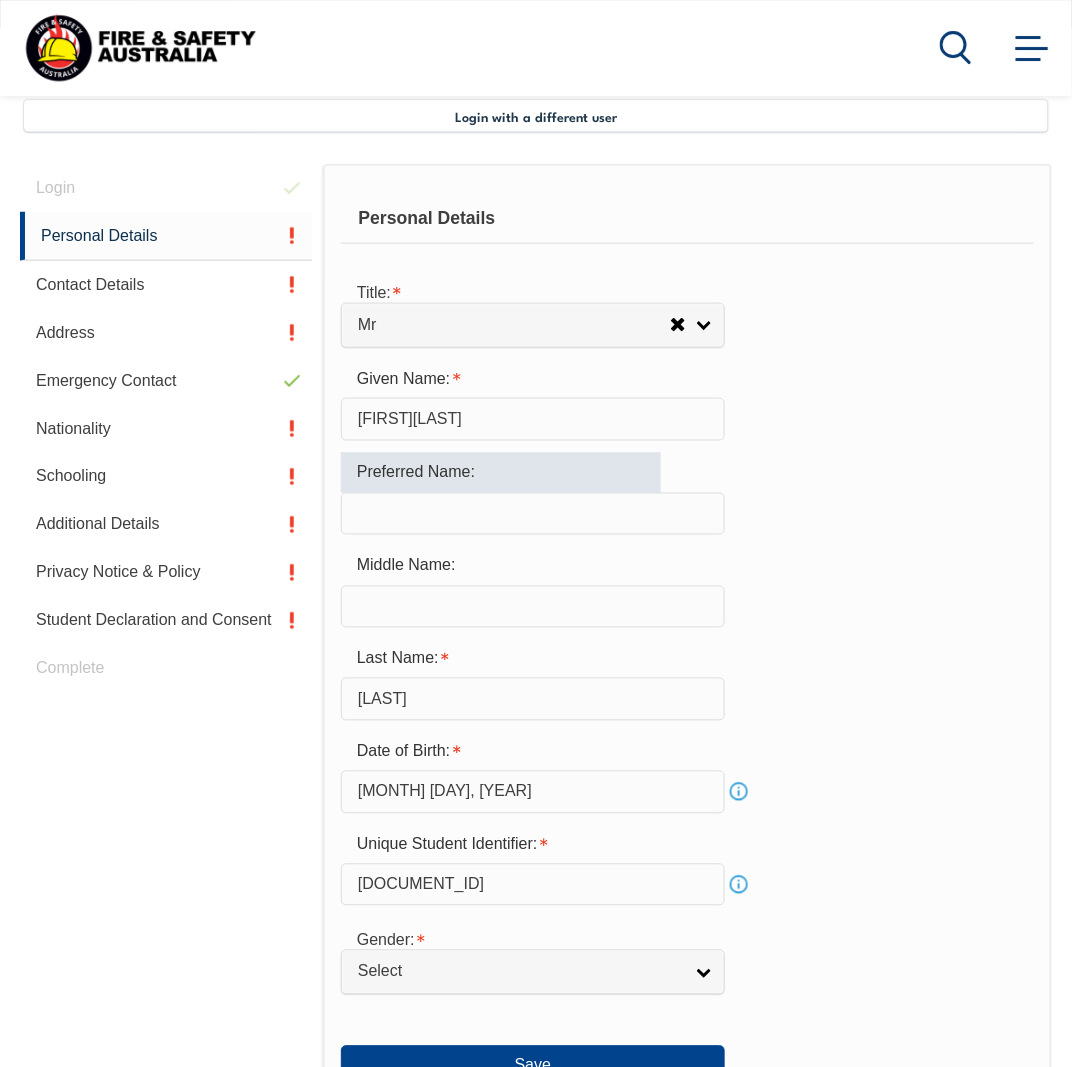 click on "MuhammadJawad" at bounding box center (533, 419) 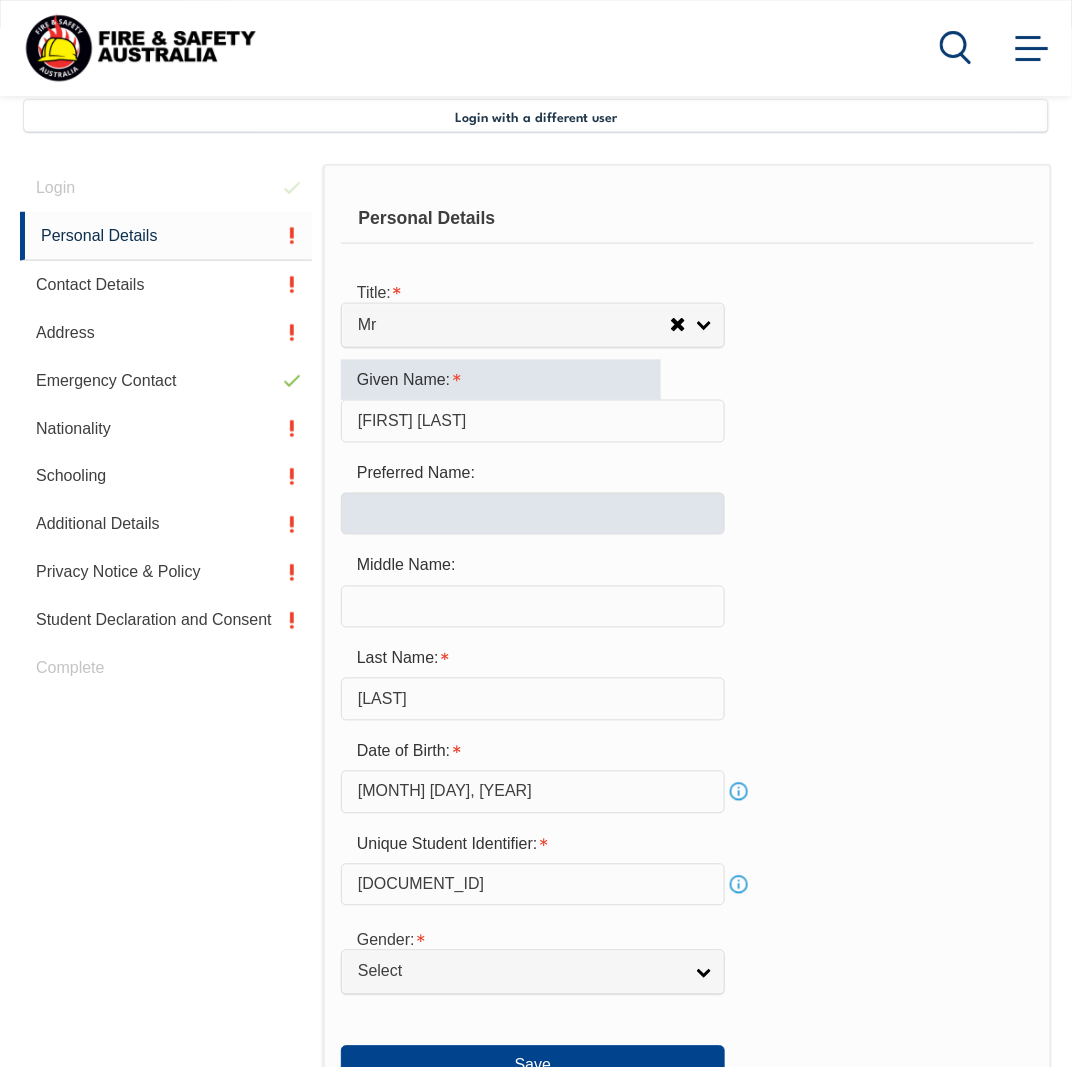 type on "[FIRST] [LAST]" 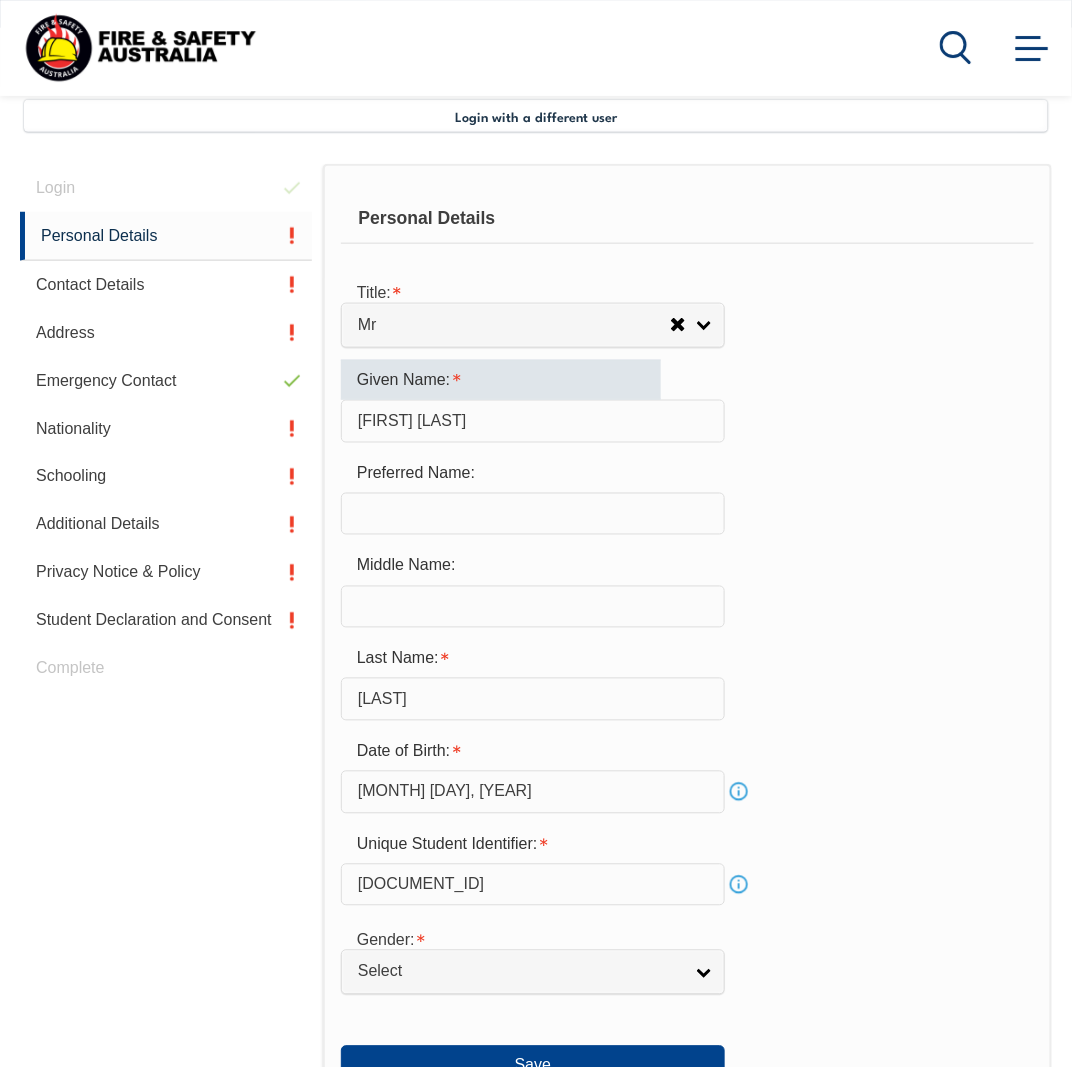 click at bounding box center (533, 514) 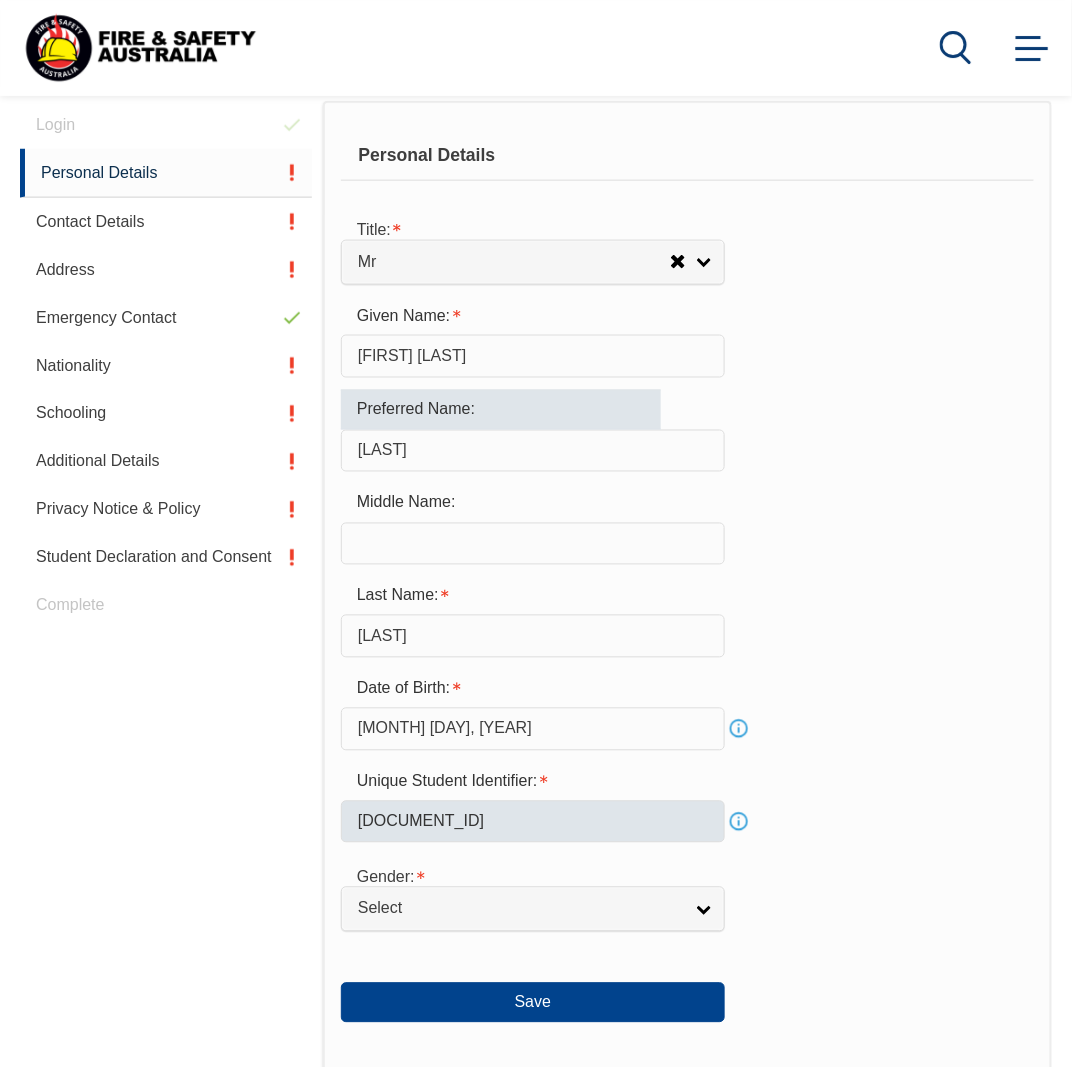scroll, scrollTop: 585, scrollLeft: 0, axis: vertical 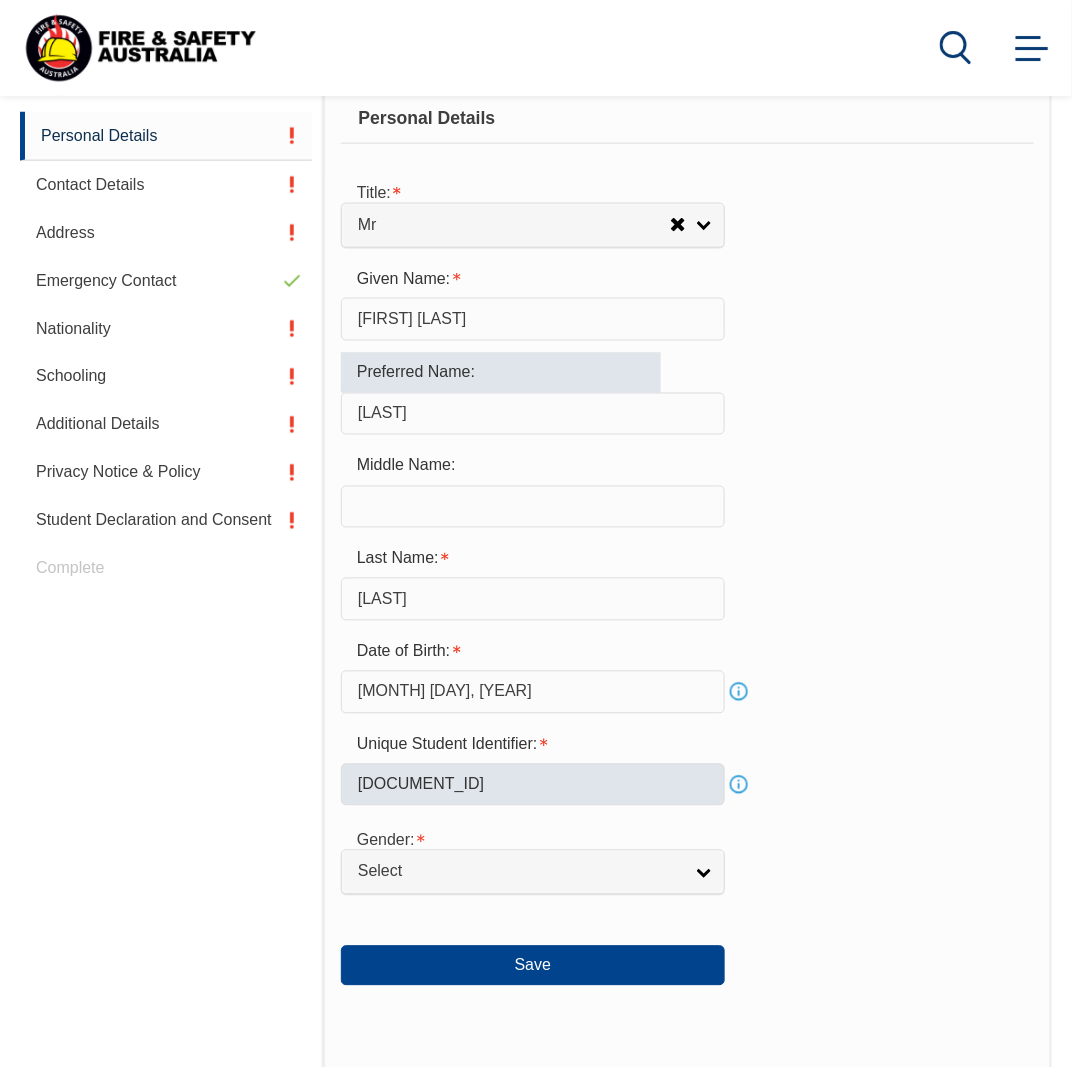 type on "Jawad" 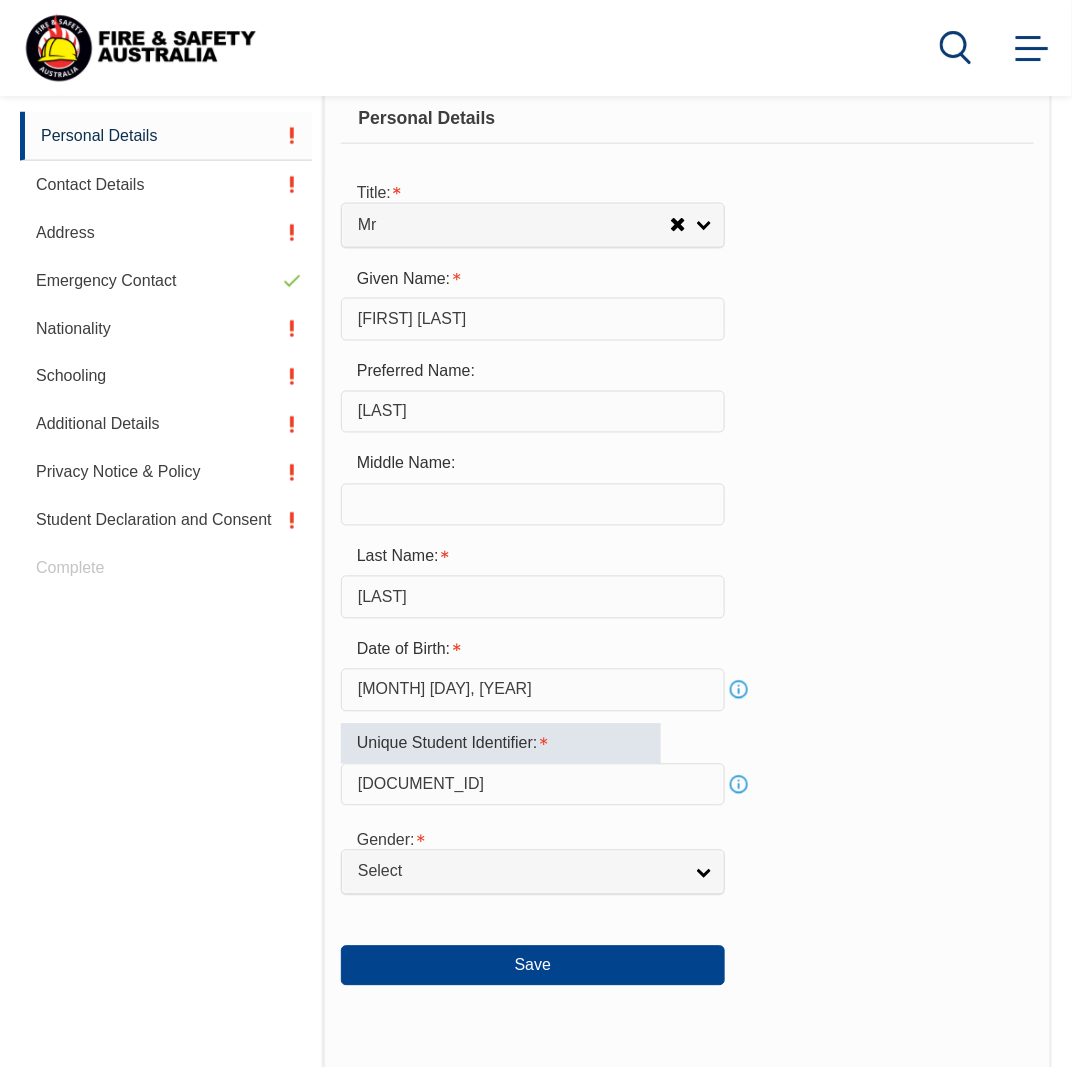 click on "X759VDHT6L" at bounding box center [533, 785] 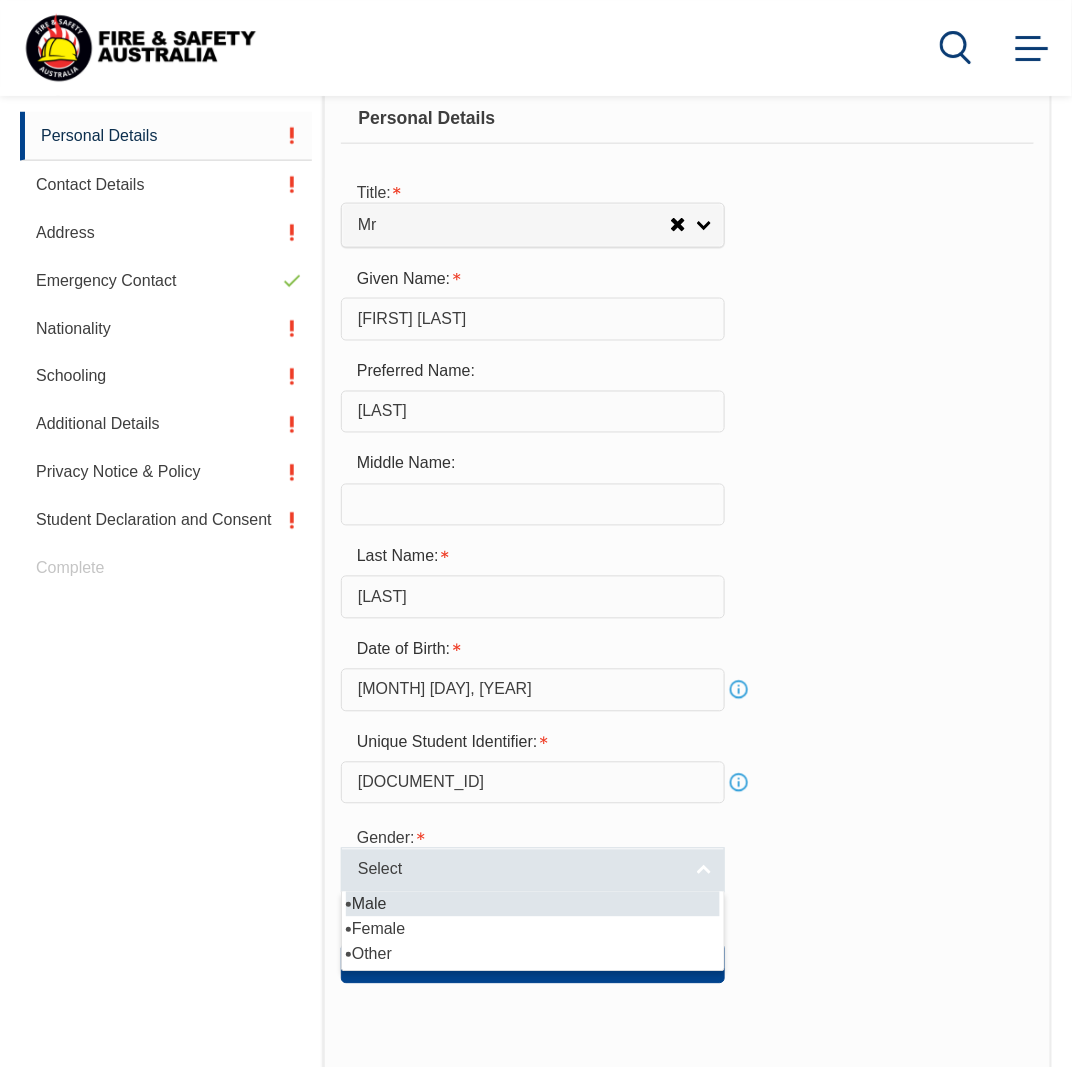 click on "Select" at bounding box center [520, 870] 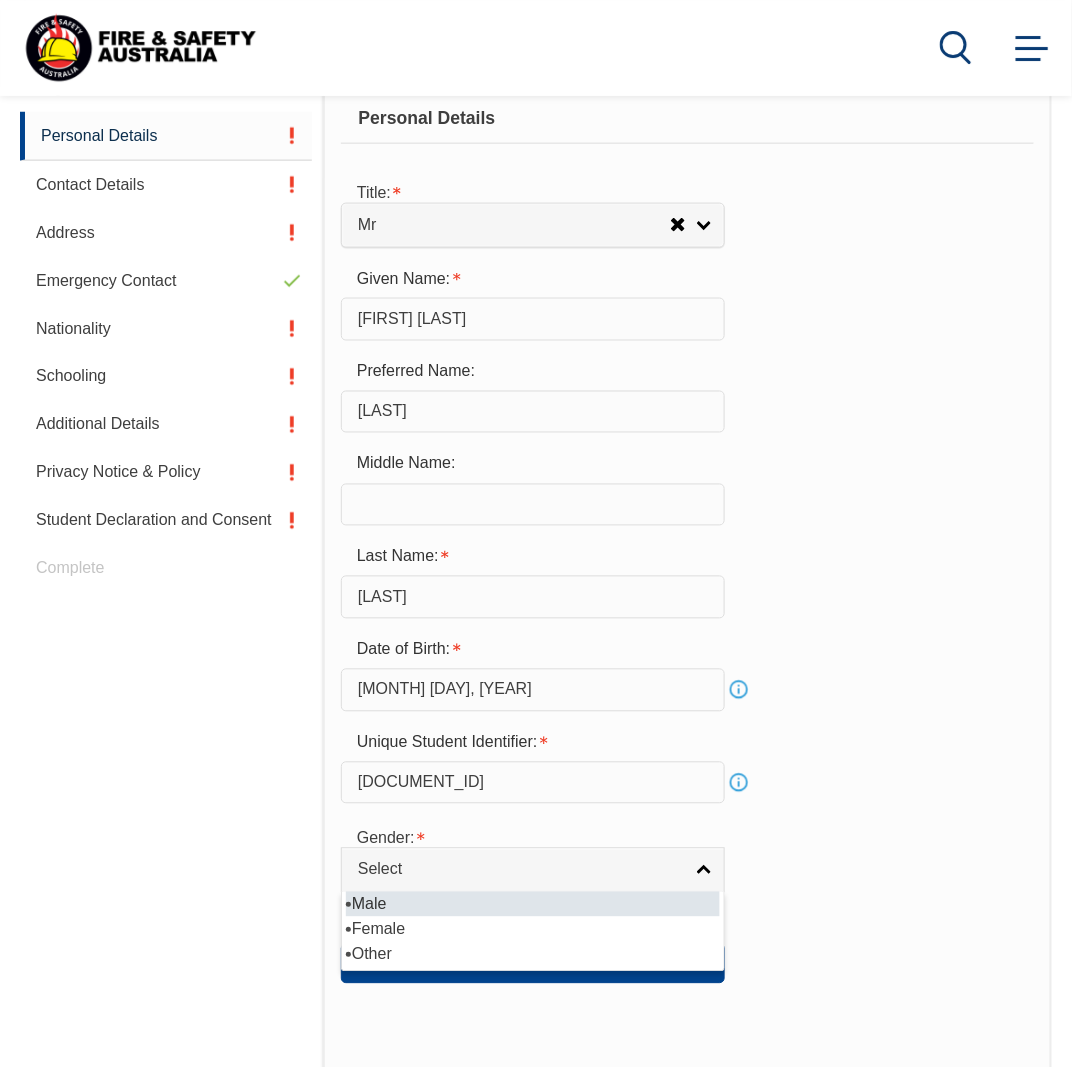 click on "Male" at bounding box center (533, 904) 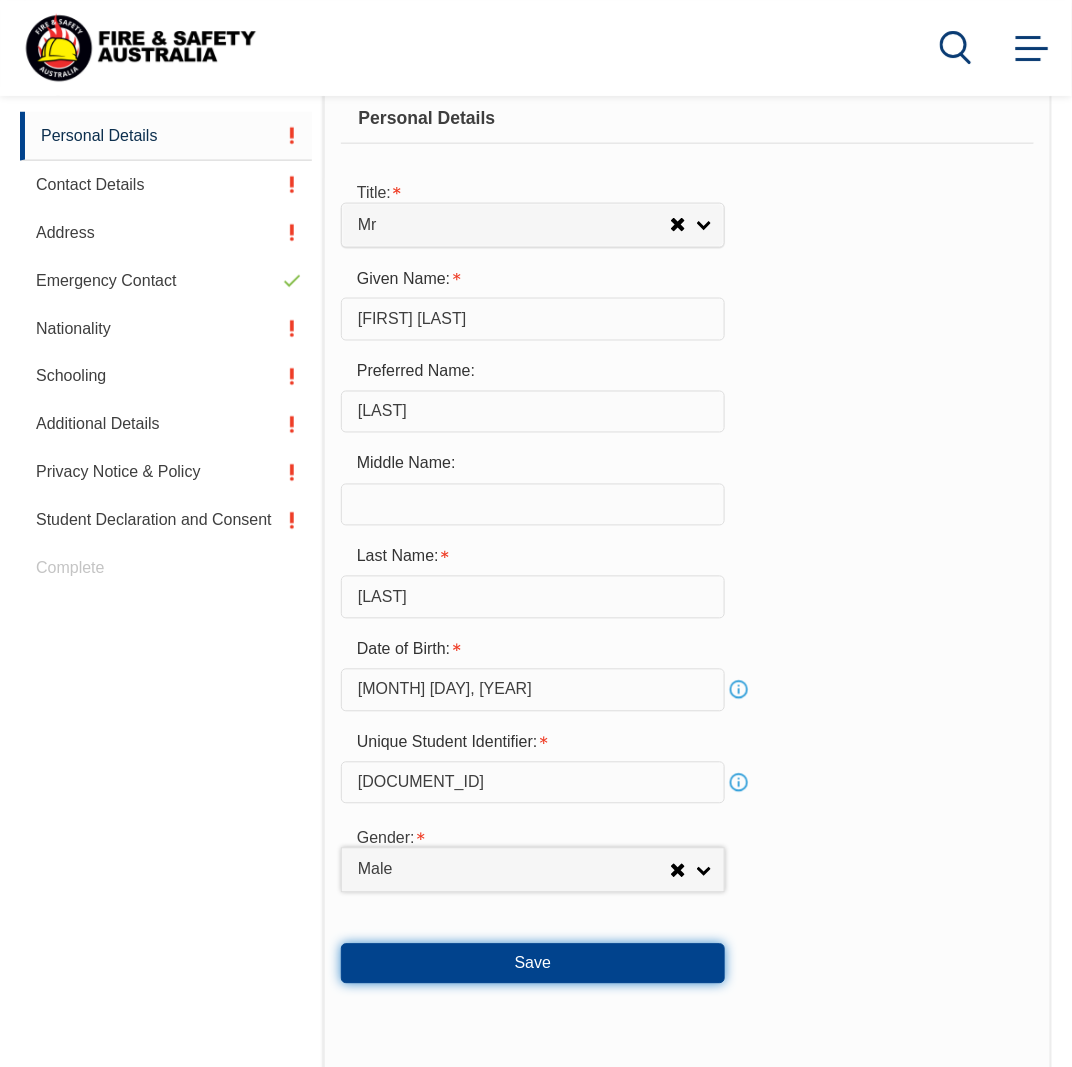 click on "Save" at bounding box center (533, 964) 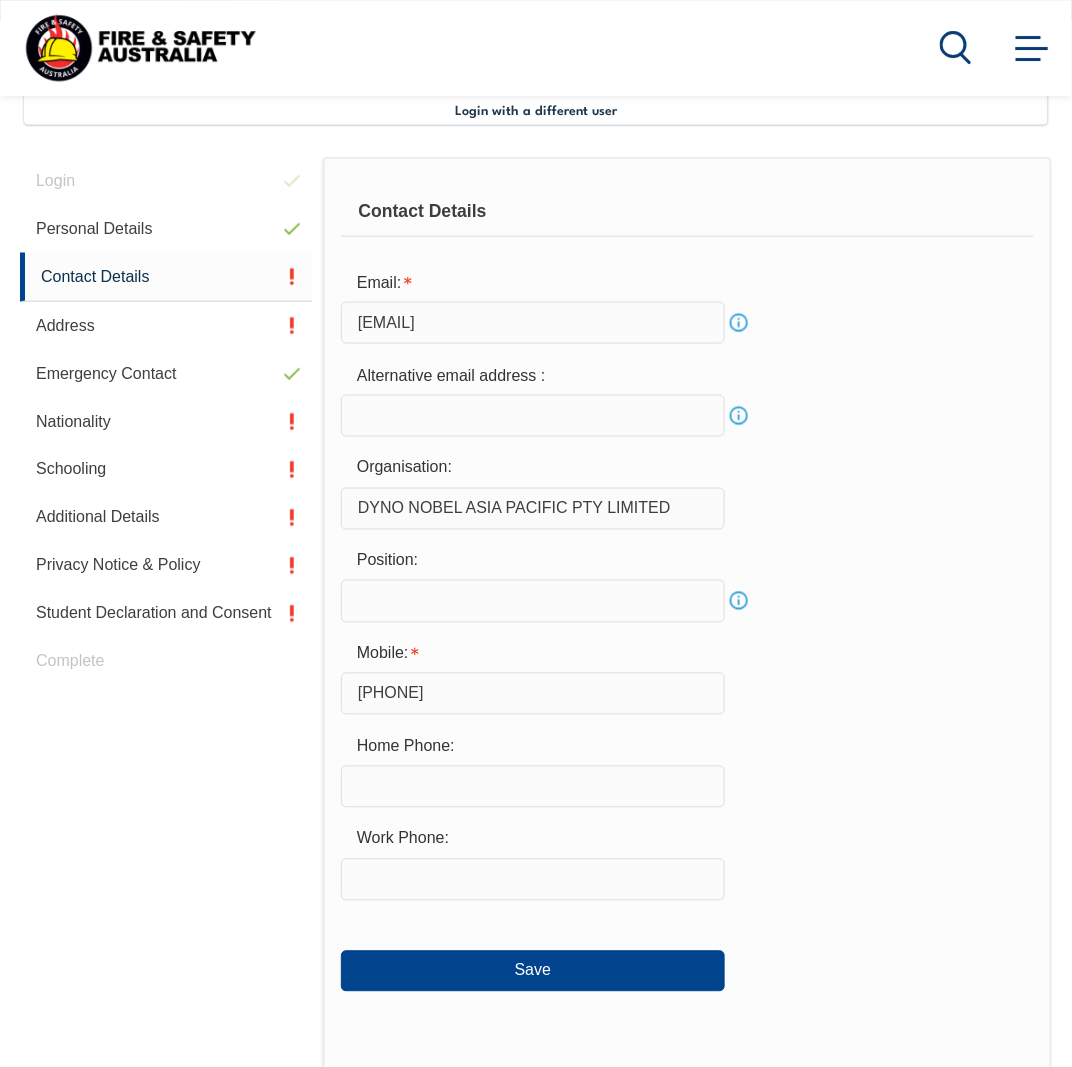 scroll, scrollTop: 485, scrollLeft: 0, axis: vertical 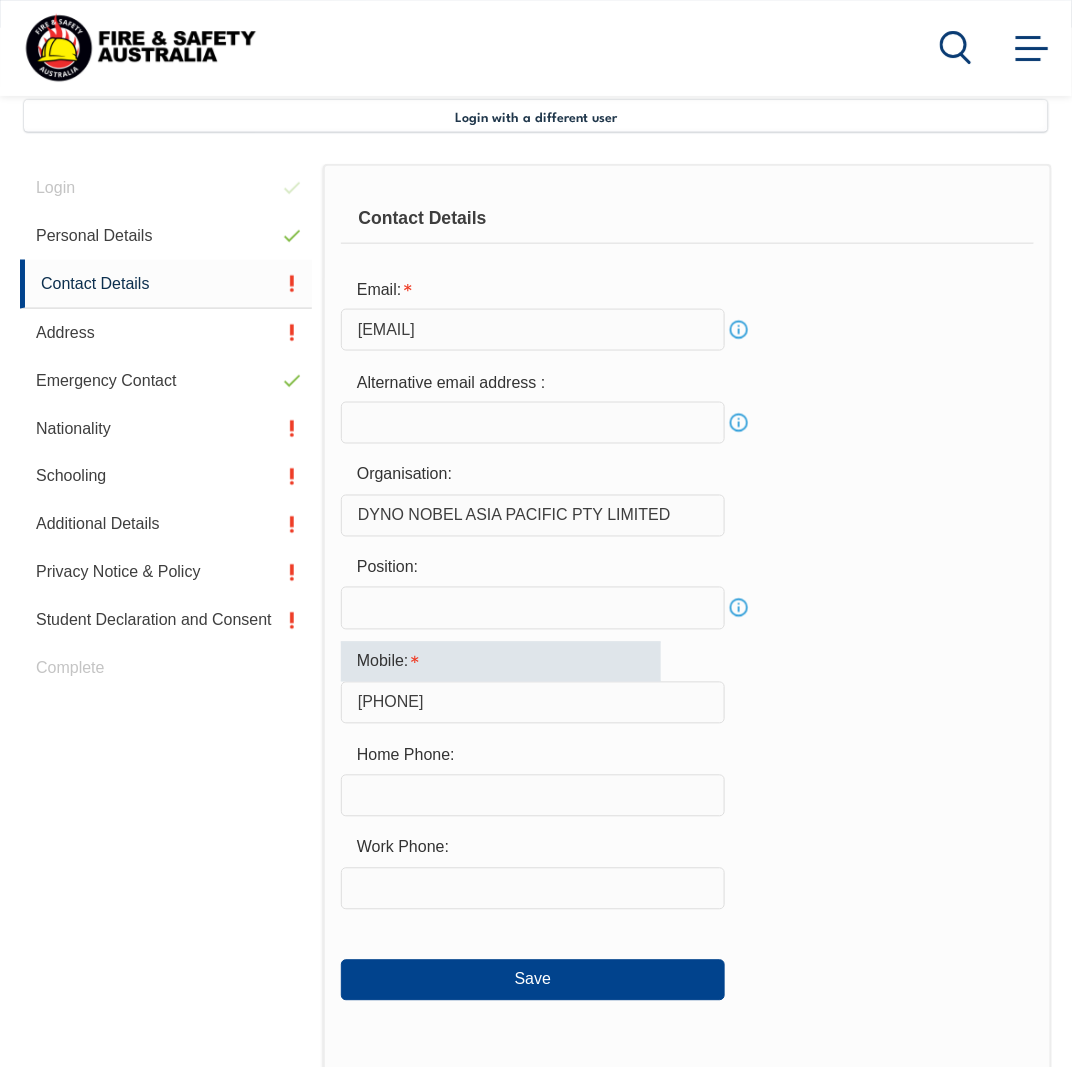 click on "0456 773 273" at bounding box center (533, 703) 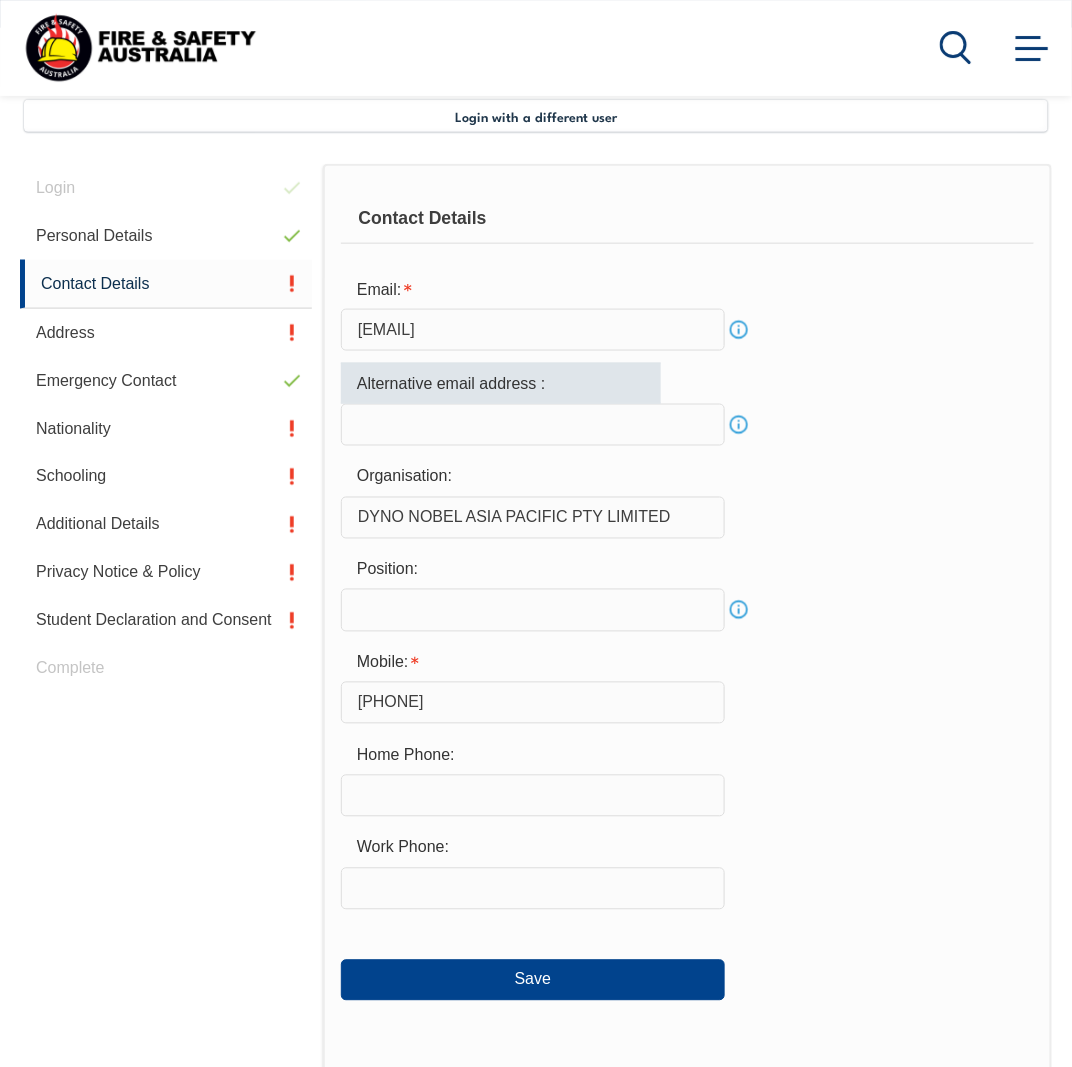 click at bounding box center [533, 425] 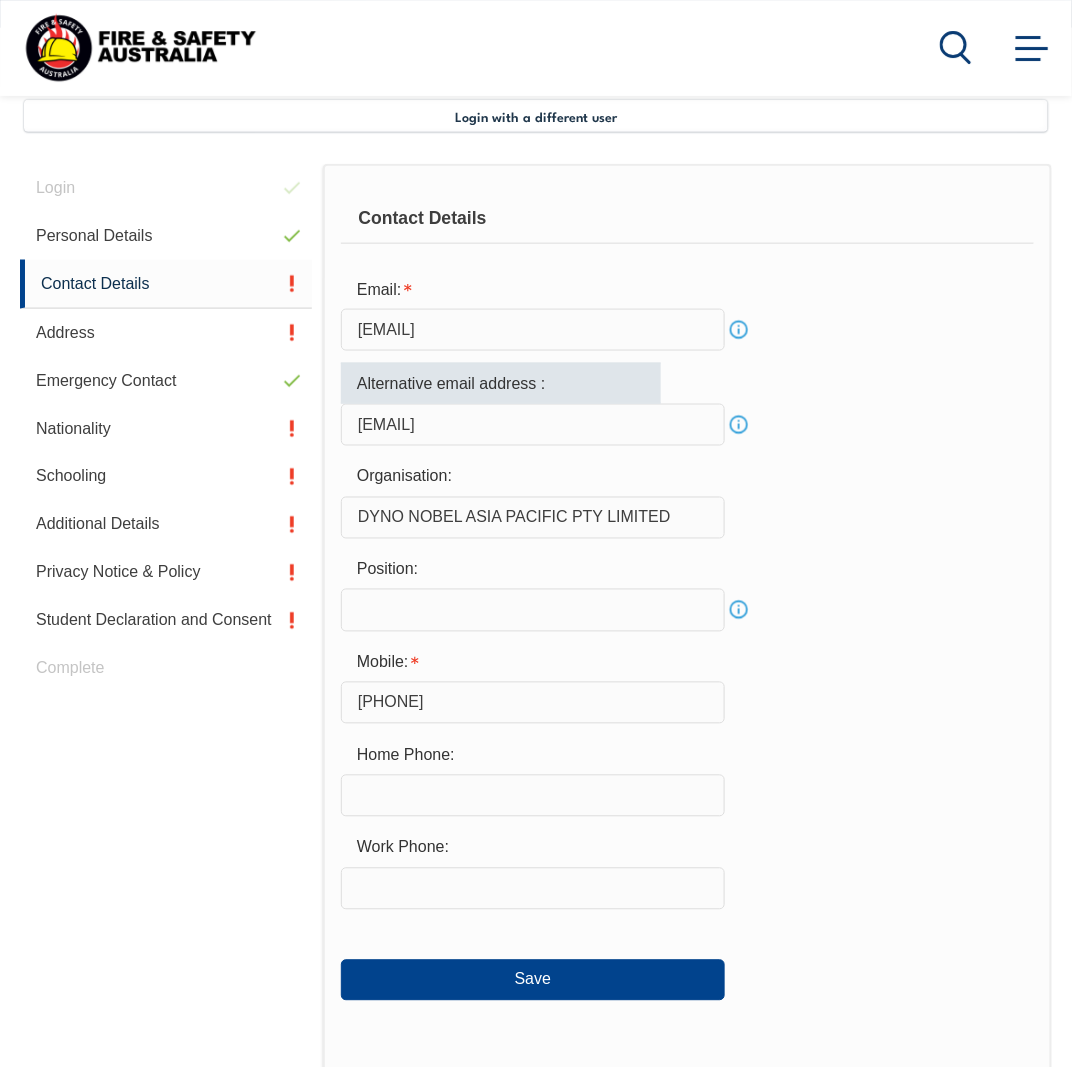 drag, startPoint x: 625, startPoint y: 428, endPoint x: -20, endPoint y: 331, distance: 652.253 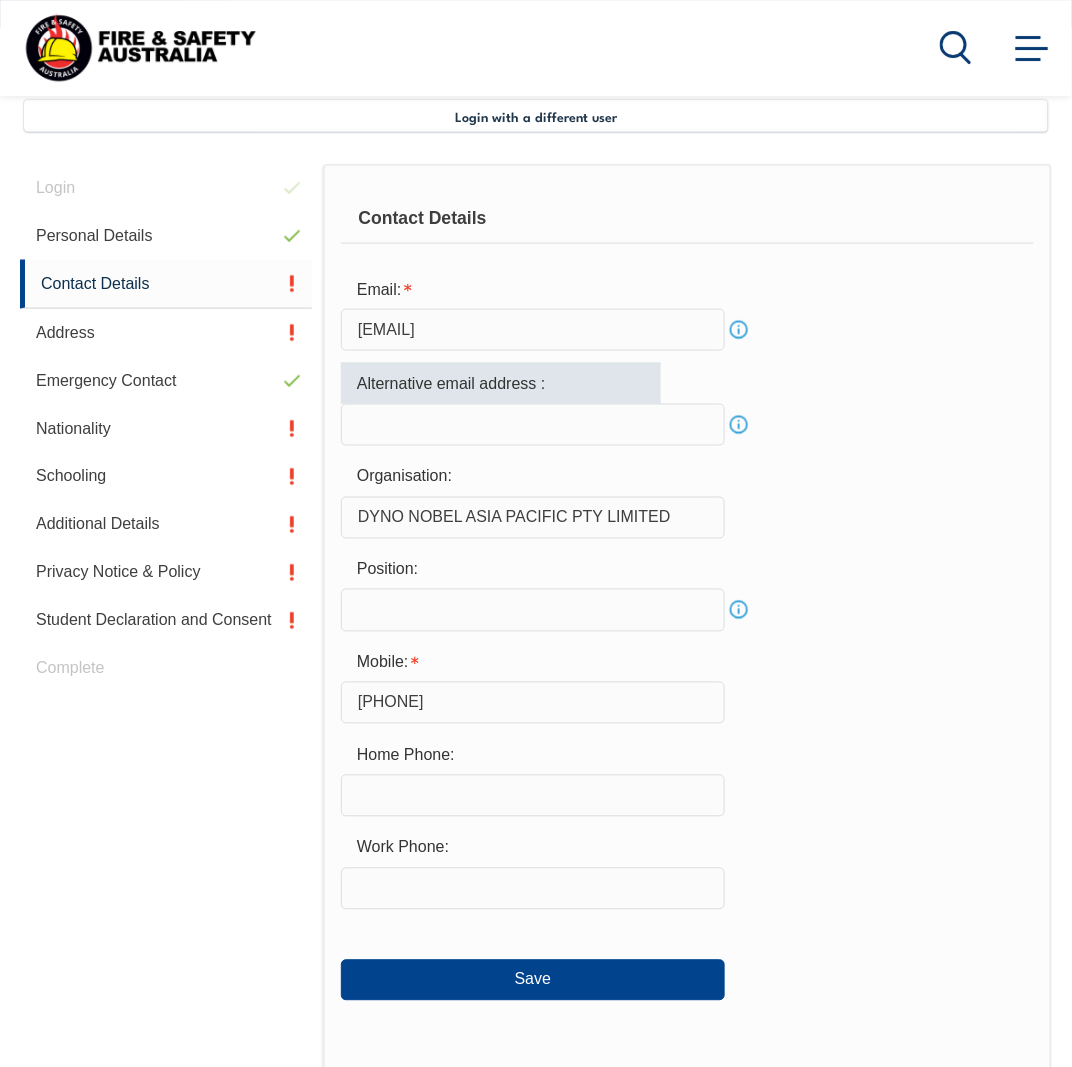 click at bounding box center [533, 425] 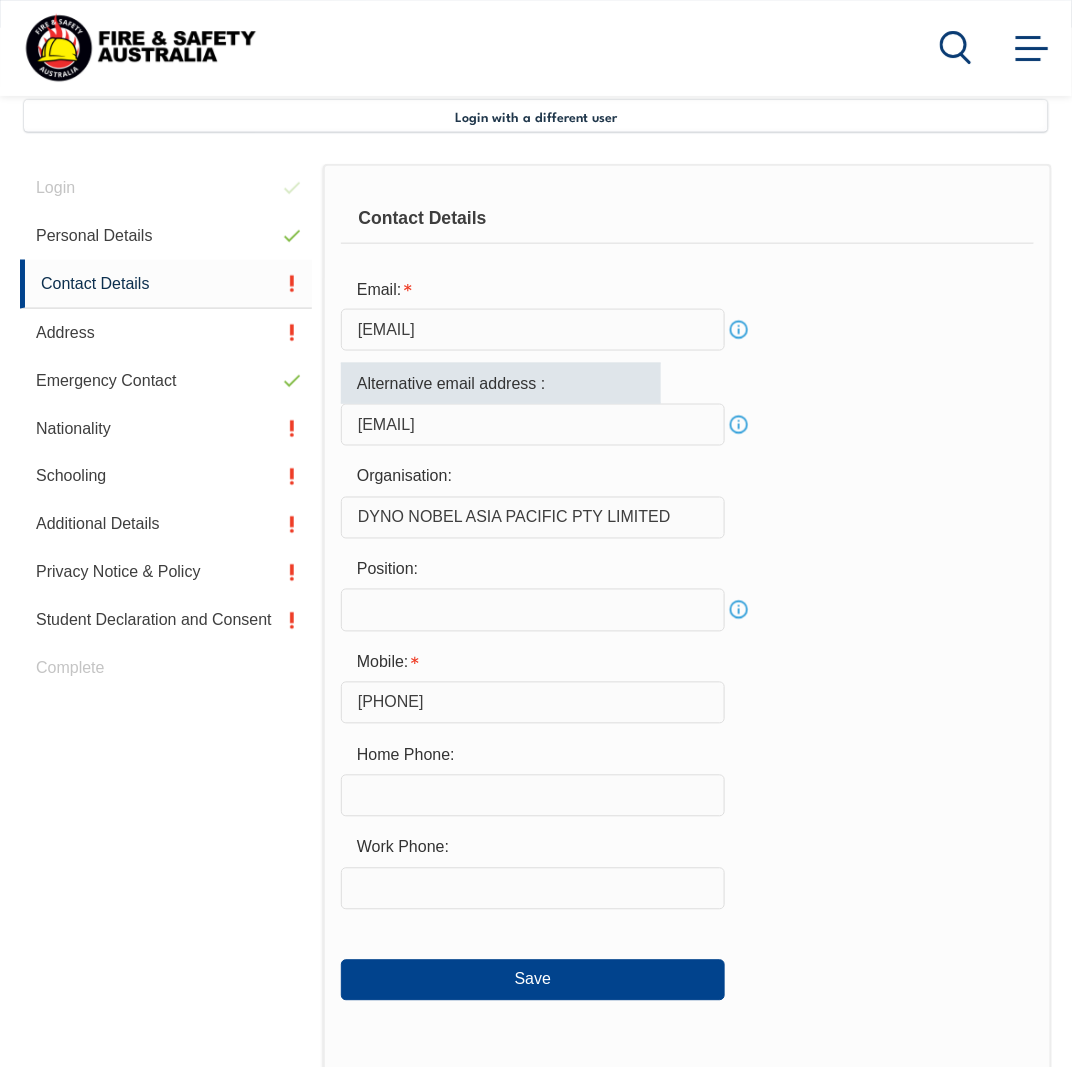 drag, startPoint x: 483, startPoint y: 420, endPoint x: 448, endPoint y: 414, distance: 35.510563 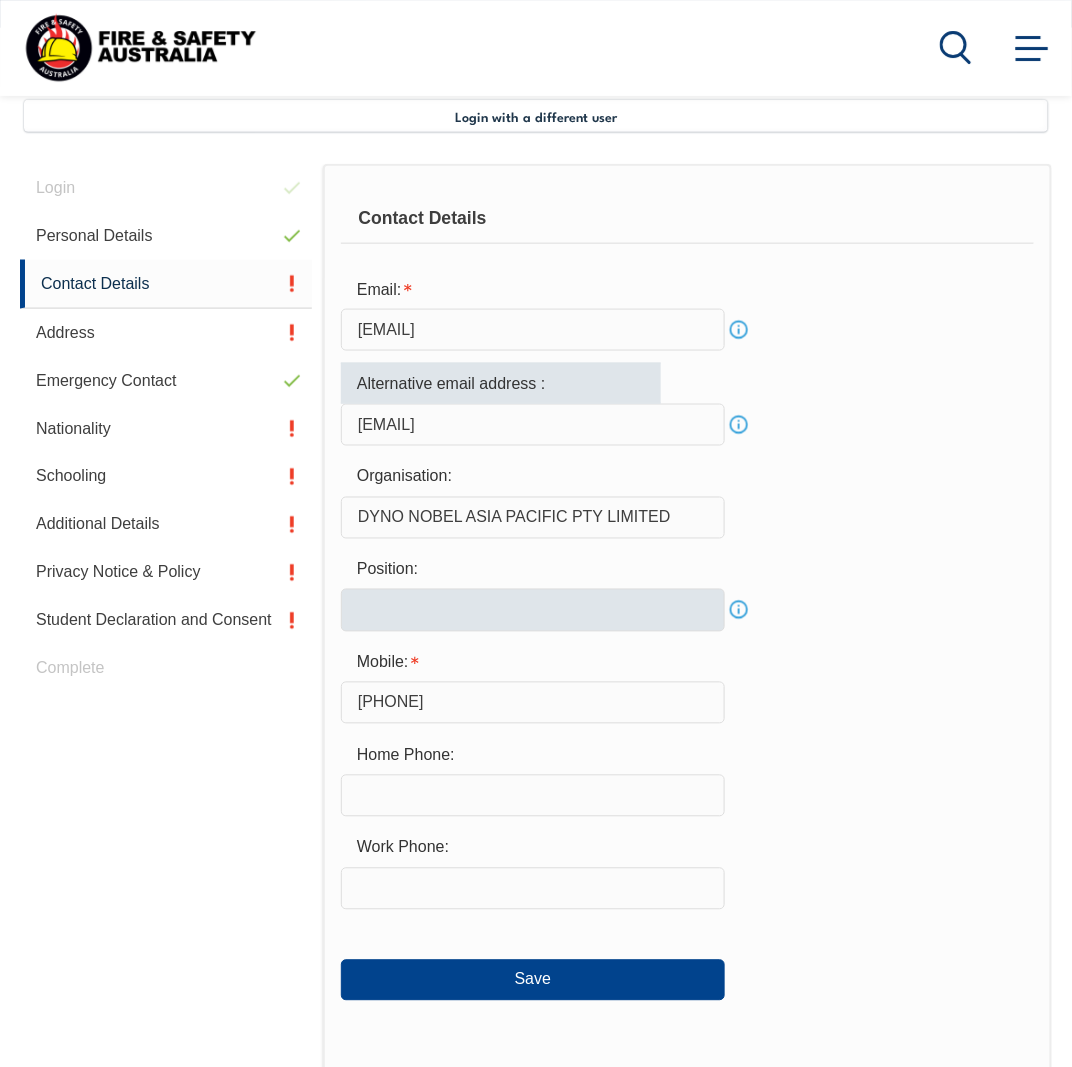 type on "jawad.aslam07011985@gmail.com" 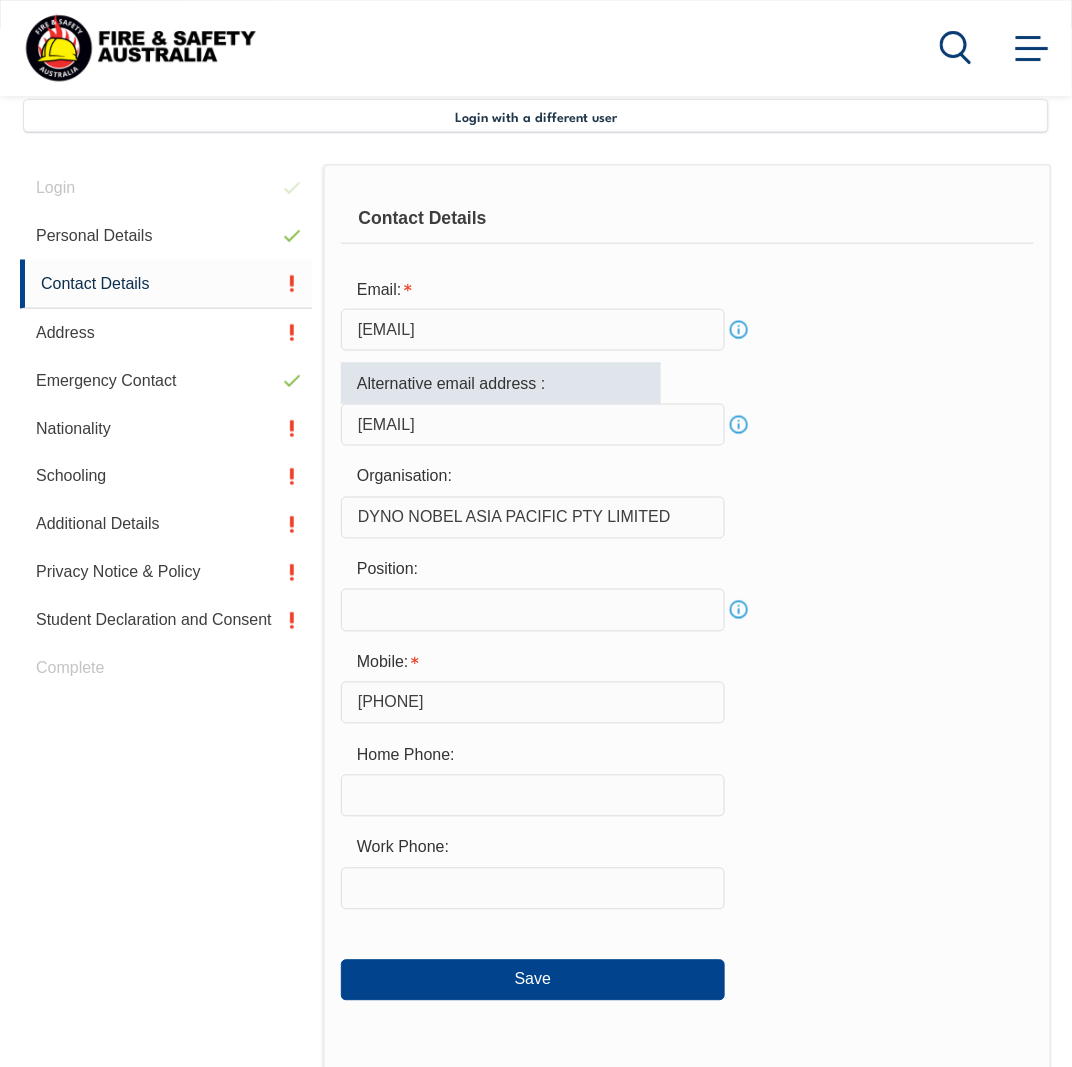 click at bounding box center (533, 610) 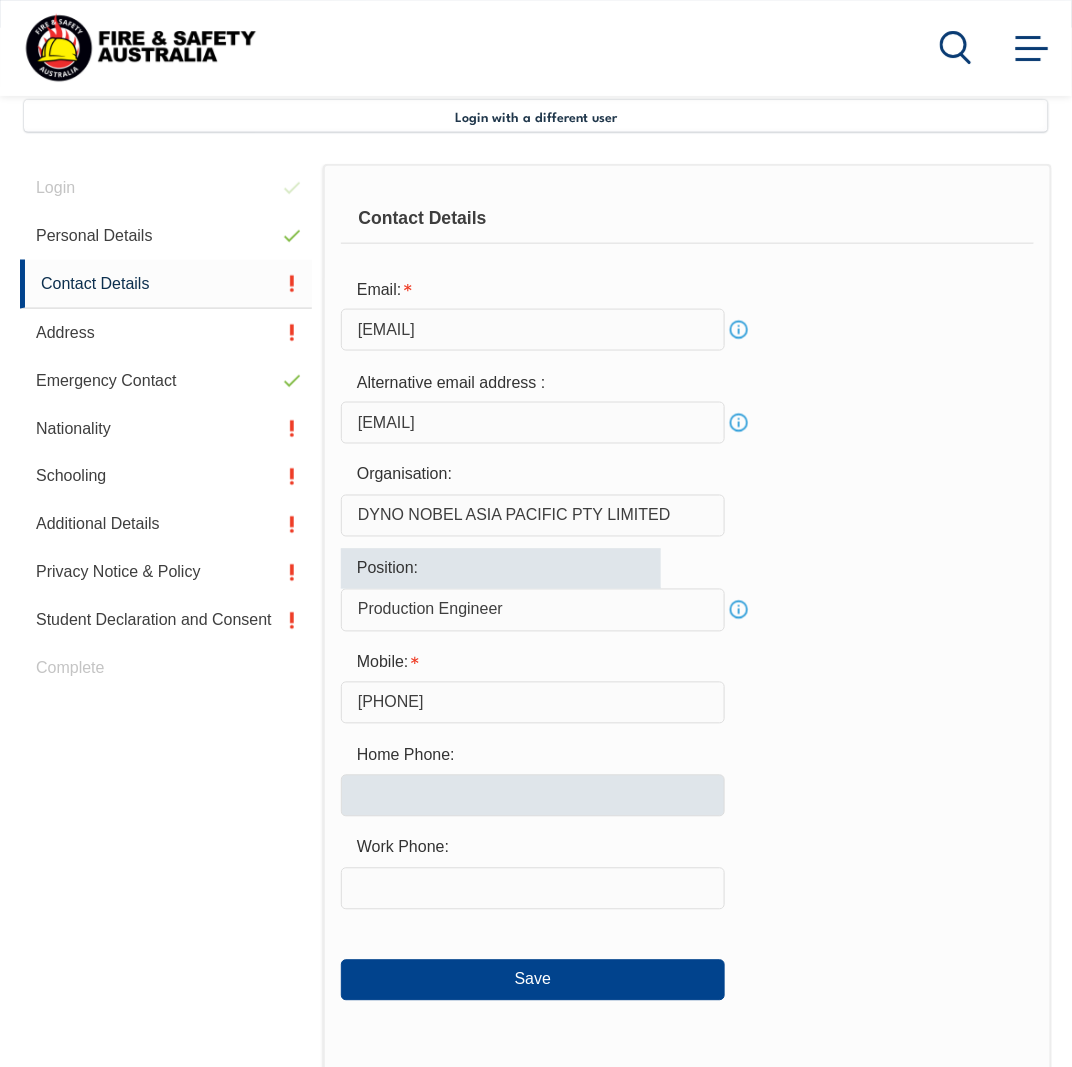 type on "Production Engineer" 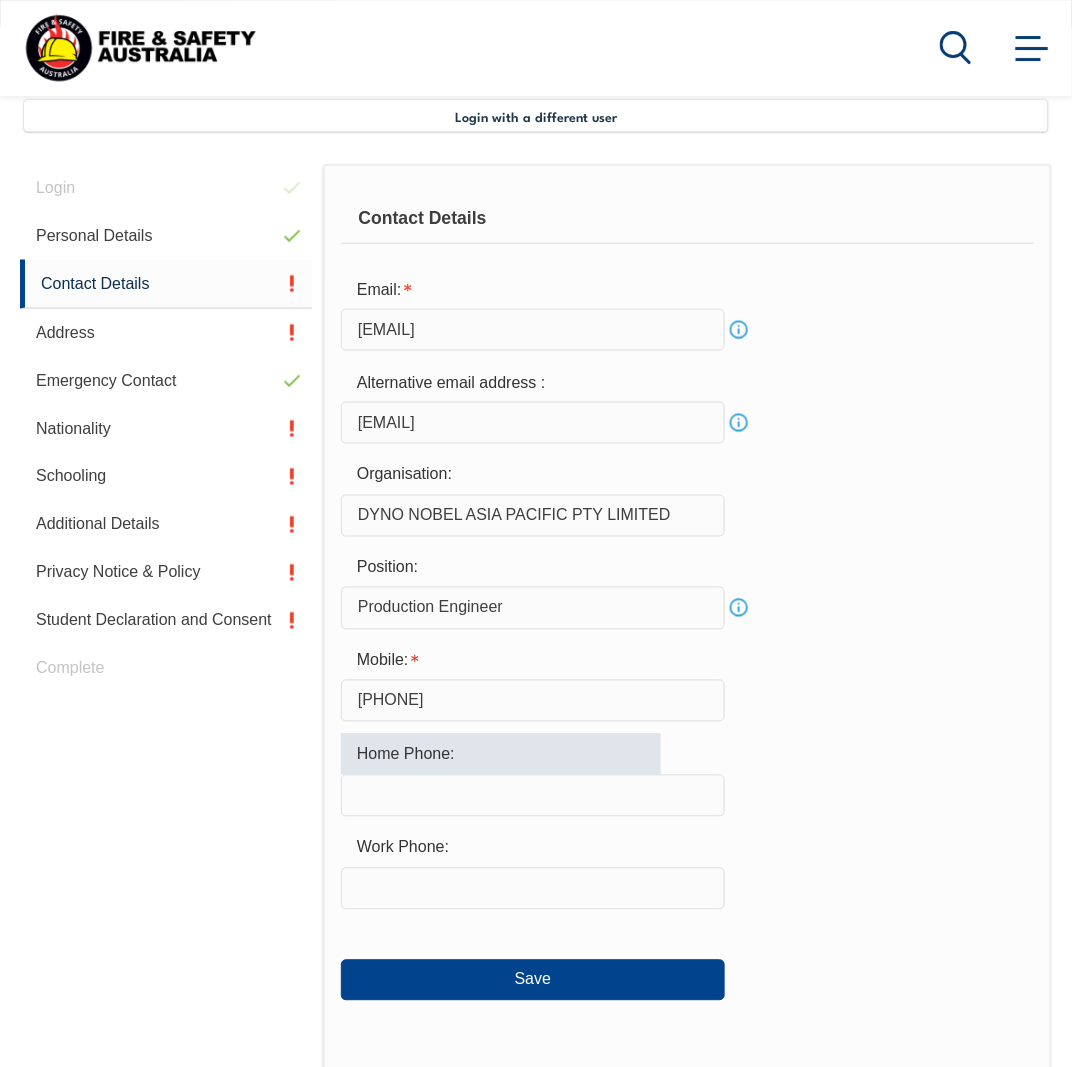 click at bounding box center (533, 796) 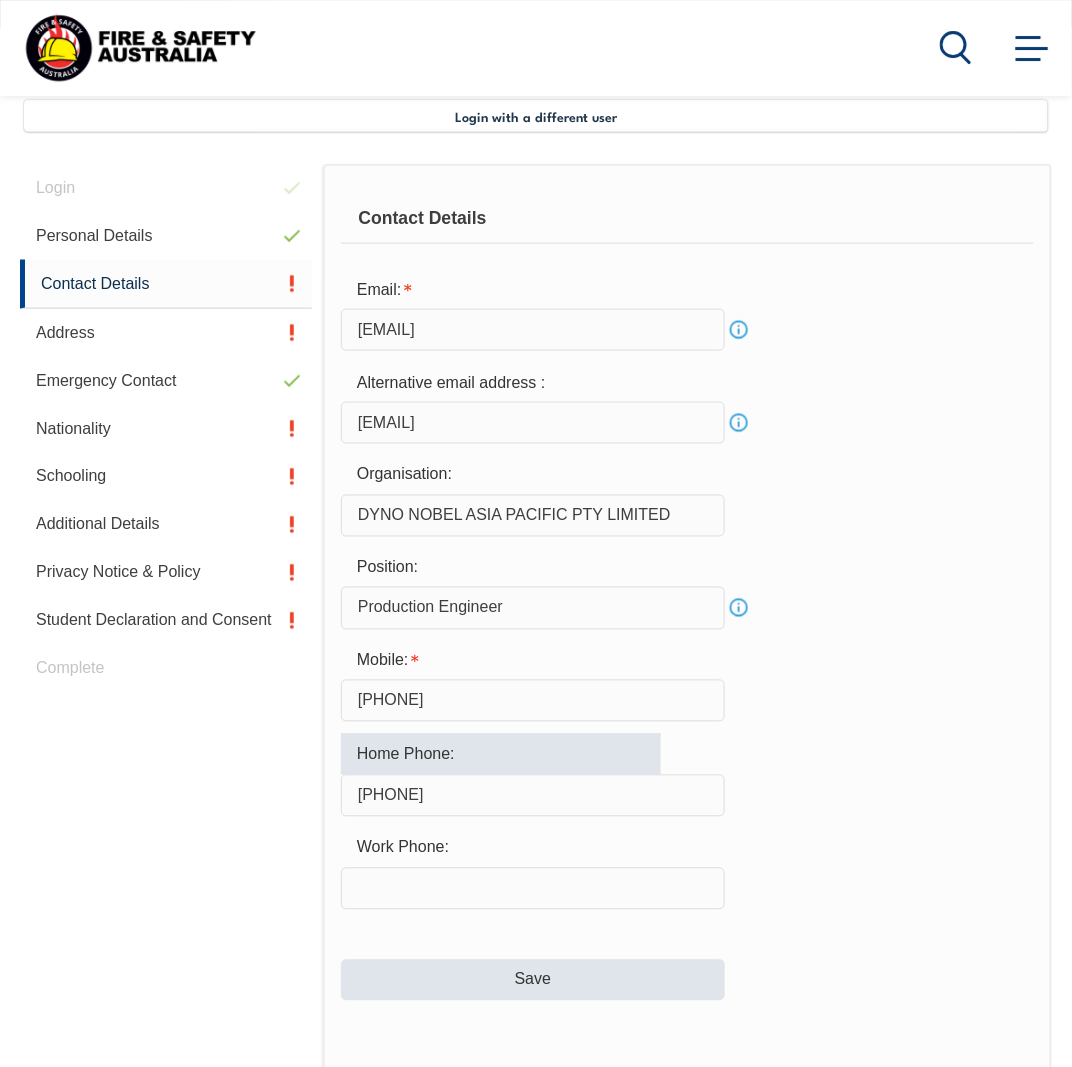 type on "0427748493" 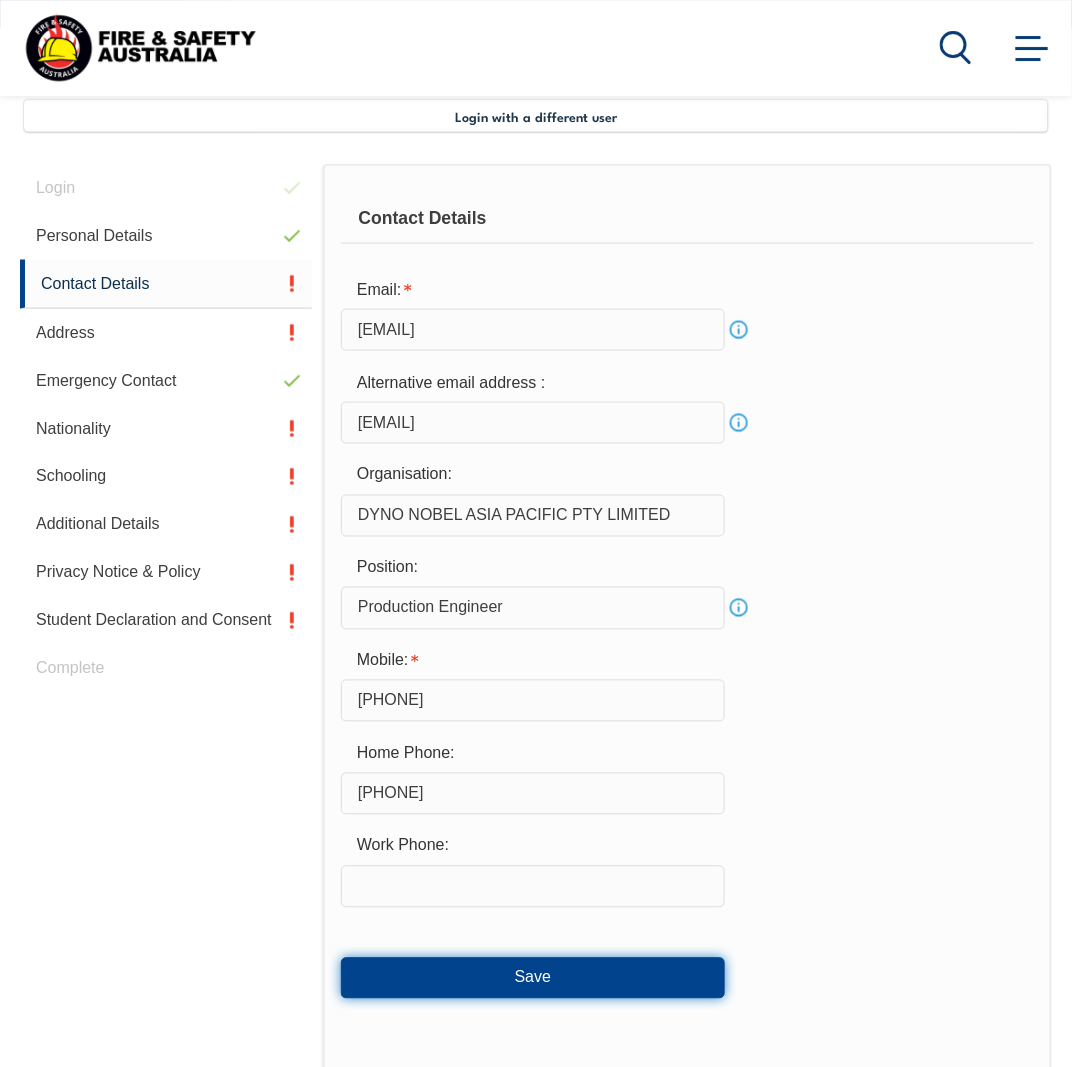 click on "Save" at bounding box center [533, 978] 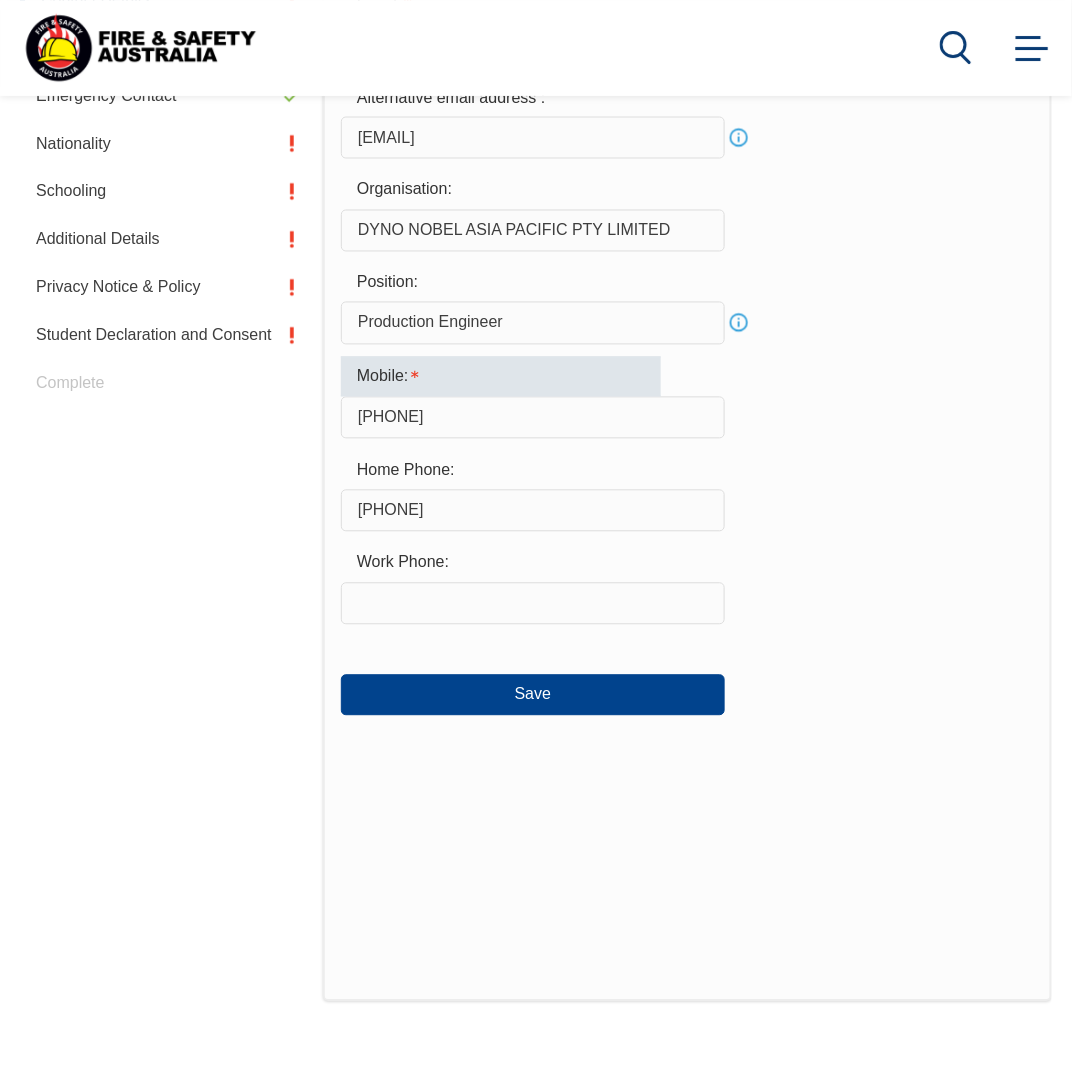 scroll, scrollTop: 763, scrollLeft: 0, axis: vertical 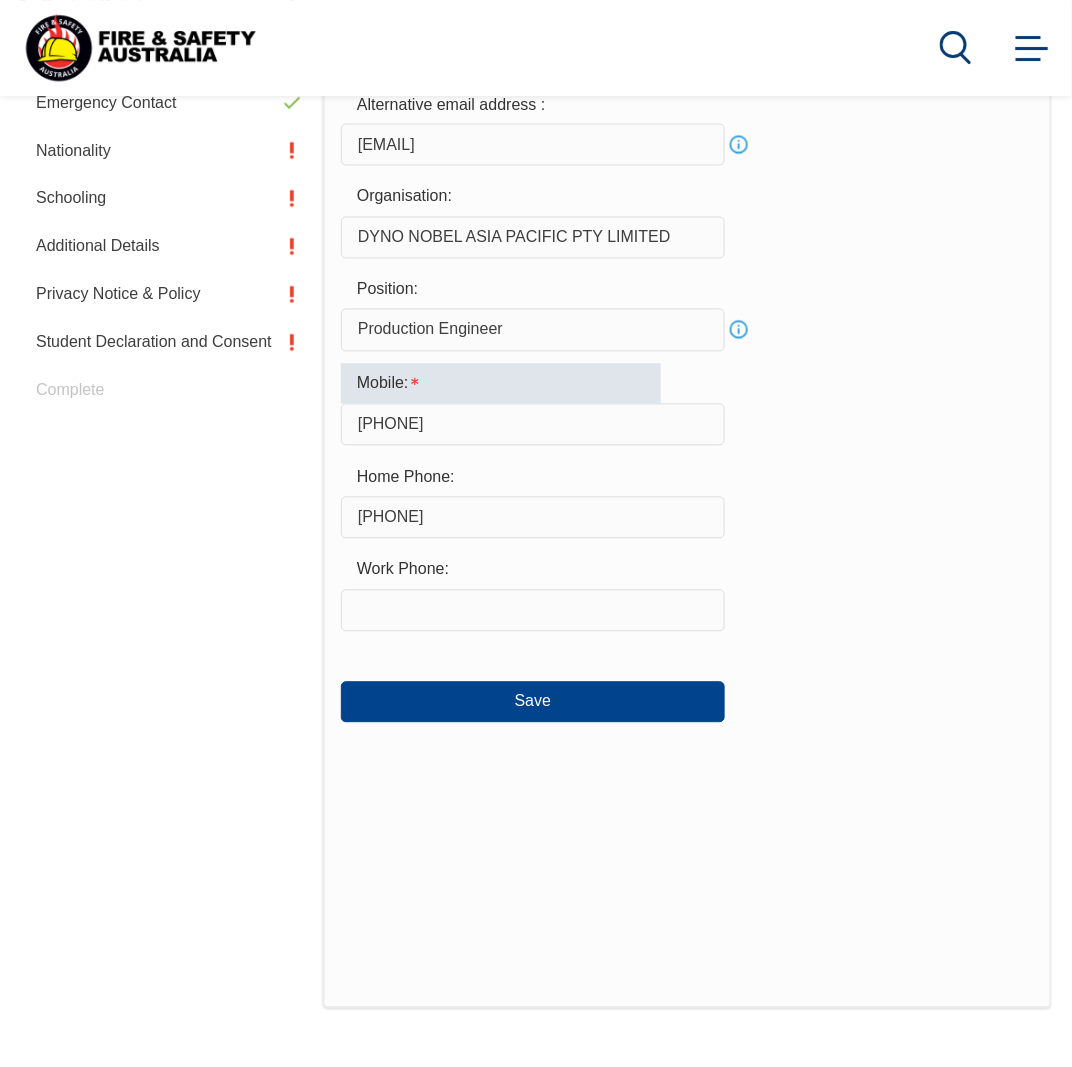 click on "0456 773 273" at bounding box center (533, 425) 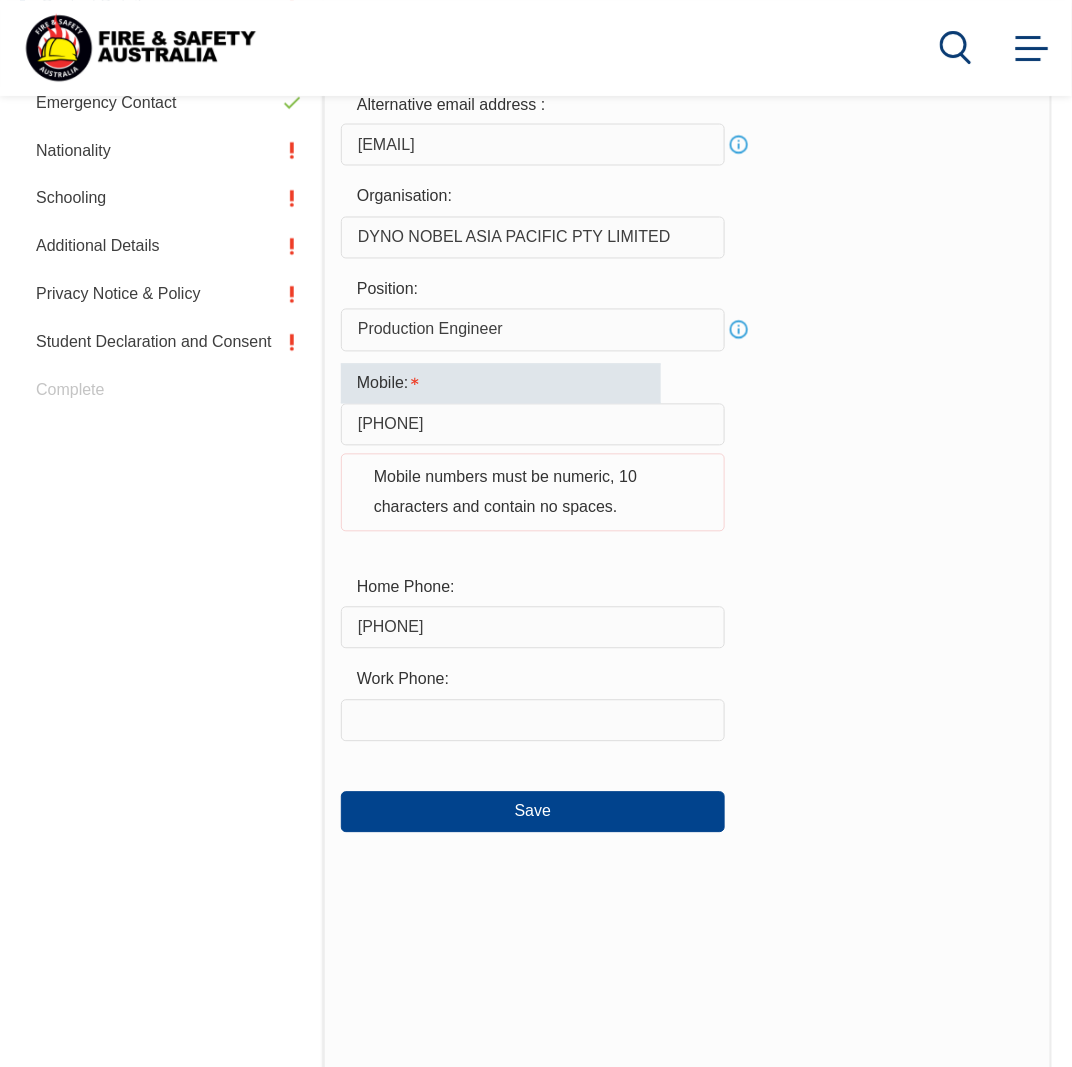 click on "0456773 273" at bounding box center (533, 425) 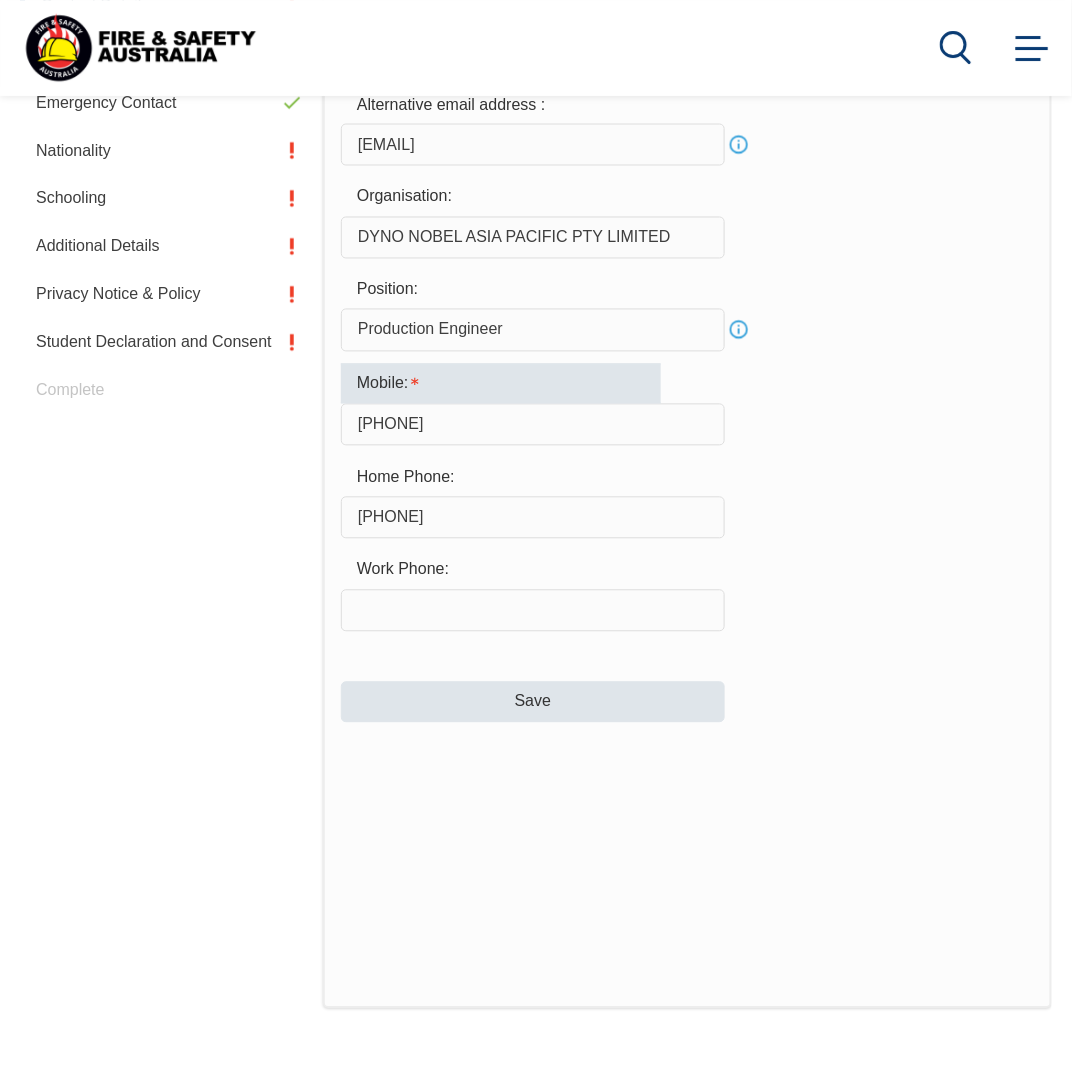 type on "0456773273" 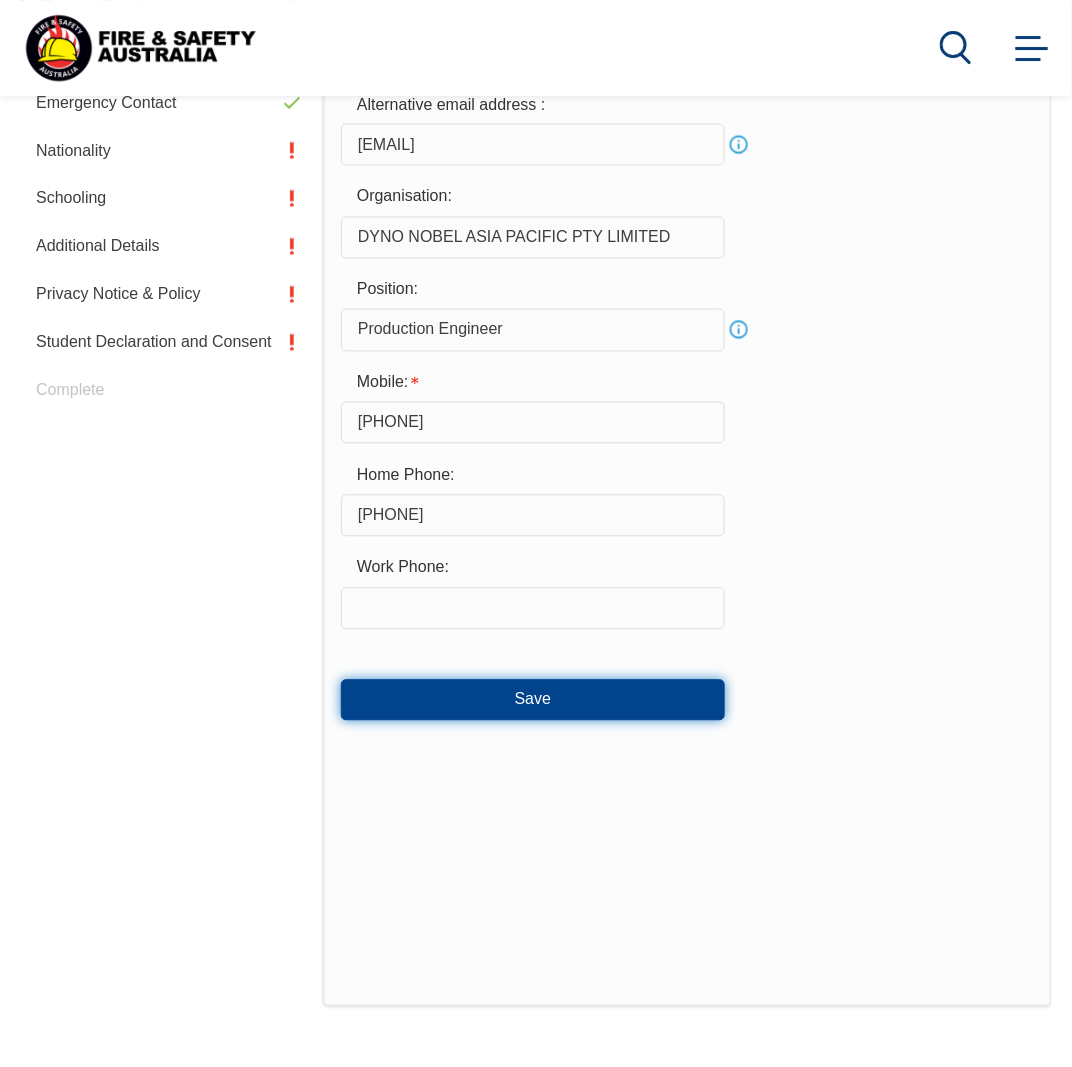 click on "Save" at bounding box center [533, 700] 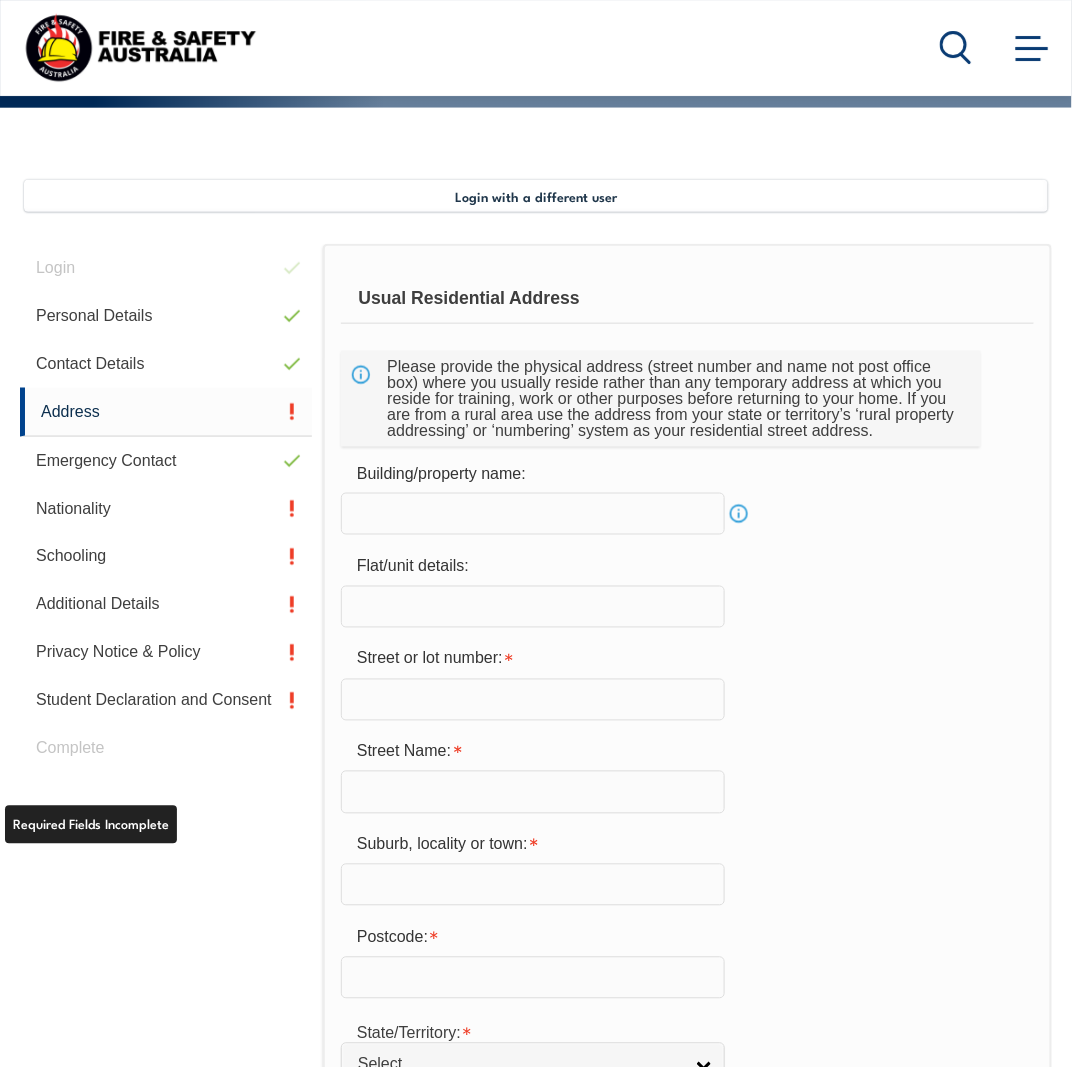 scroll, scrollTop: 404, scrollLeft: 0, axis: vertical 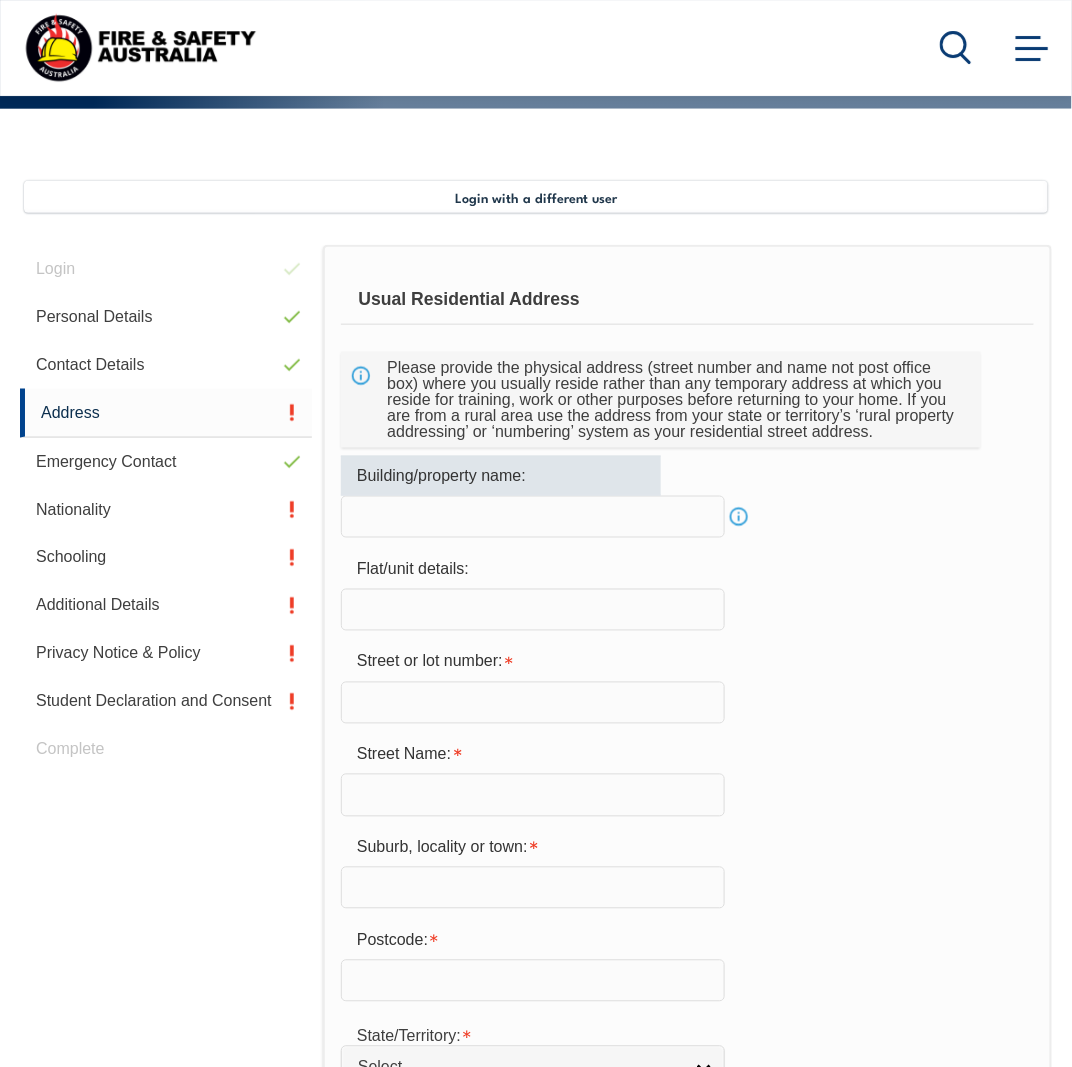 click at bounding box center (533, 517) 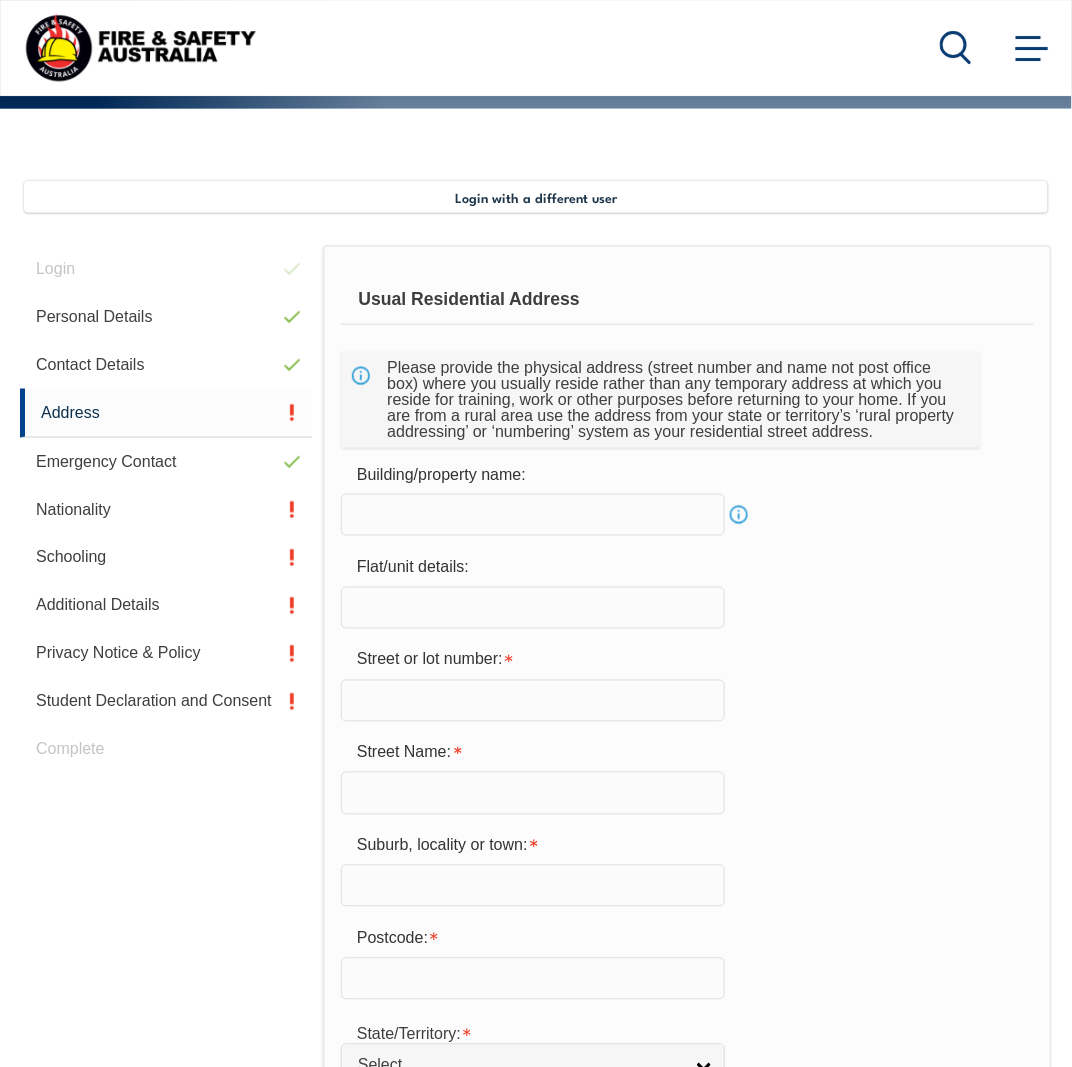 click on "Street Name:" at bounding box center (687, 774) 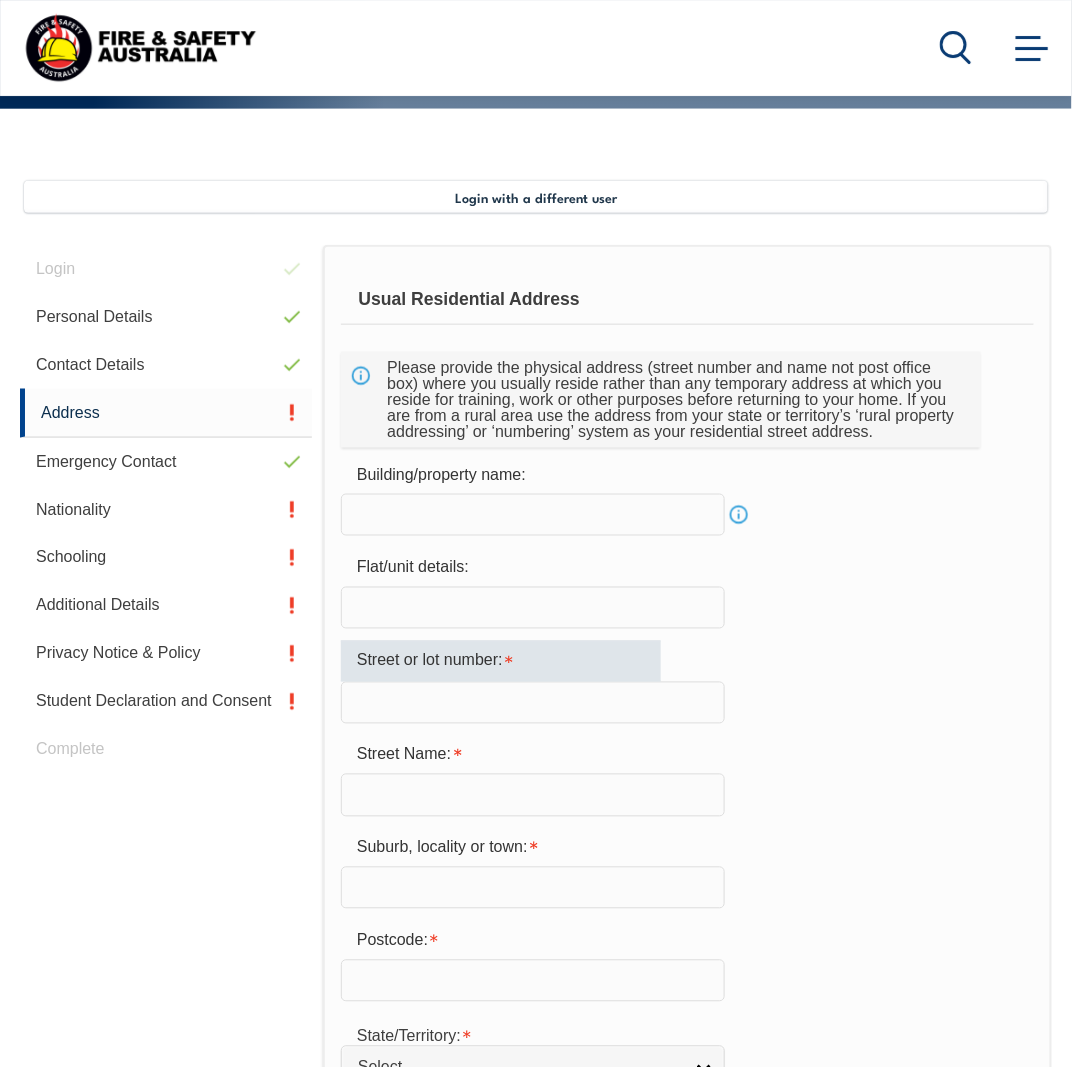click at bounding box center [533, 703] 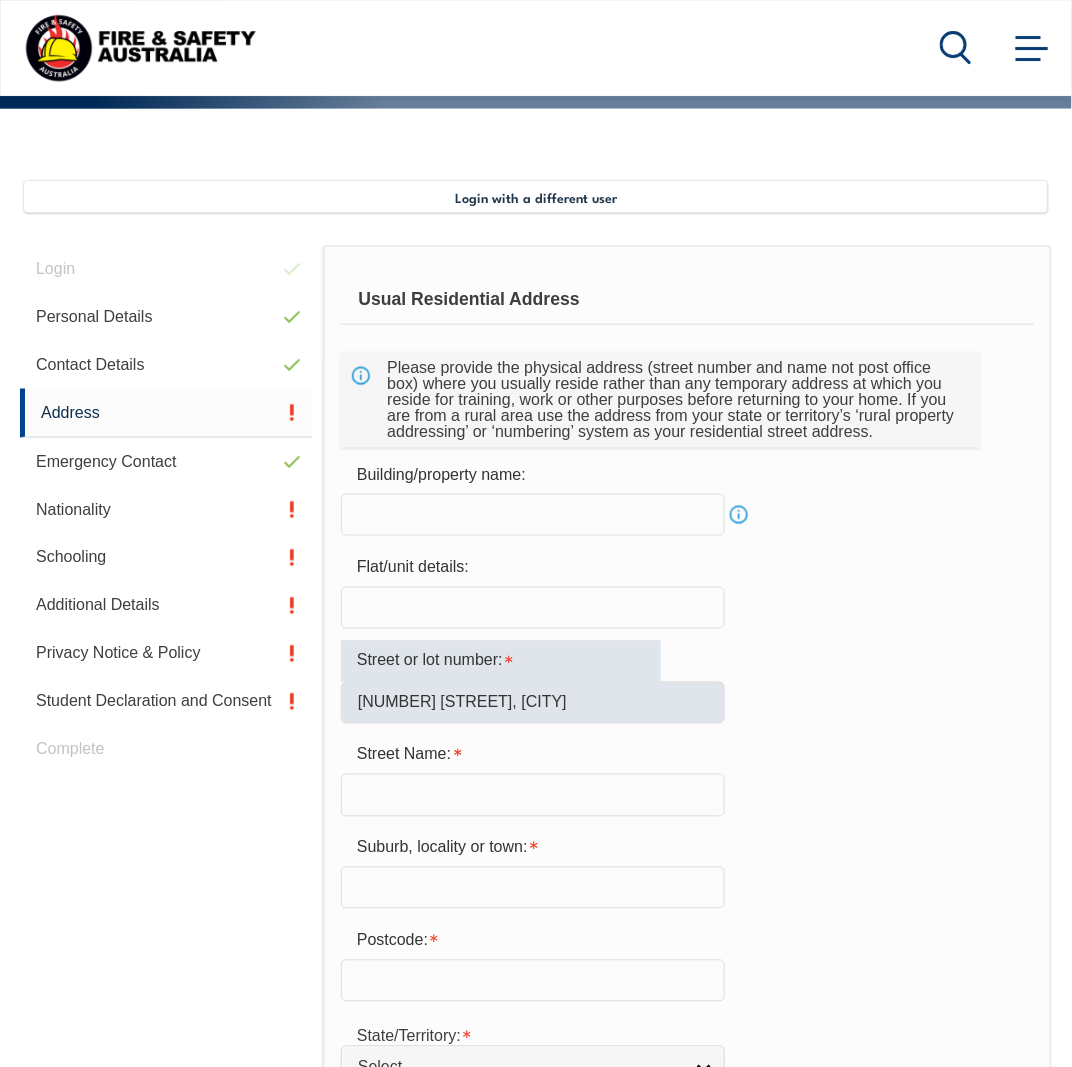 type on "Moranbah" 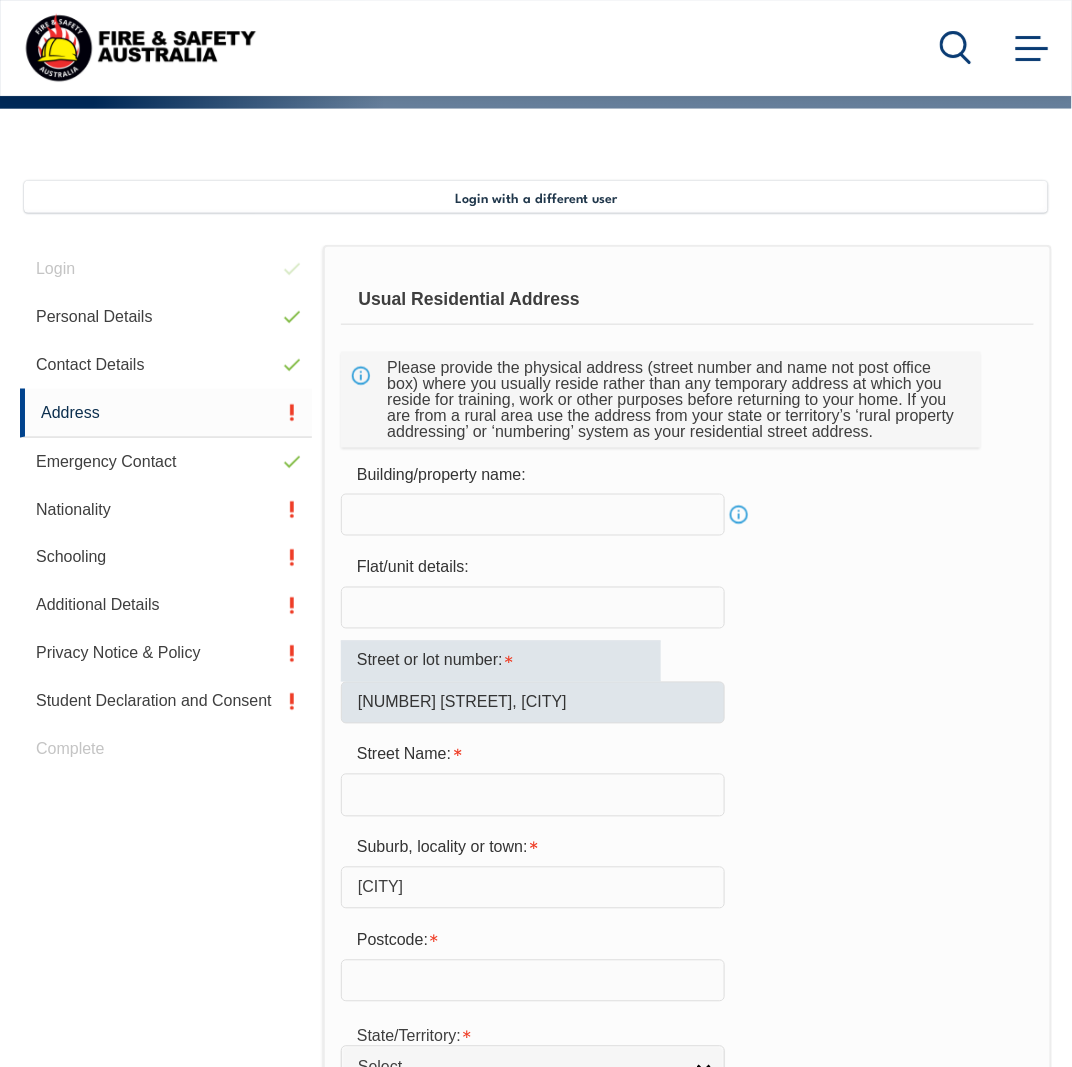 type on "4744" 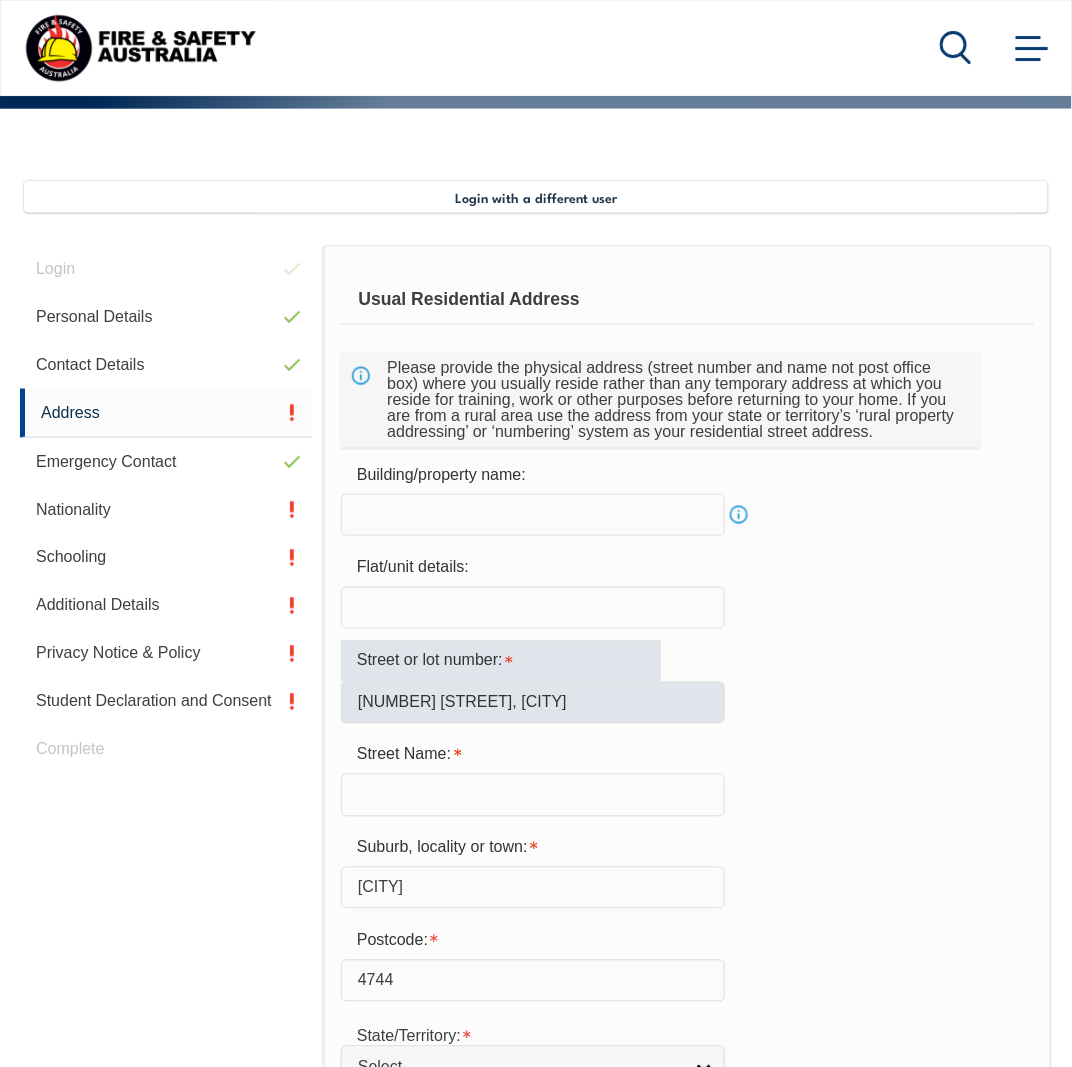 select on "1101" 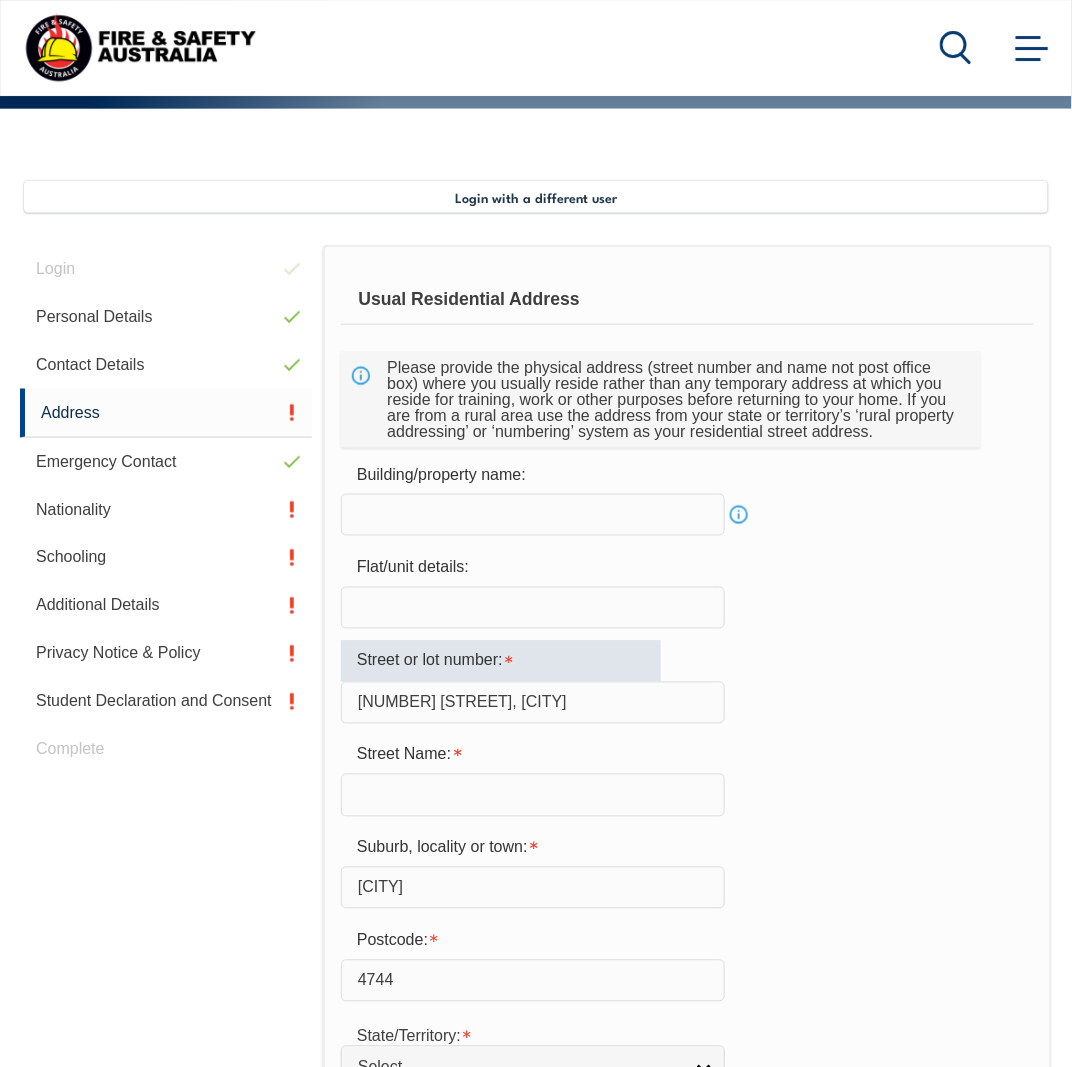 click on "Street Name:" at bounding box center (687, 776) 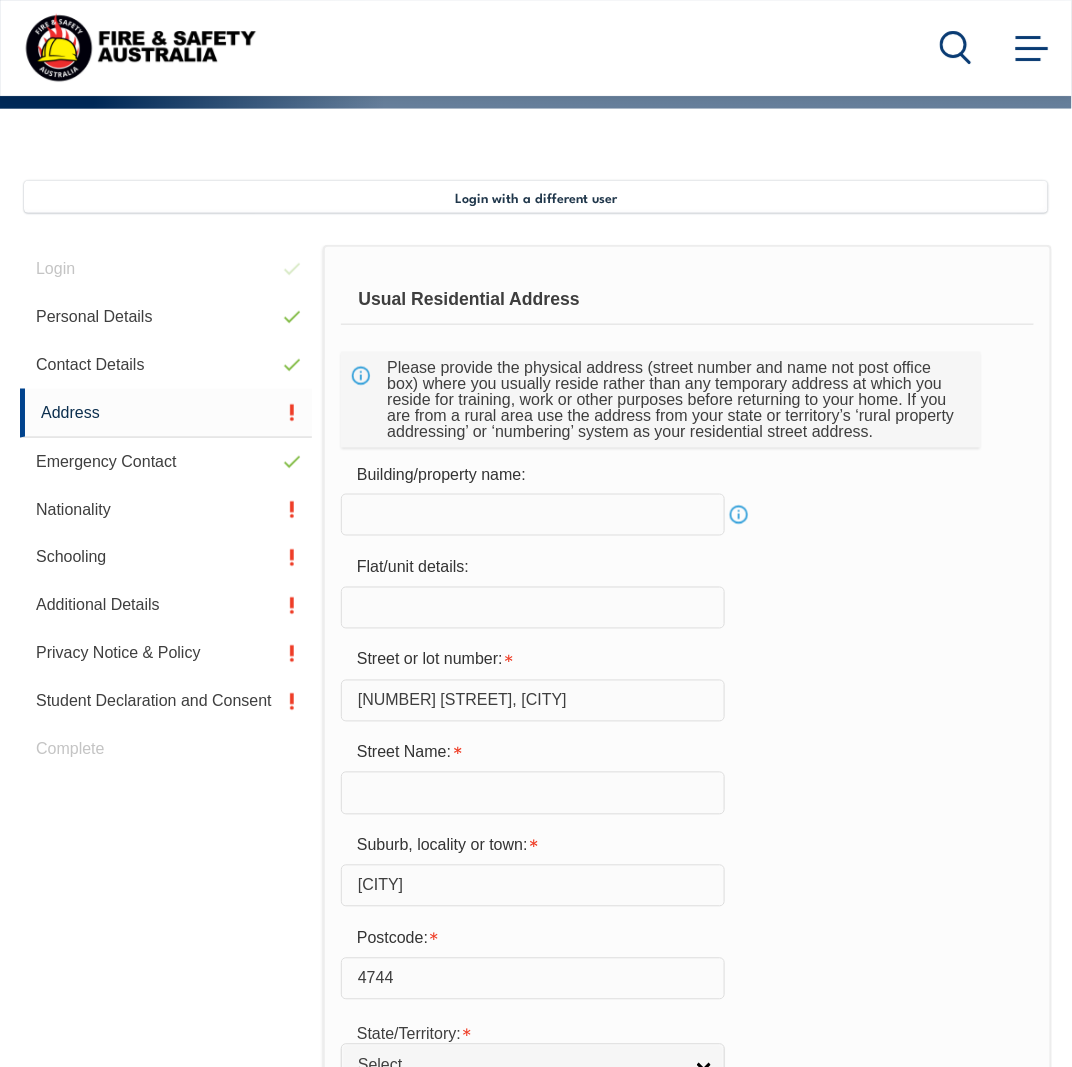 click on "12 Utah Drive," at bounding box center [533, 701] 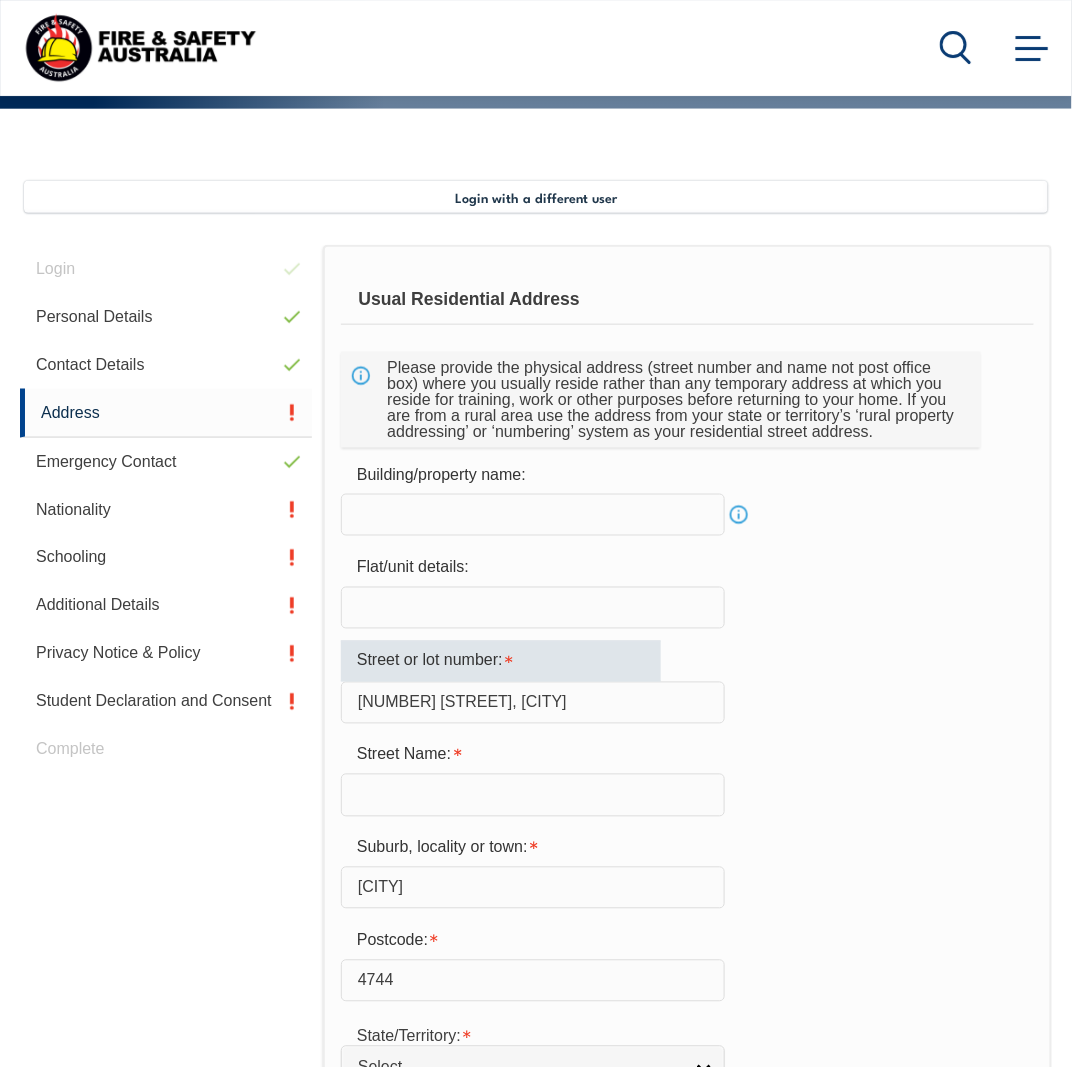drag, startPoint x: 454, startPoint y: 696, endPoint x: 379, endPoint y: 691, distance: 75.16648 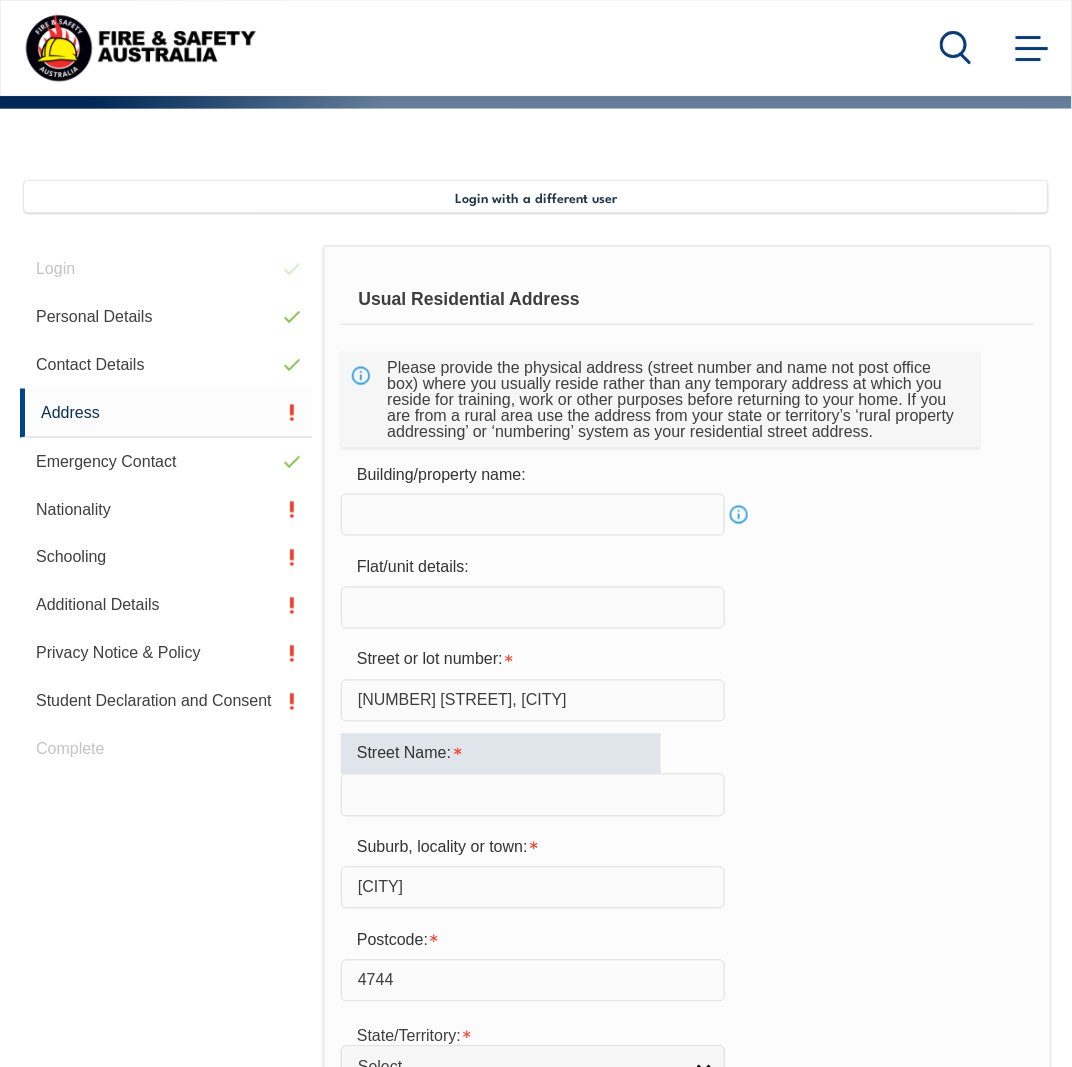 paste on "Utah Drive" 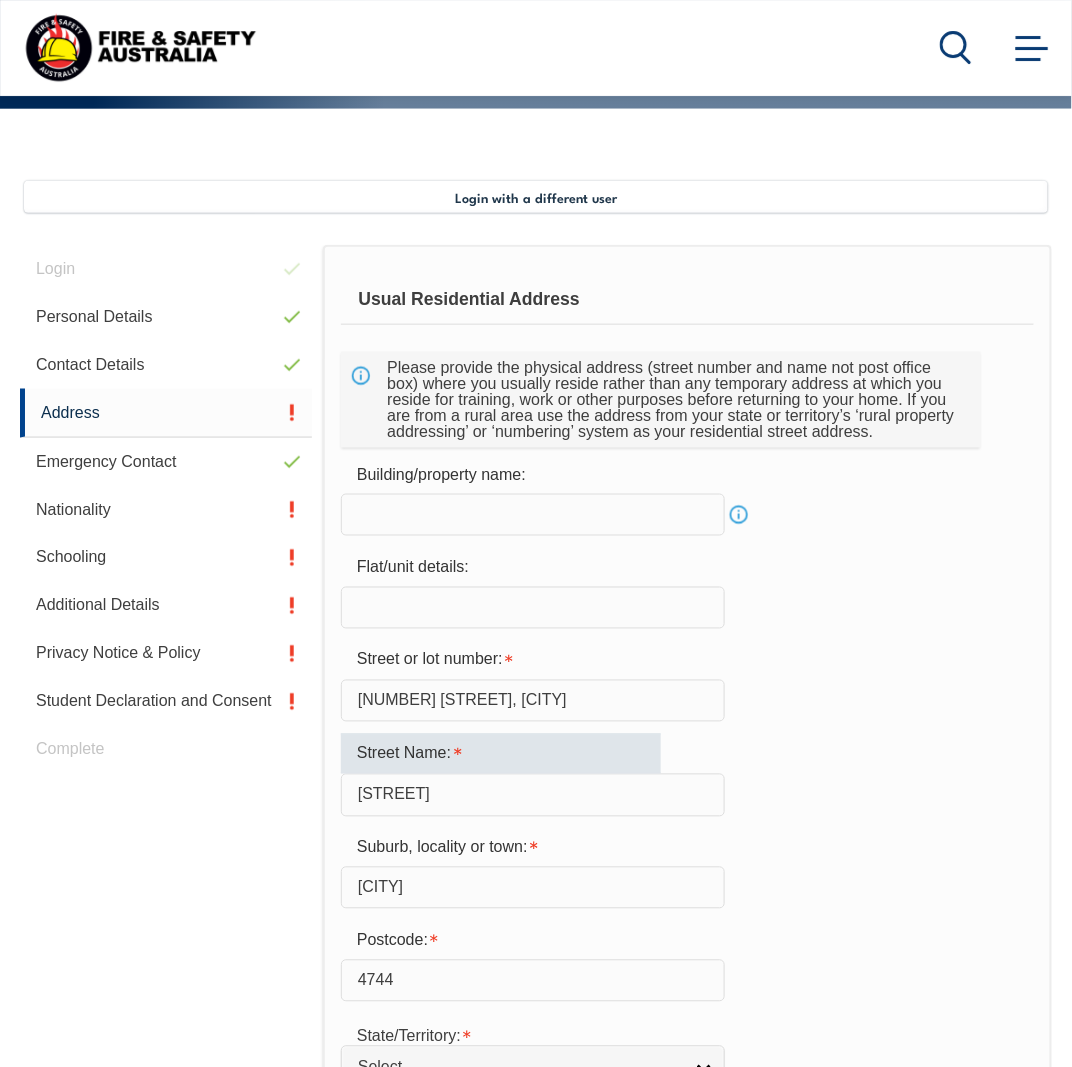 type on "Utah Drive" 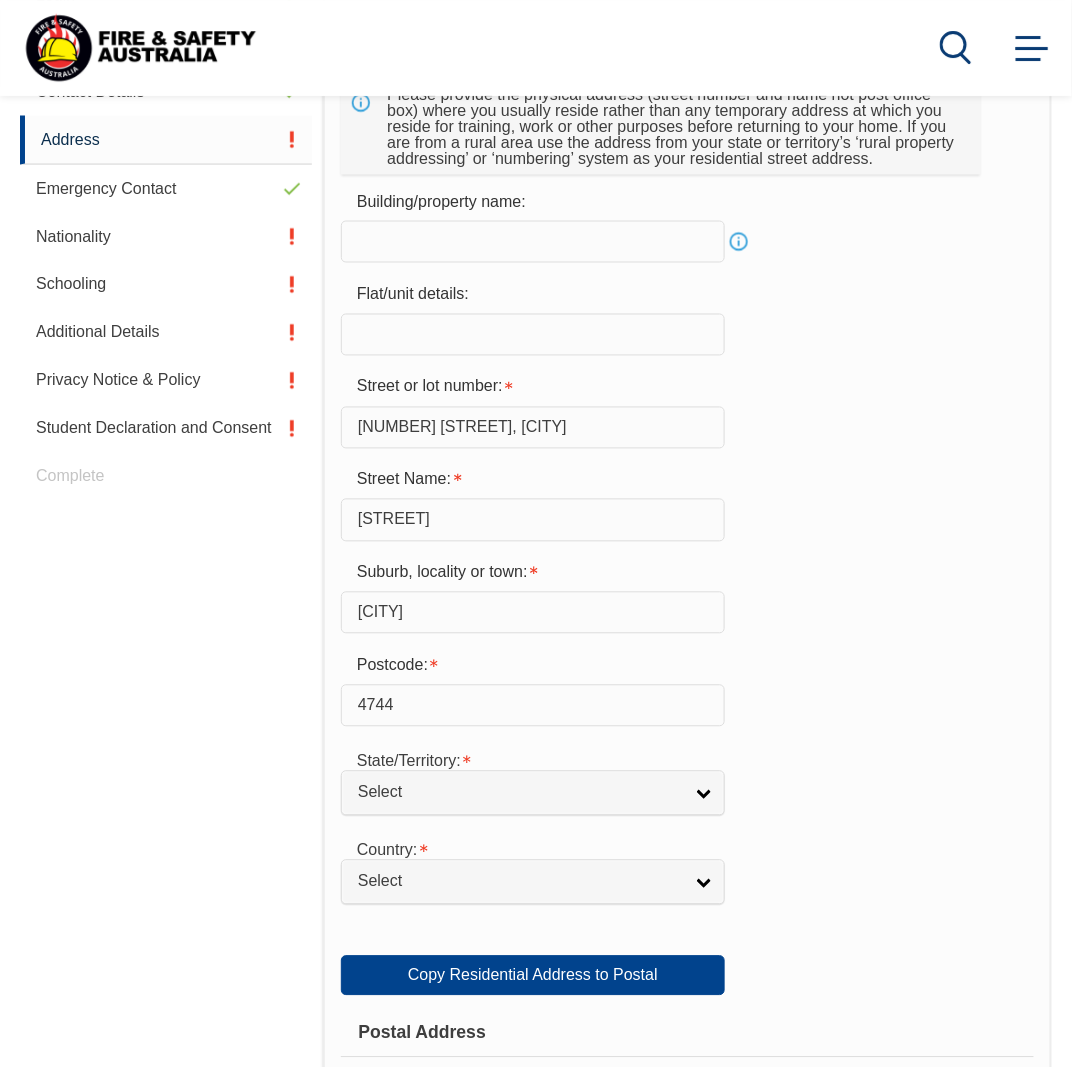 scroll, scrollTop: 704, scrollLeft: 0, axis: vertical 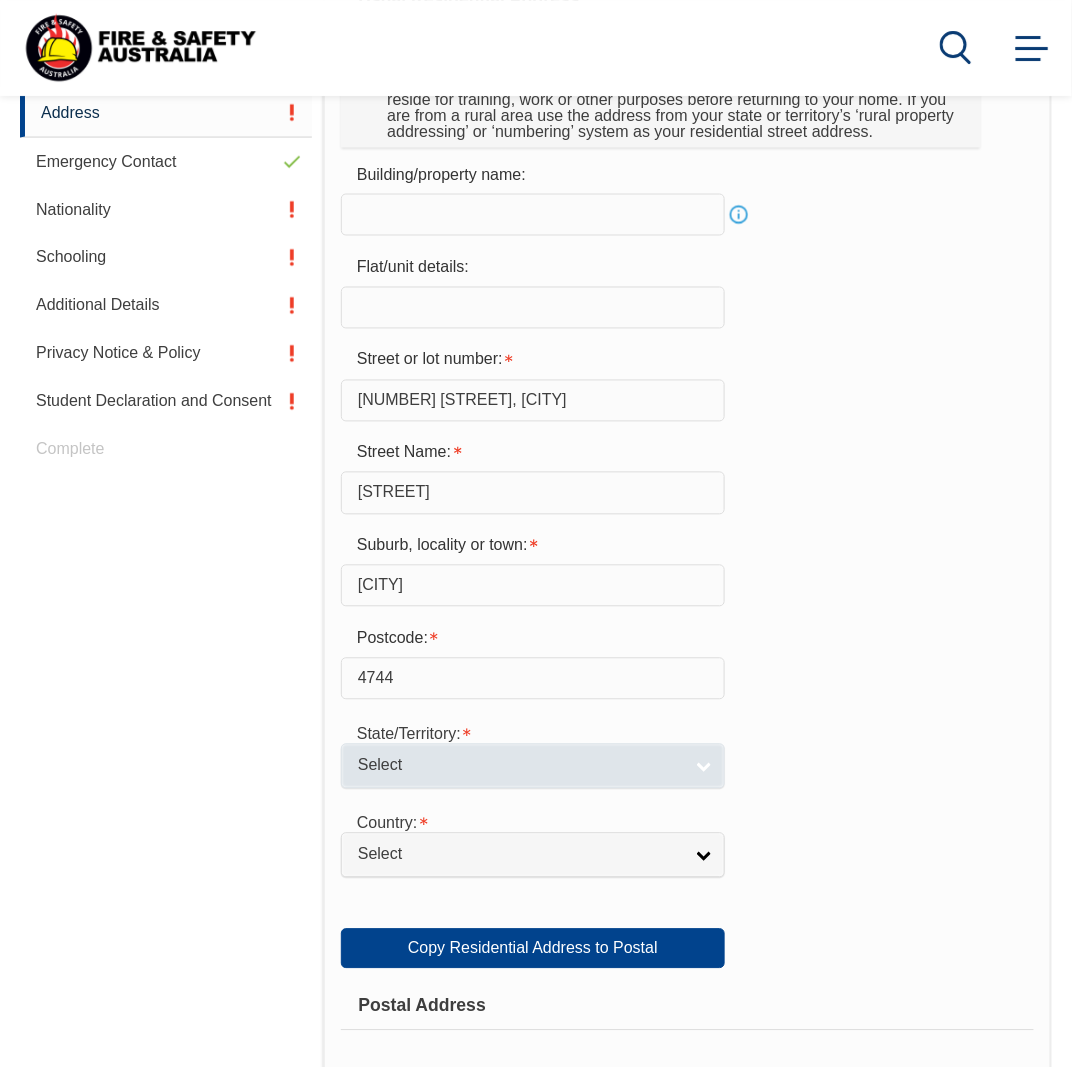 click on "Select" at bounding box center [533, 766] 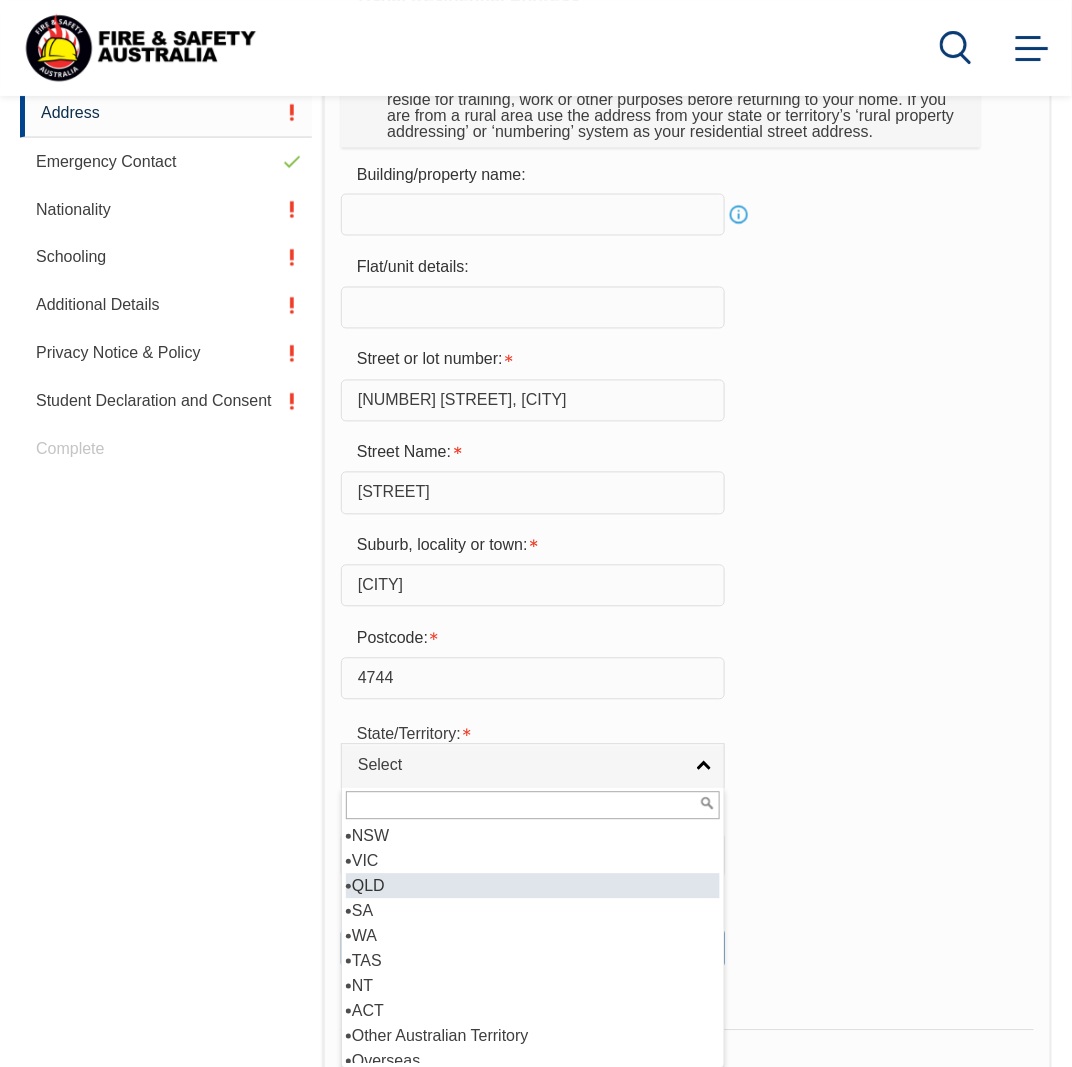 click on "QLD" at bounding box center [533, 886] 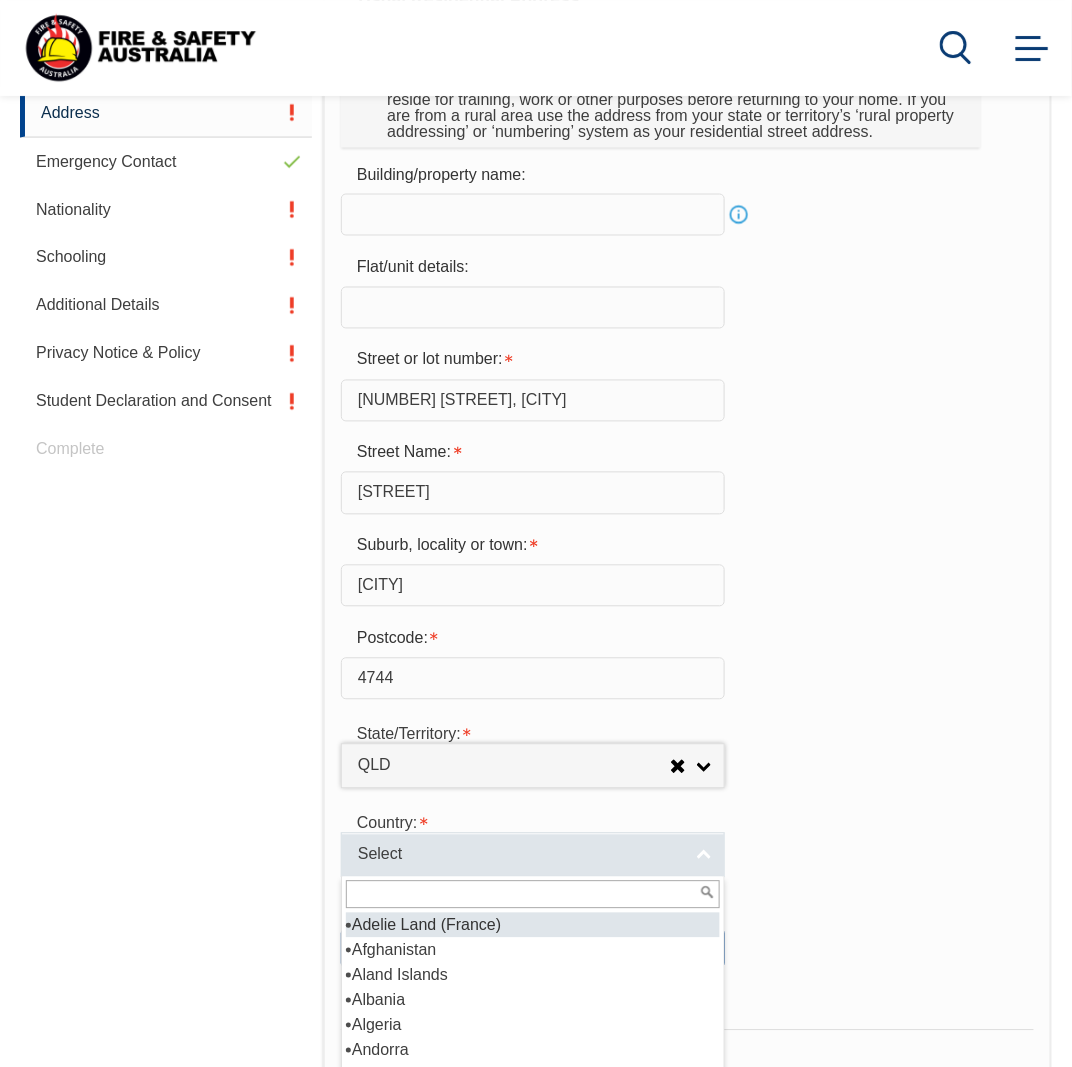 click on "Select" at bounding box center [520, 855] 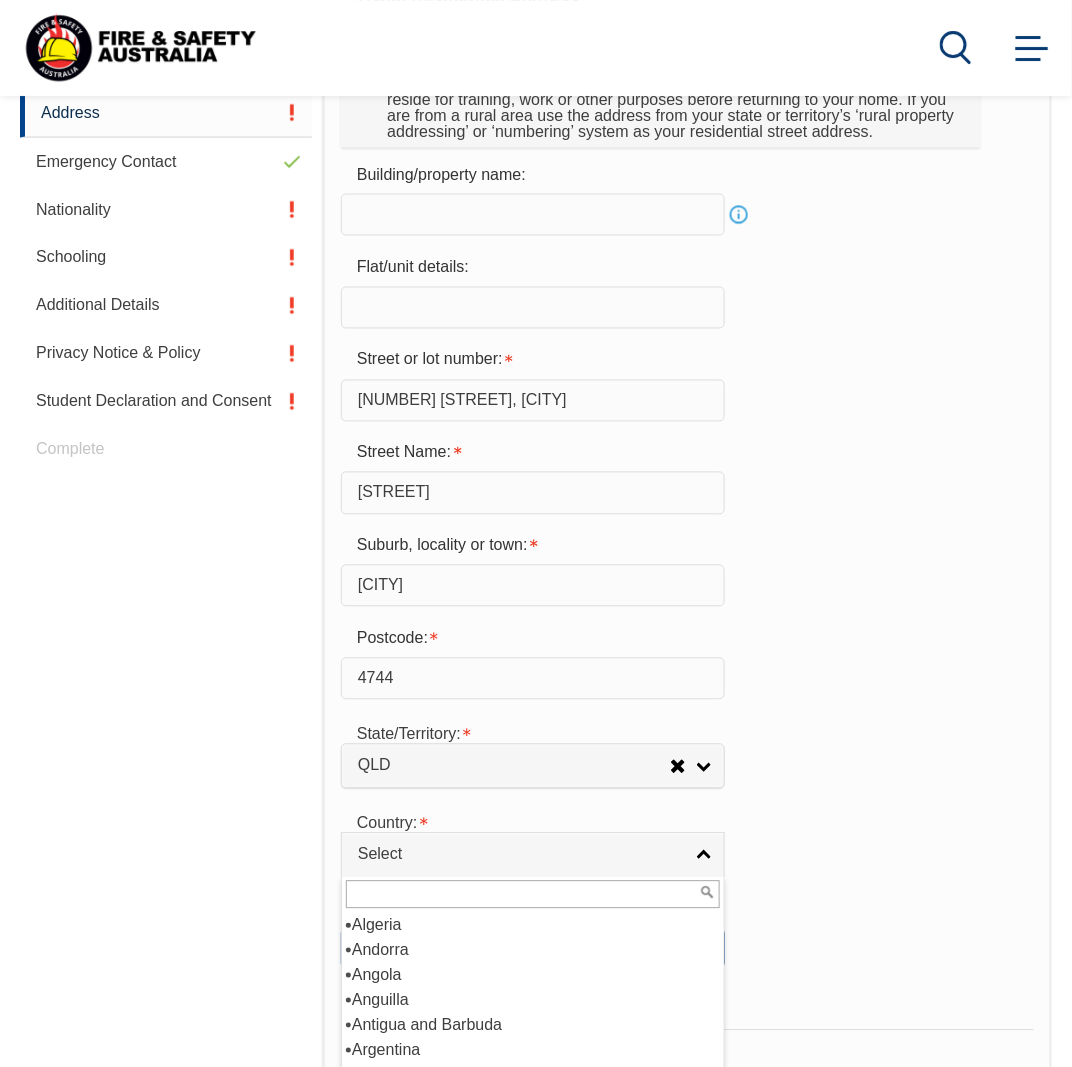 scroll, scrollTop: 200, scrollLeft: 0, axis: vertical 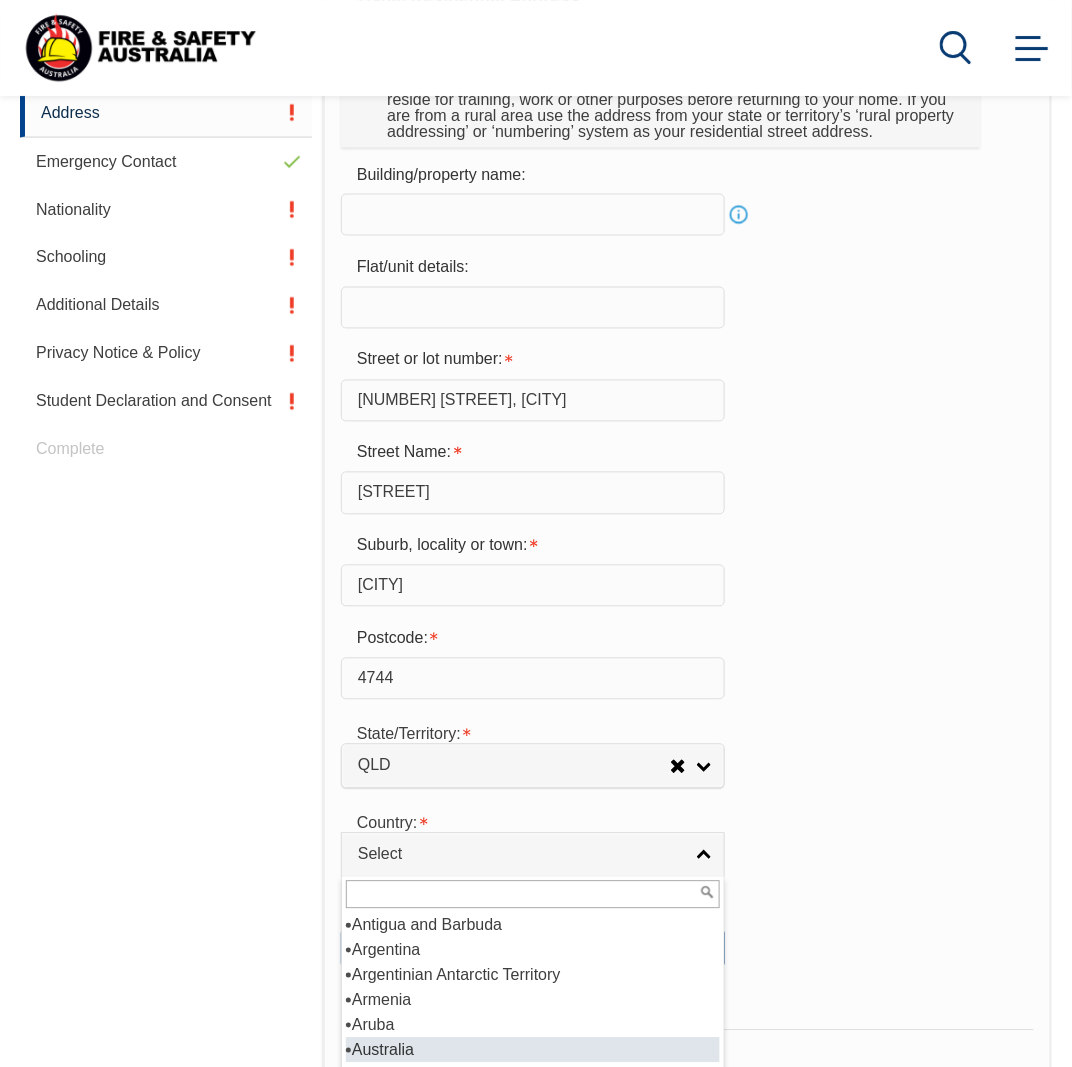 click on "Australia" at bounding box center (533, 1050) 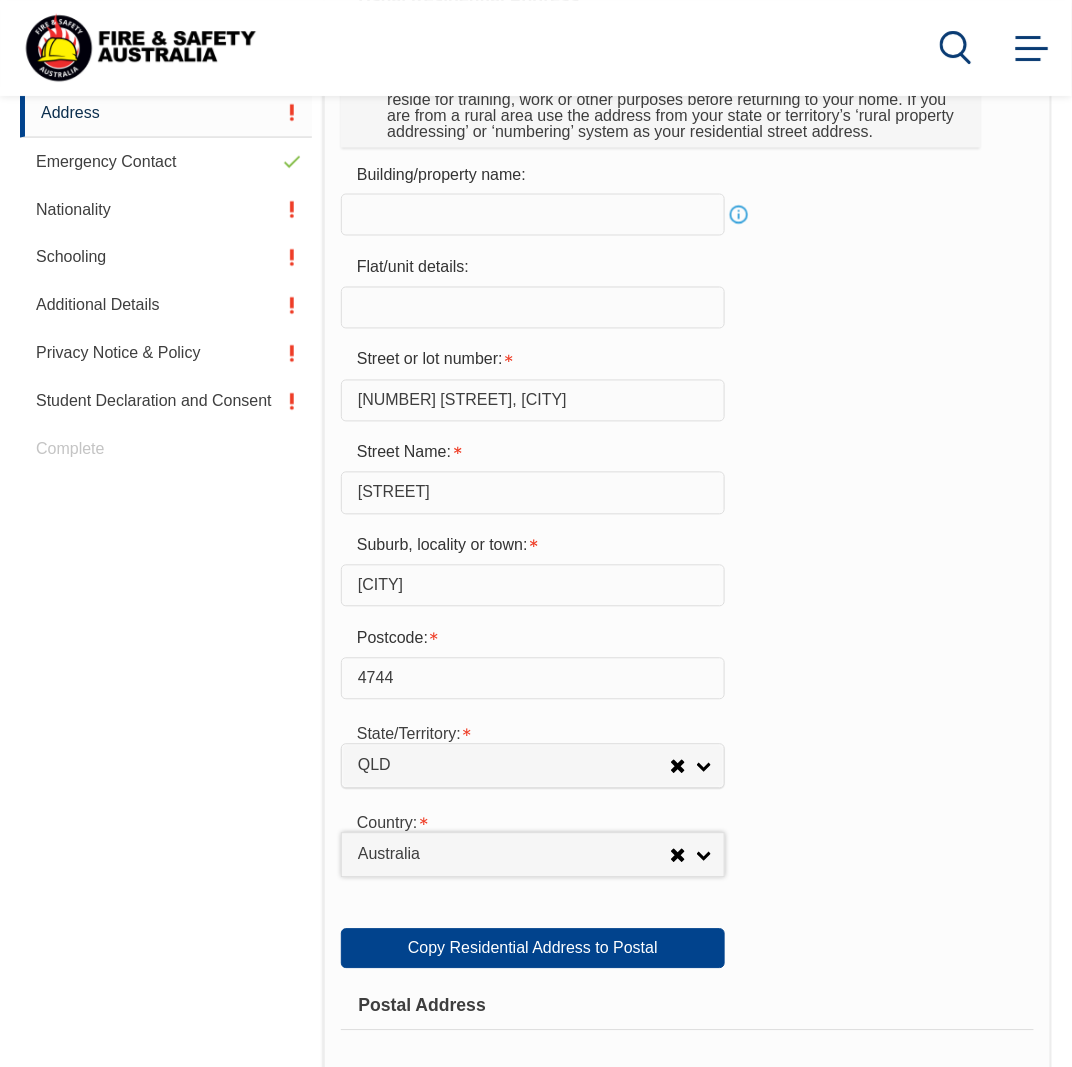 click on "Suburb, locality or town: Moranbah" at bounding box center (687, 567) 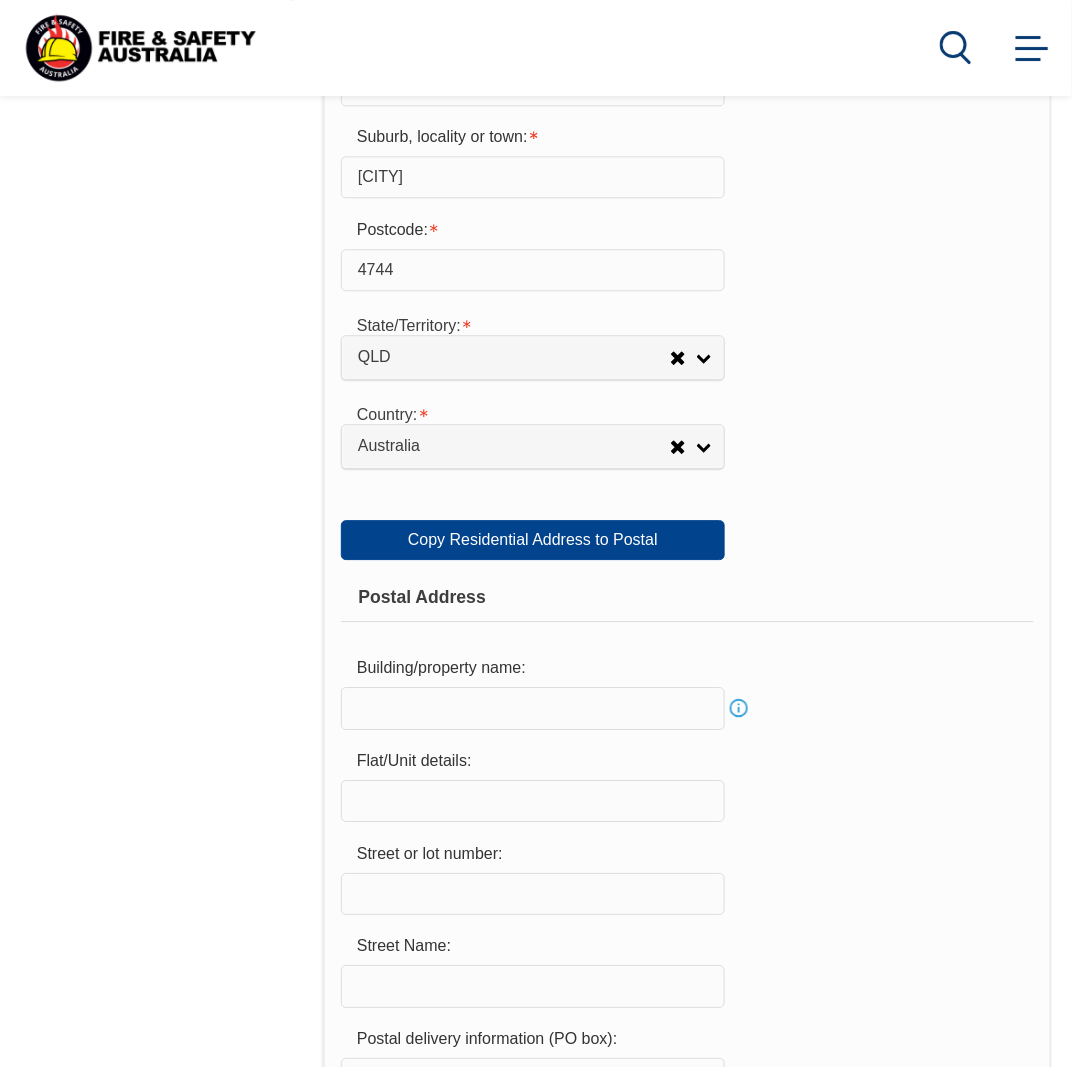 scroll, scrollTop: 1204, scrollLeft: 0, axis: vertical 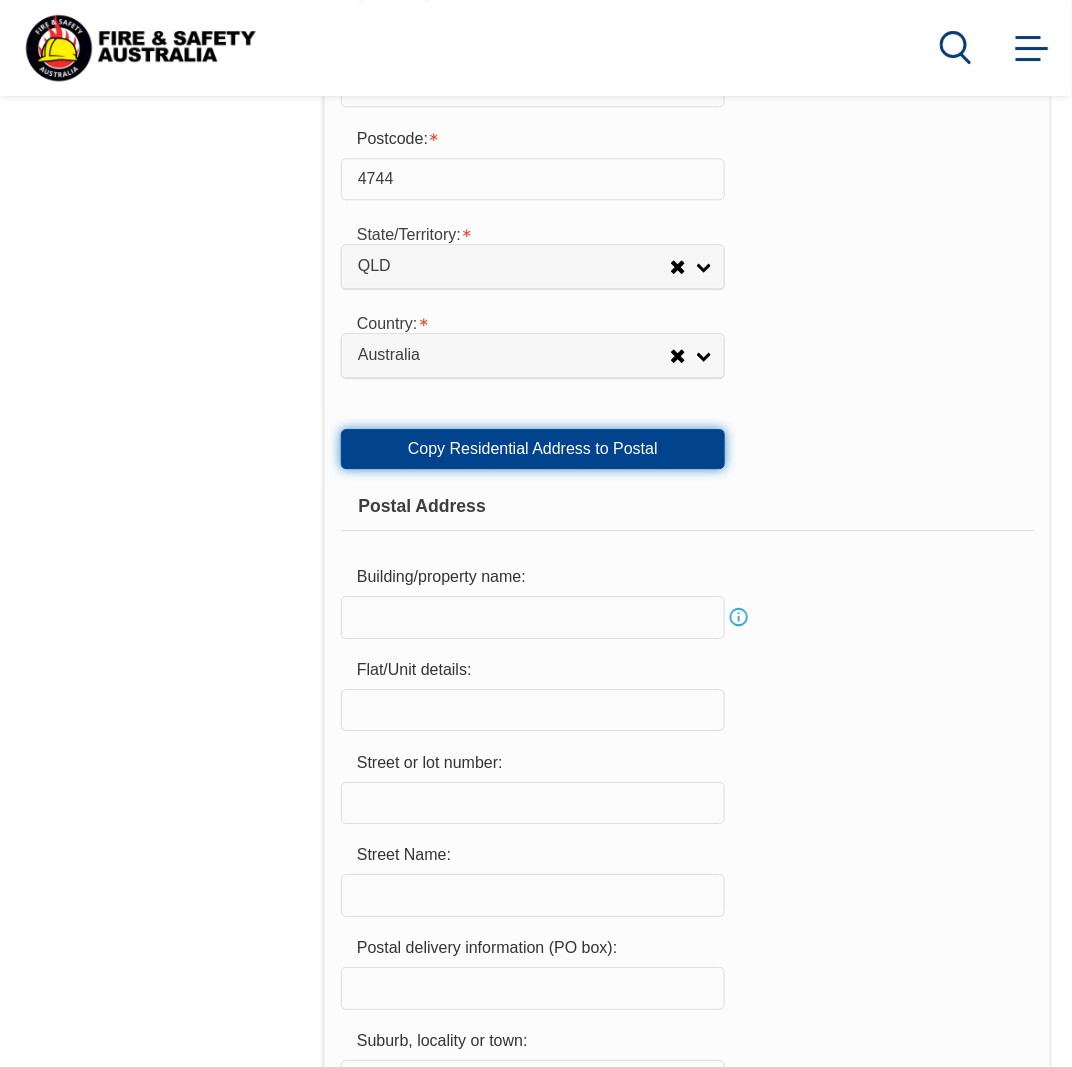 click on "Copy Residential Address to Postal" at bounding box center (533, 449) 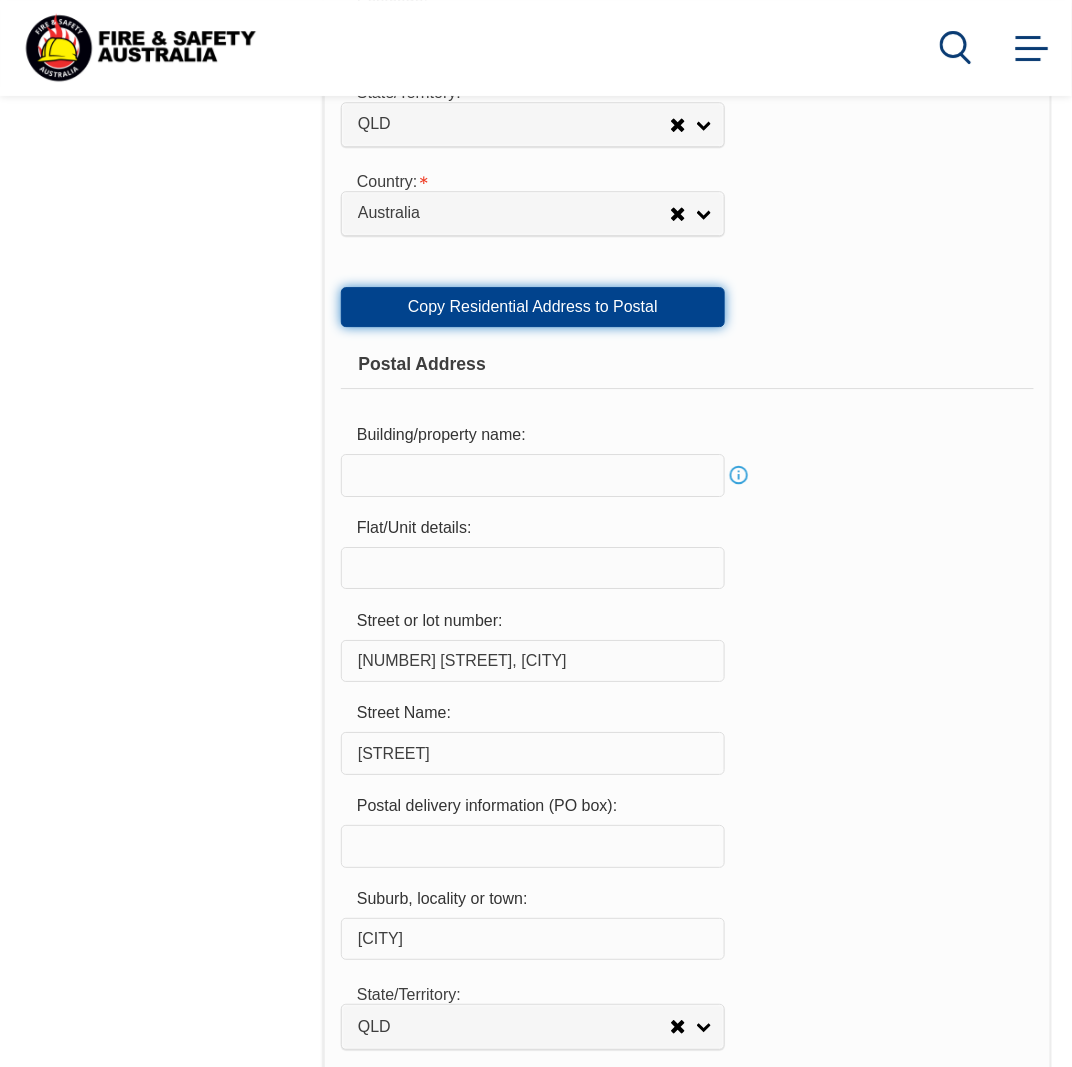 scroll, scrollTop: 1404, scrollLeft: 0, axis: vertical 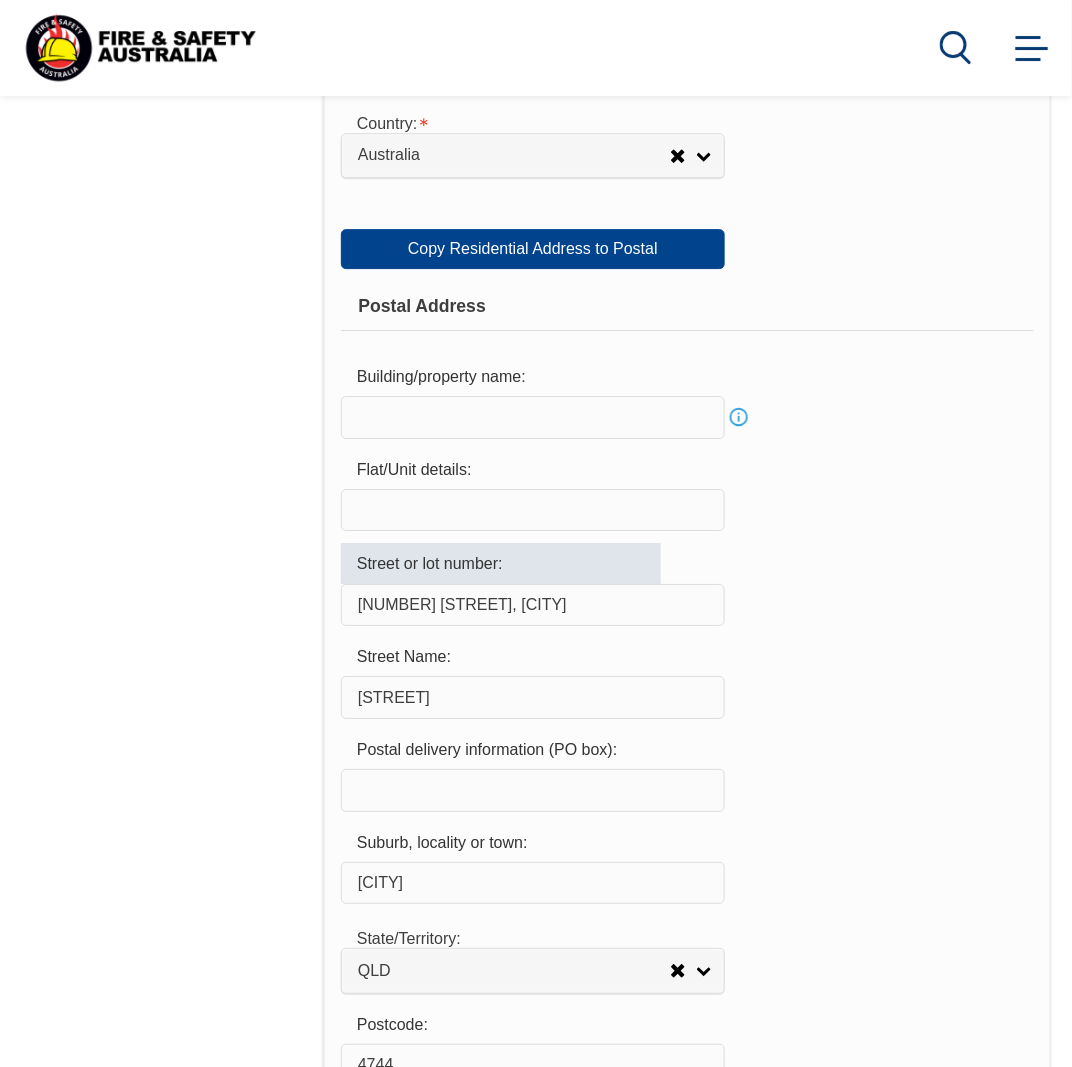 drag, startPoint x: 471, startPoint y: 598, endPoint x: 377, endPoint y: 584, distance: 95.036835 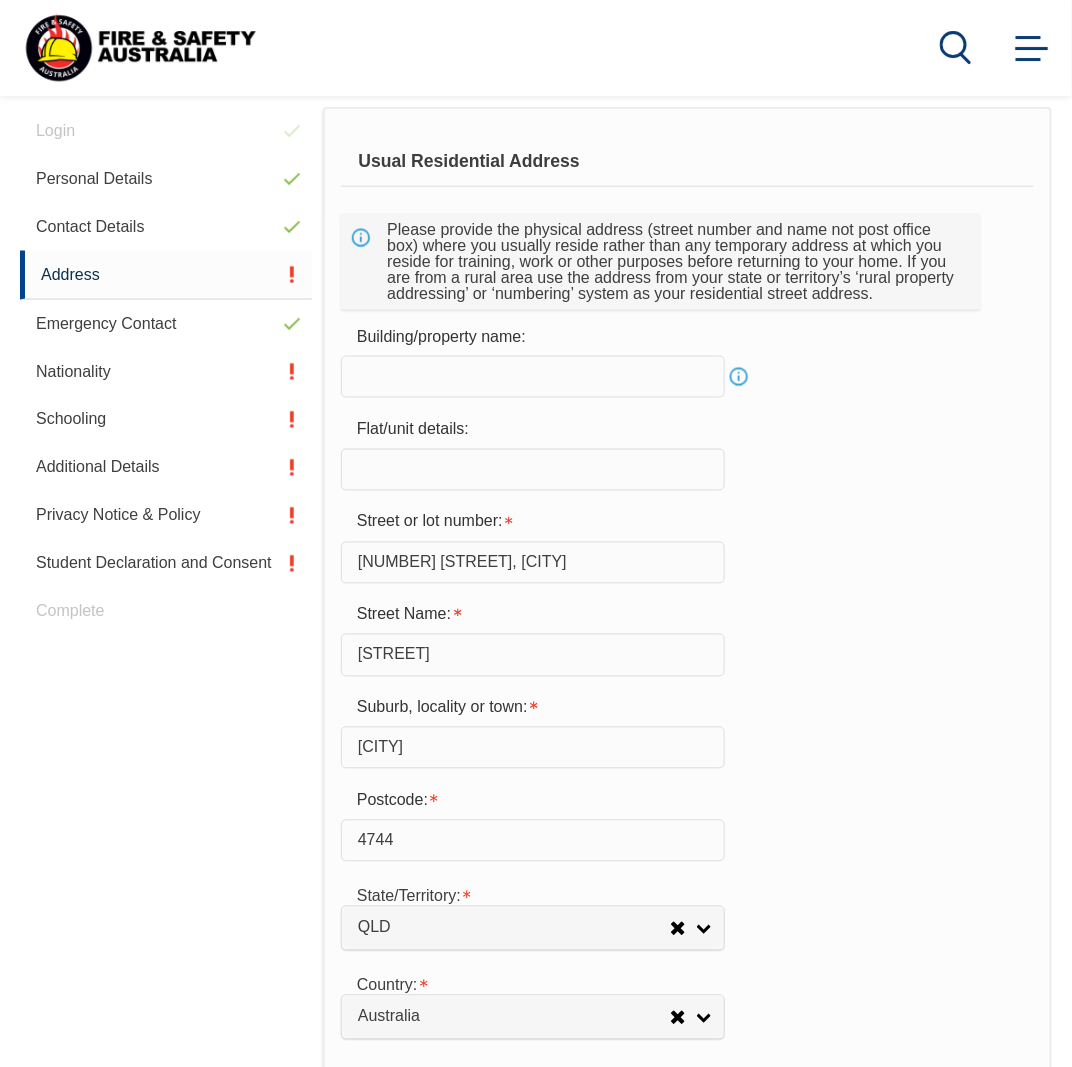 scroll, scrollTop: 504, scrollLeft: 0, axis: vertical 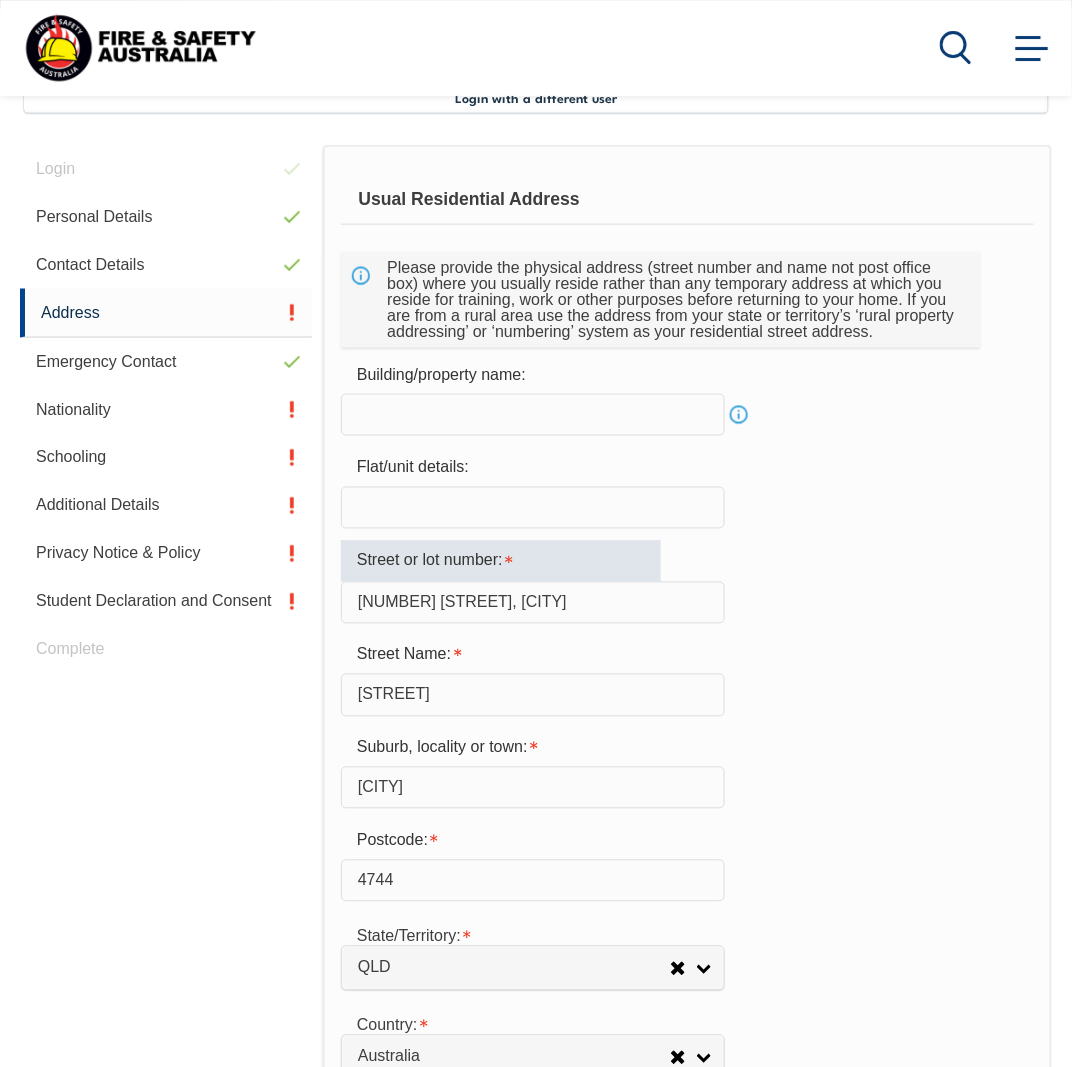 drag, startPoint x: 484, startPoint y: 594, endPoint x: 382, endPoint y: 601, distance: 102.239914 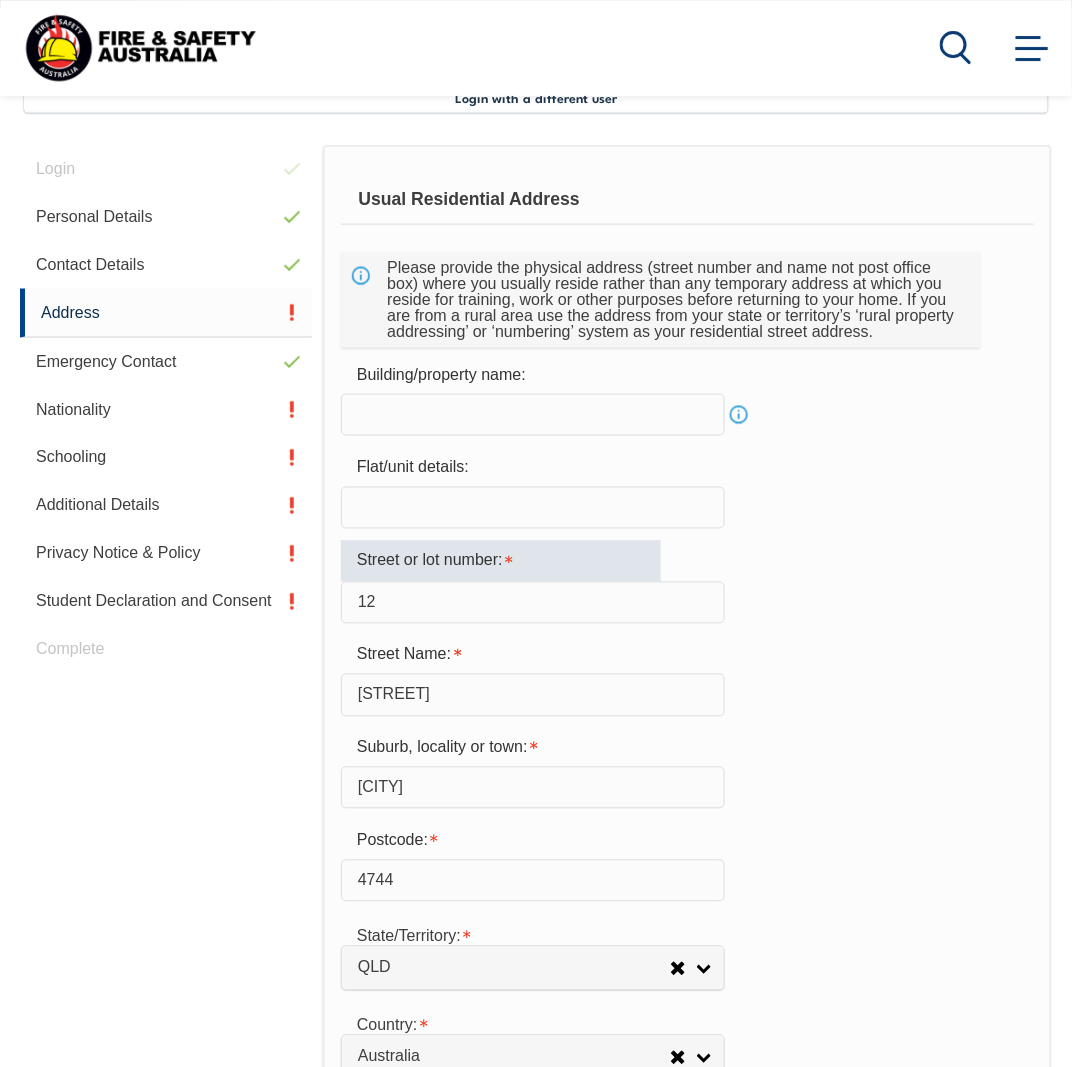 type on "12" 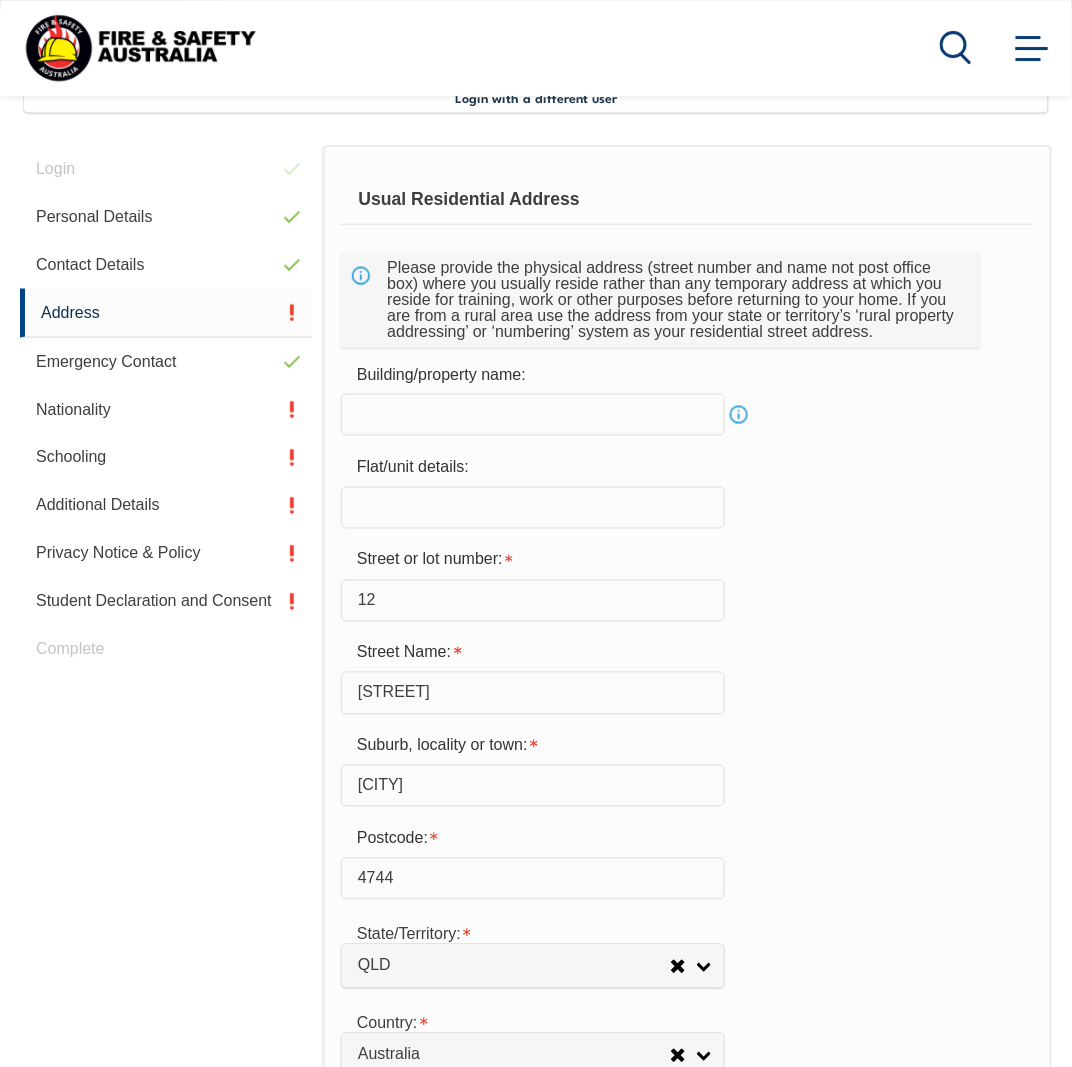 click on "Street Name: Utah Drive" at bounding box center [687, 674] 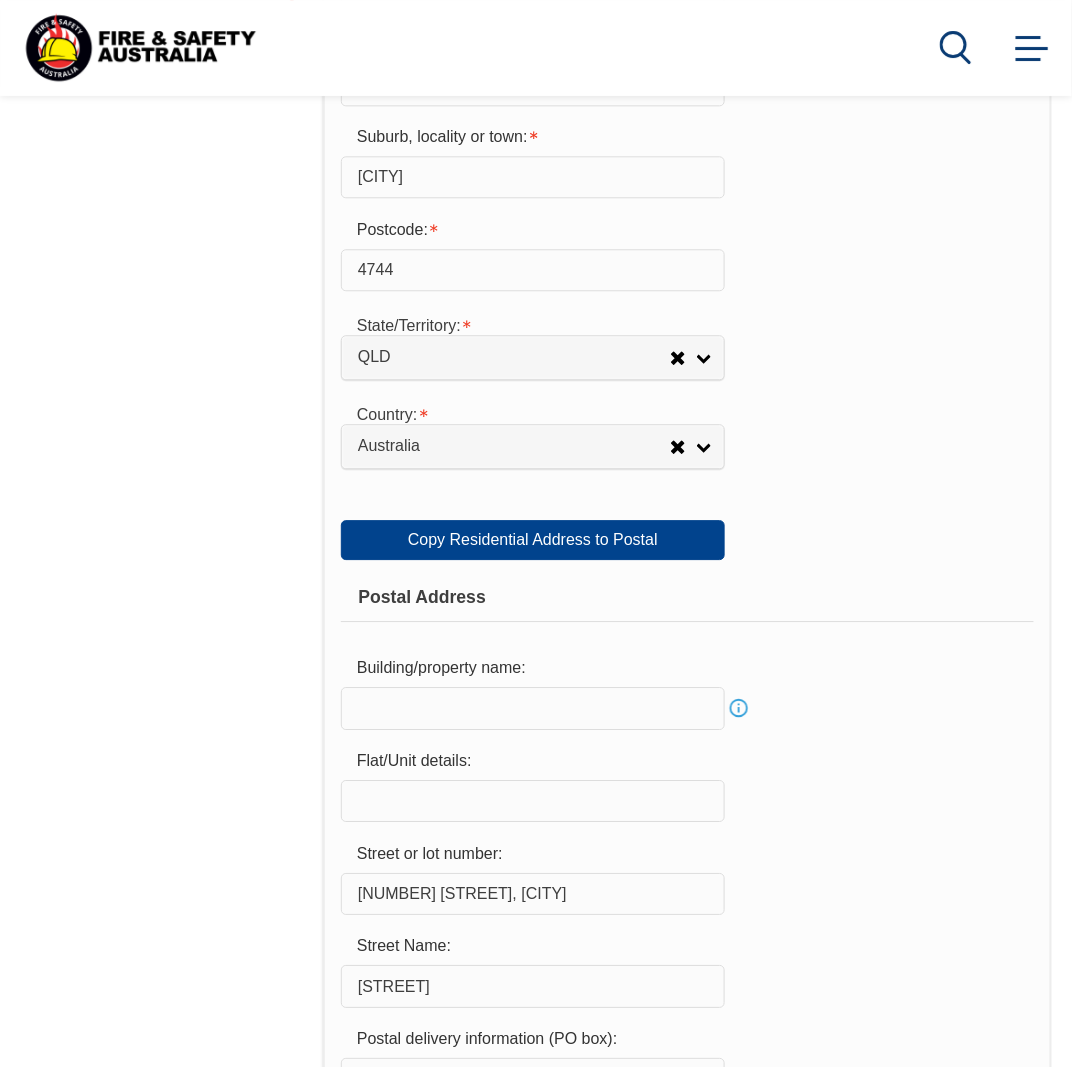 scroll, scrollTop: 1285, scrollLeft: 0, axis: vertical 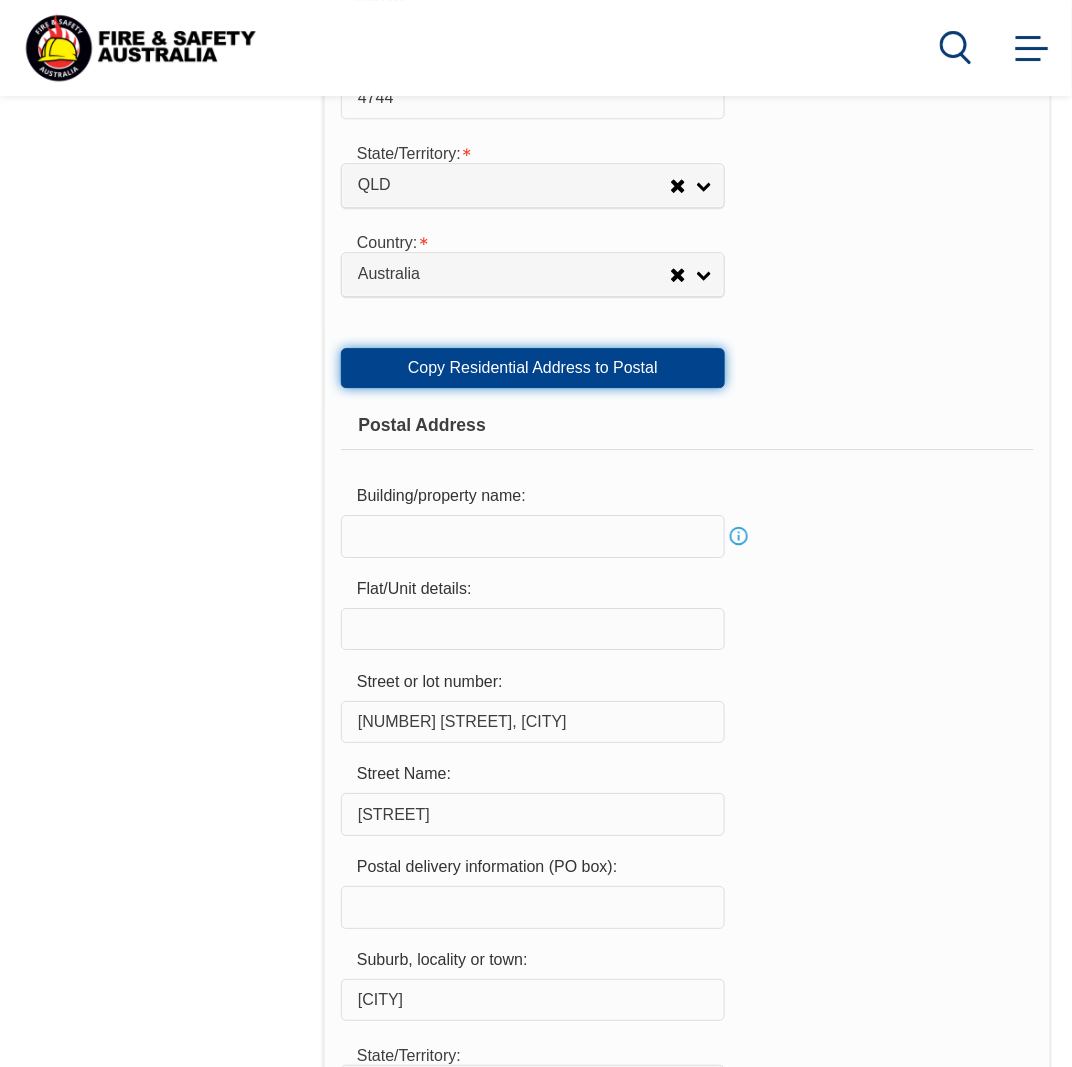 click on "Copy Residential Address to Postal" at bounding box center (533, 368) 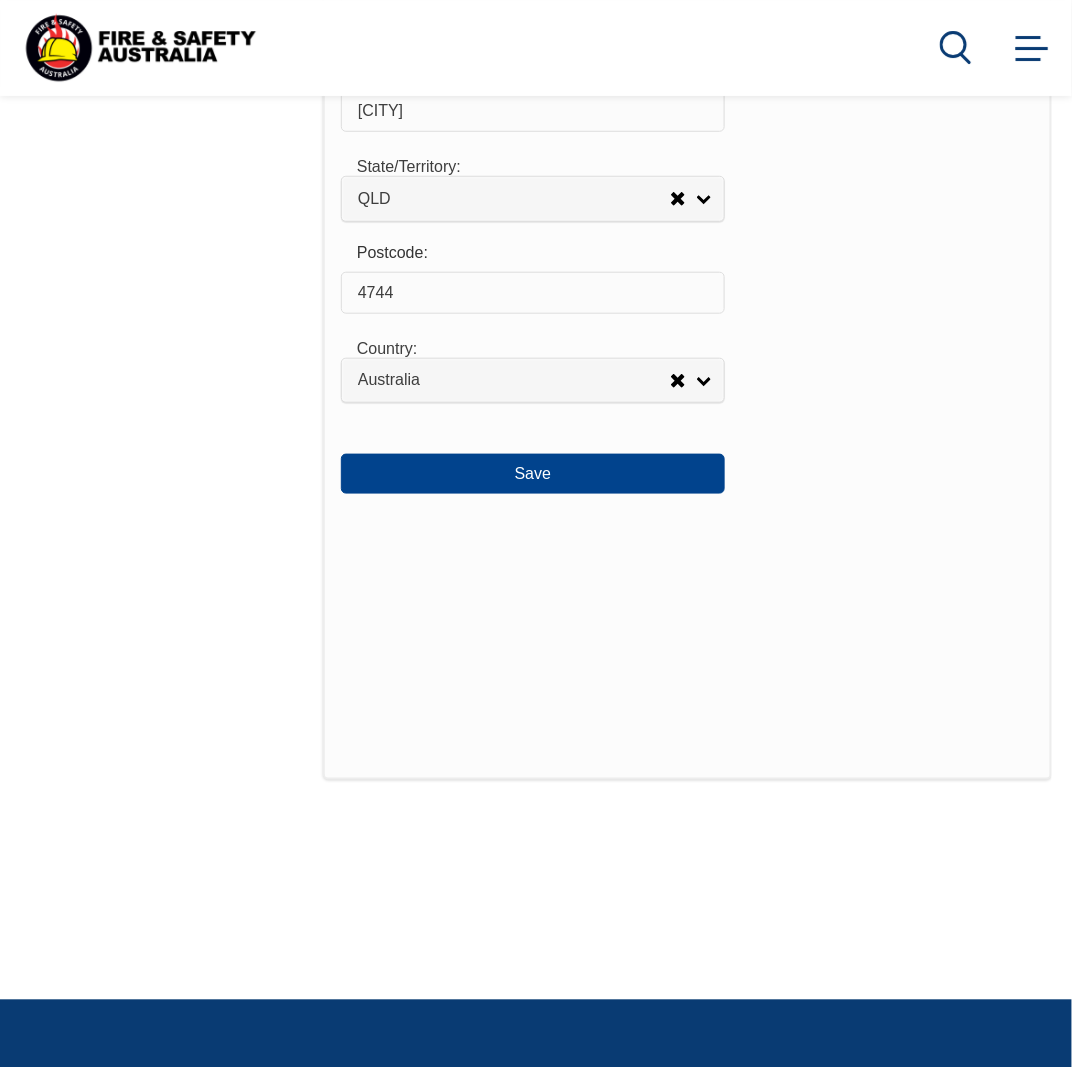 scroll, scrollTop: 2185, scrollLeft: 0, axis: vertical 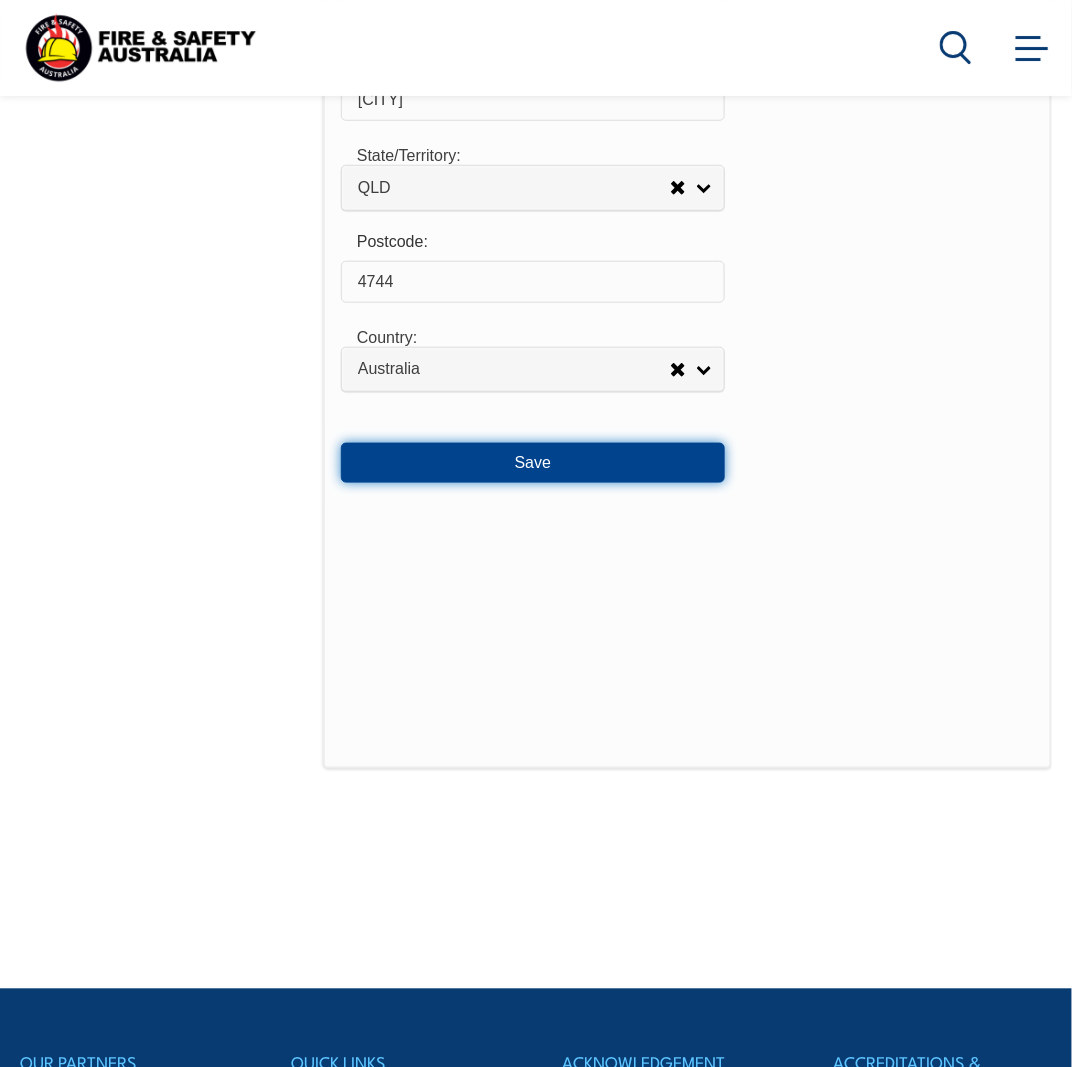 click on "Save" at bounding box center [533, 463] 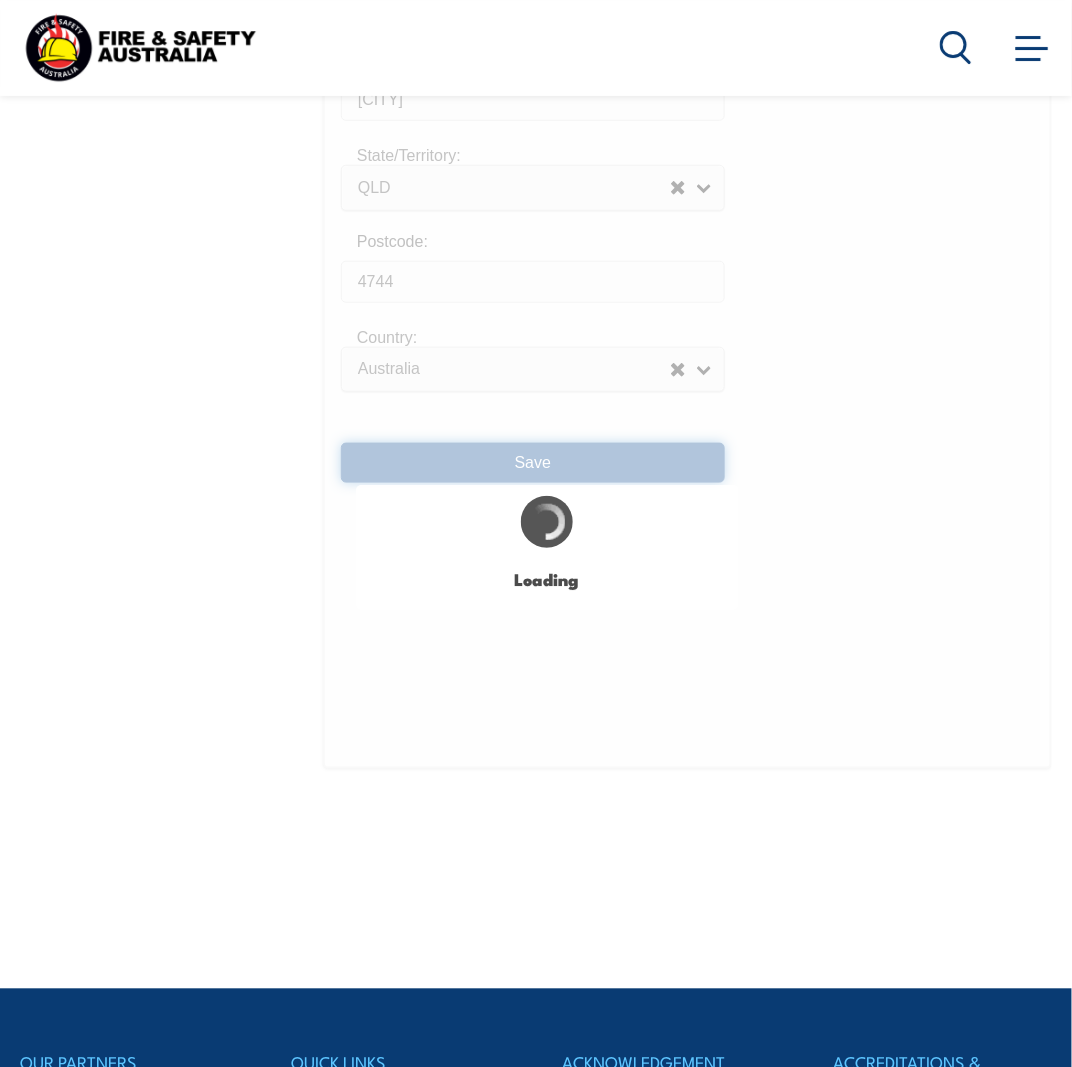 type on "12" 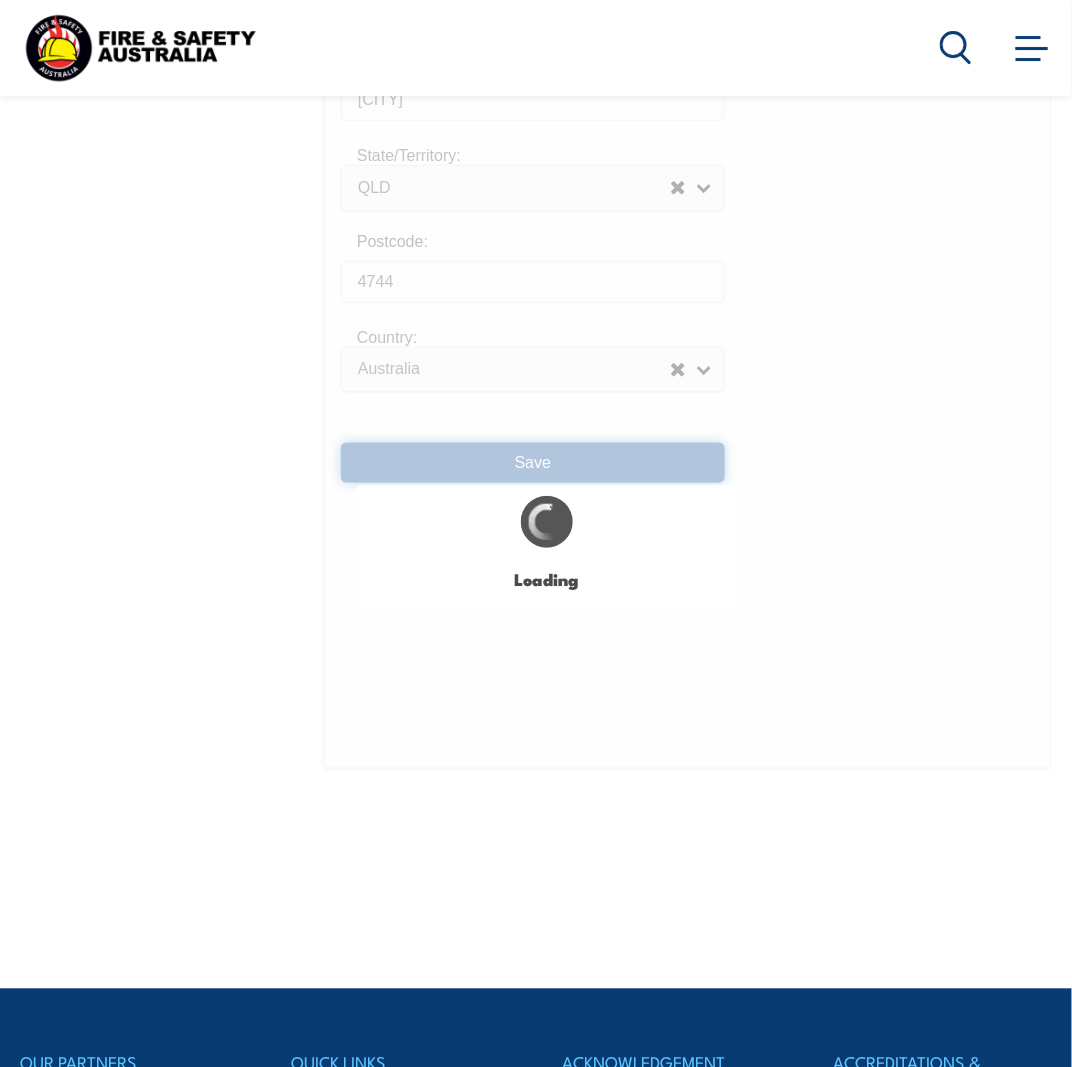 type on "12" 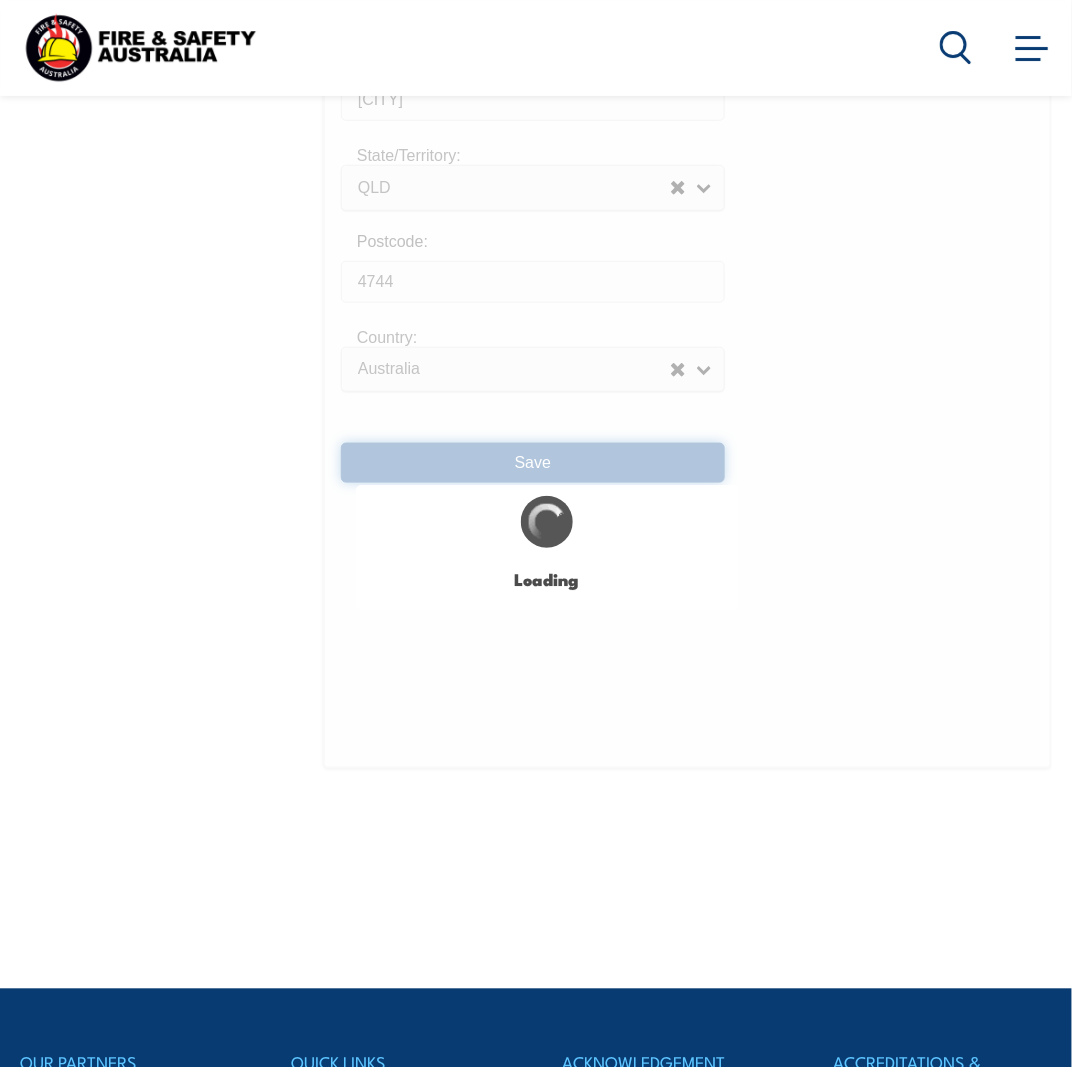 scroll, scrollTop: 0, scrollLeft: 0, axis: both 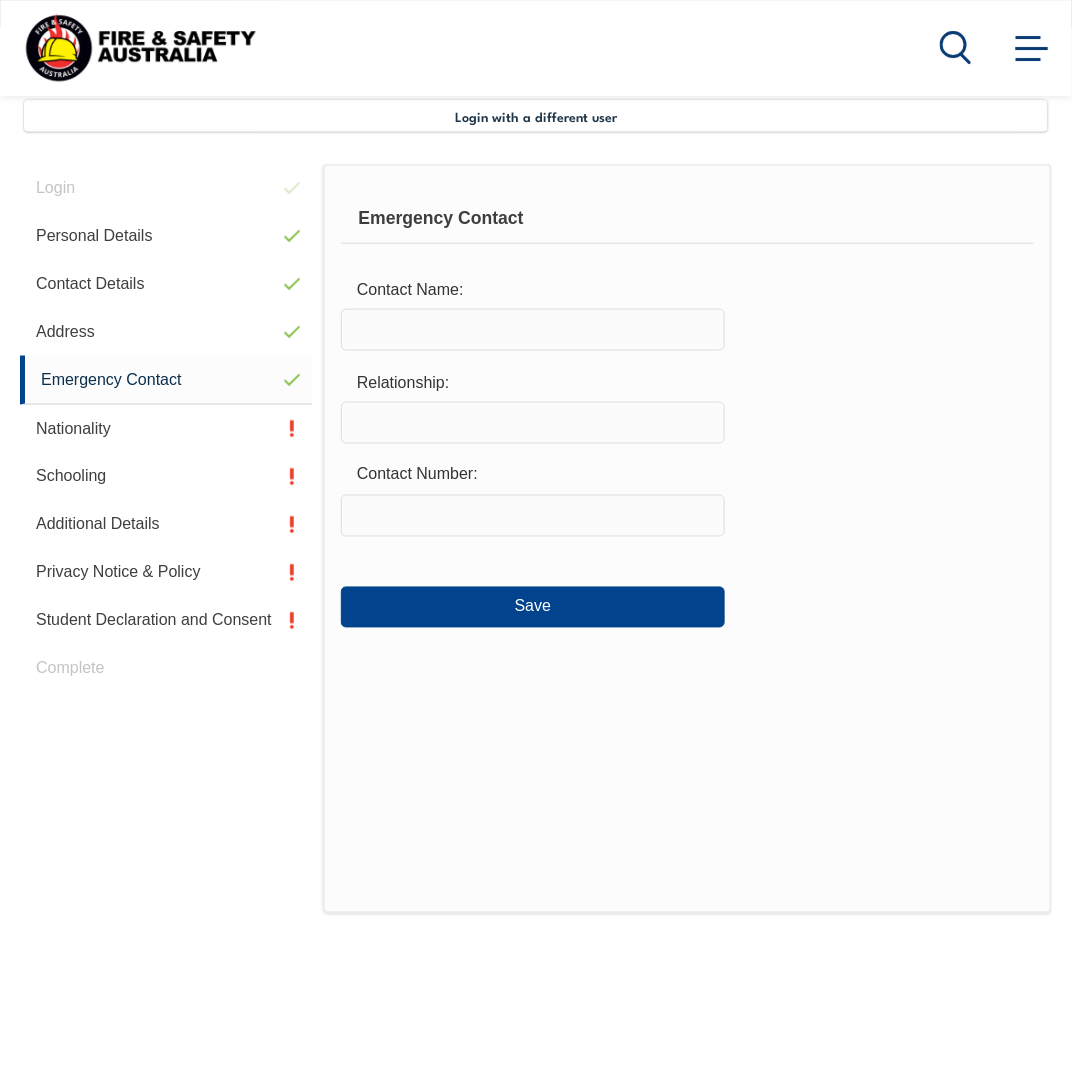 click at bounding box center (533, 330) 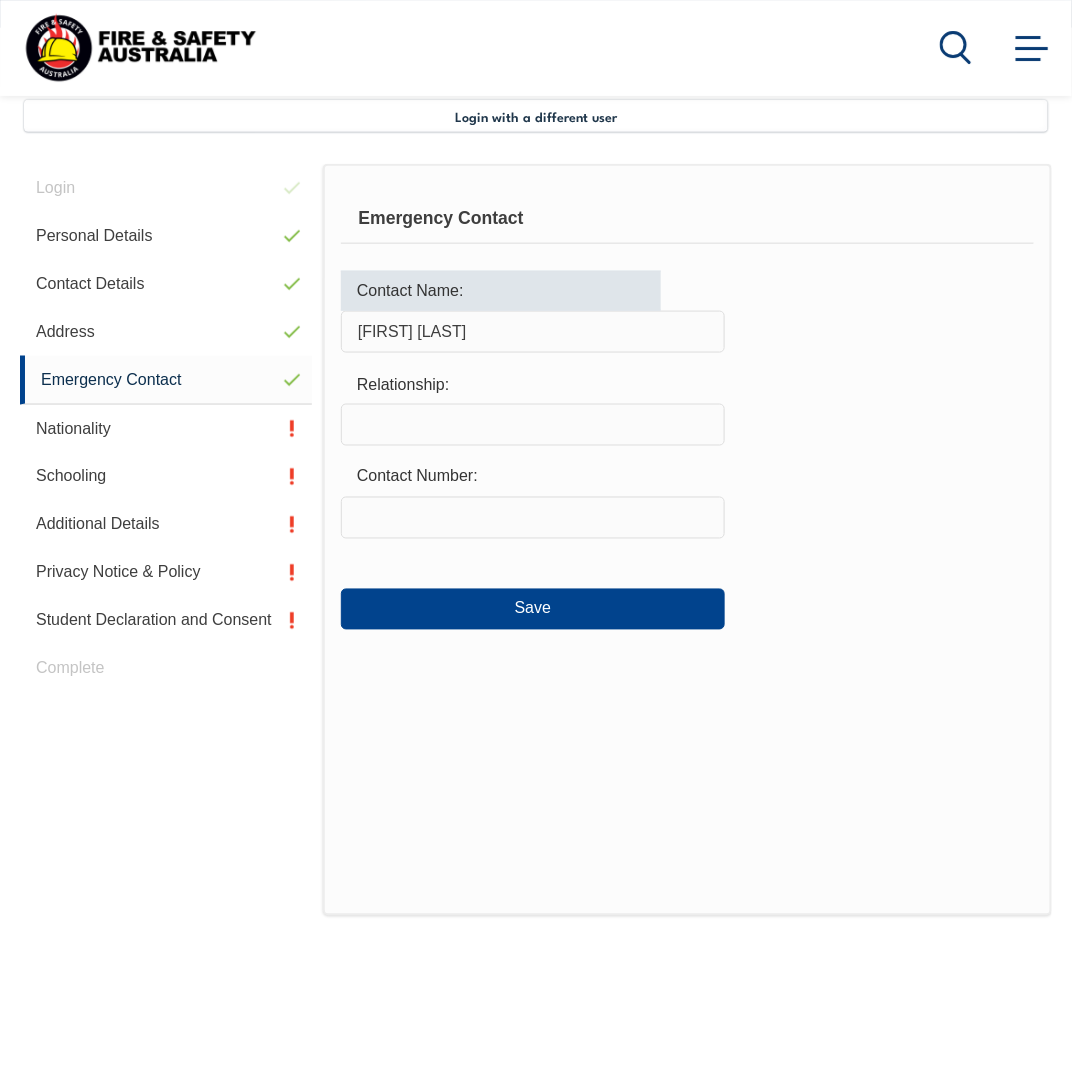 type on "Hiba Qayyum" 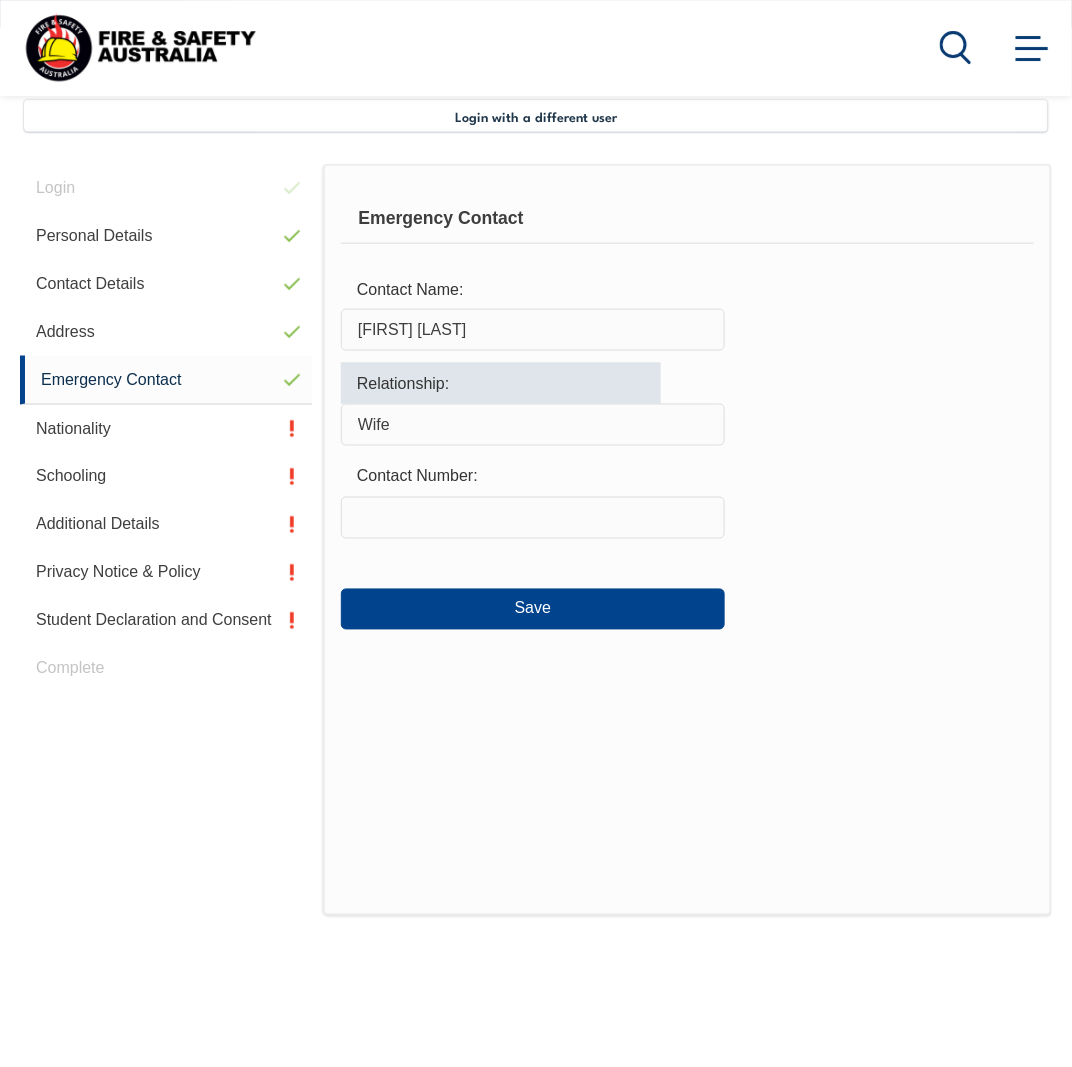 type on "Wife" 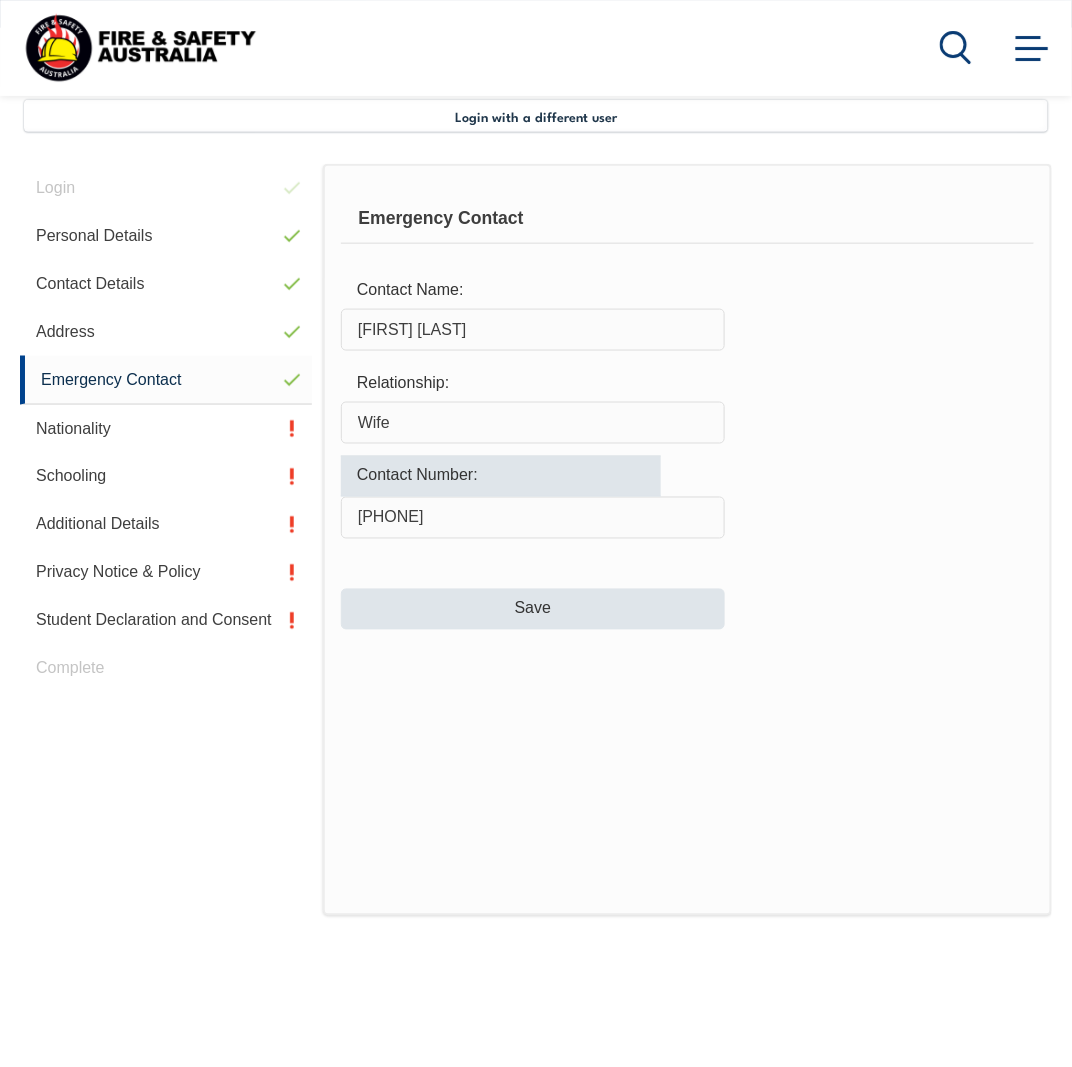 type on "0487012264" 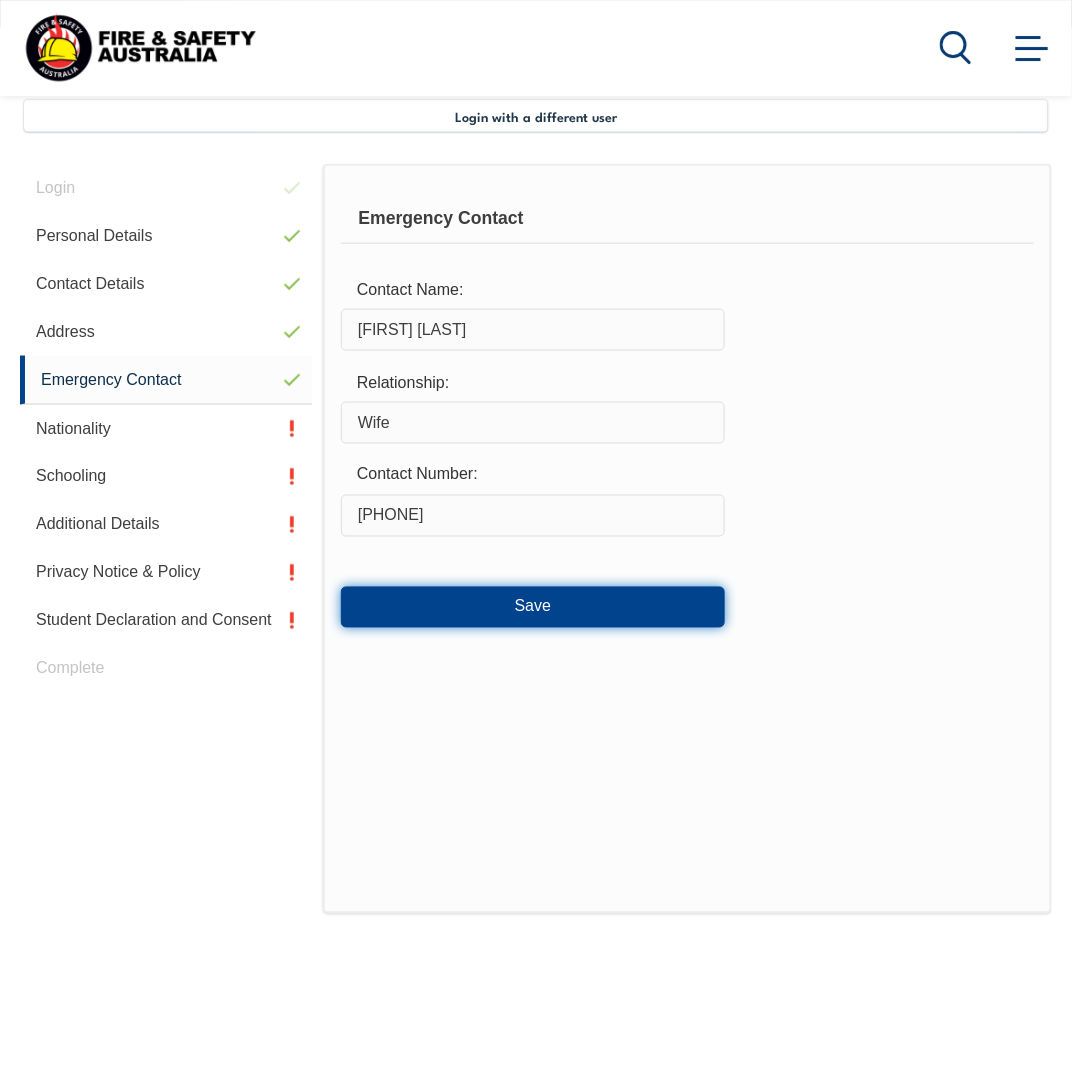 click on "Save" at bounding box center (533, 607) 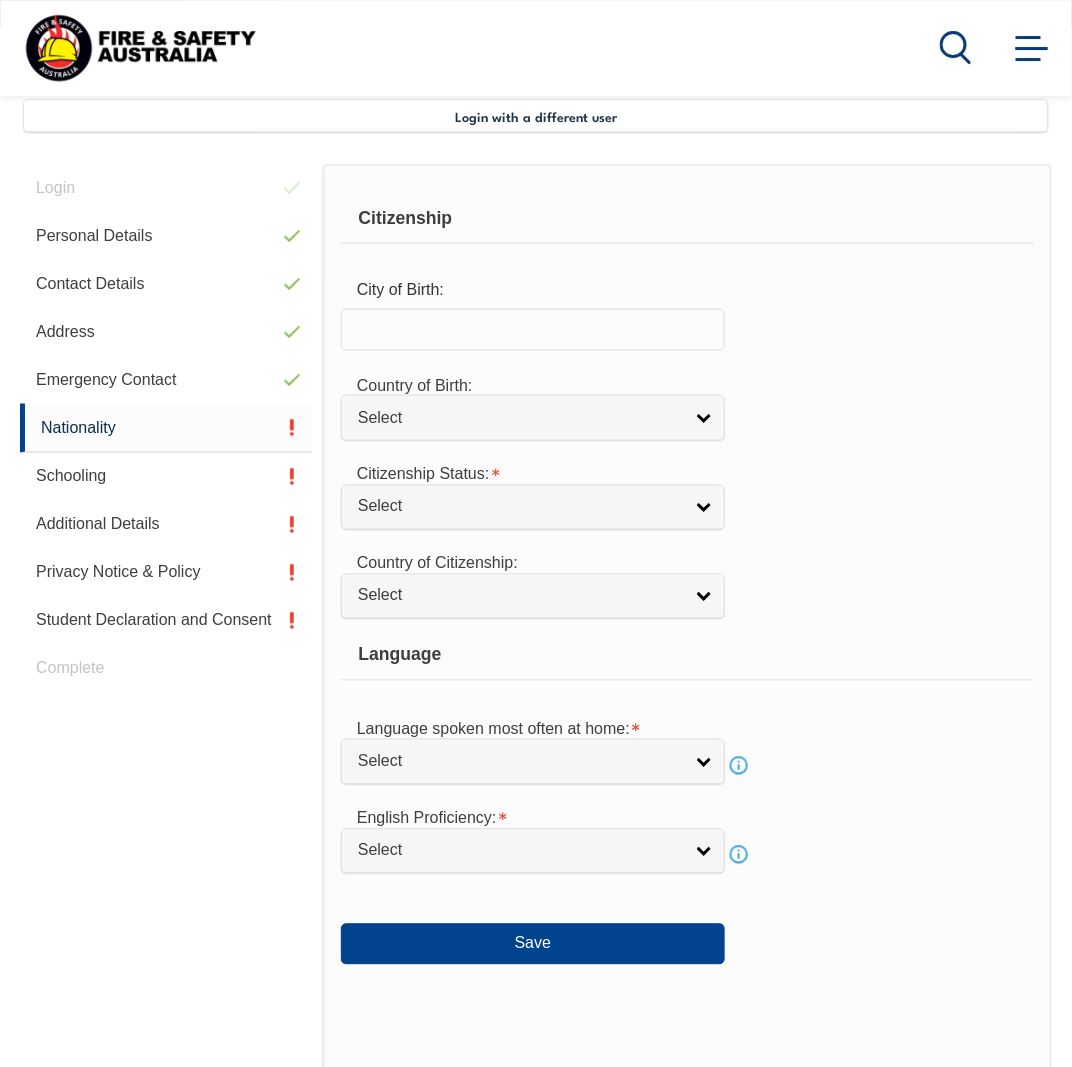 click at bounding box center (533, 330) 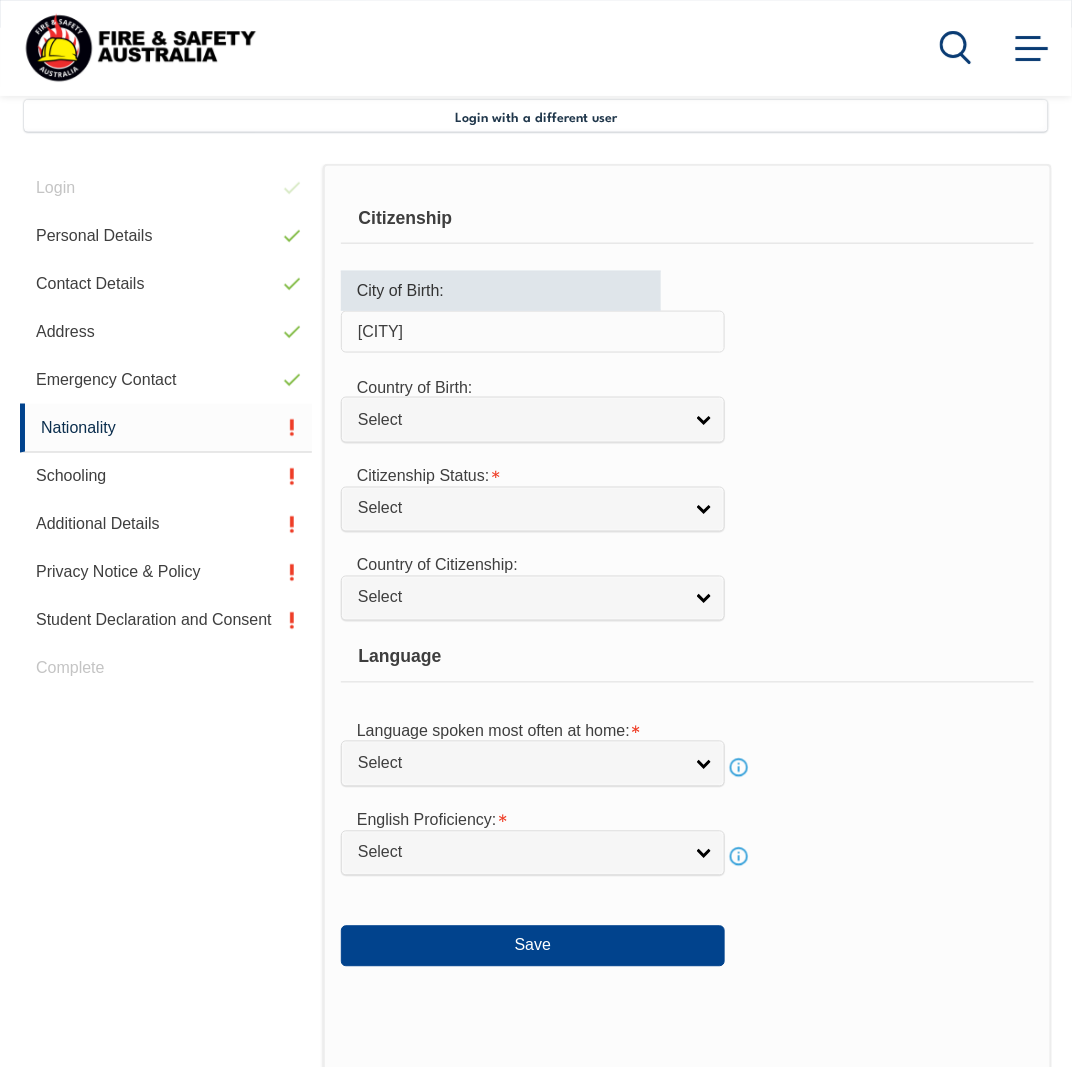 type on "Multan" 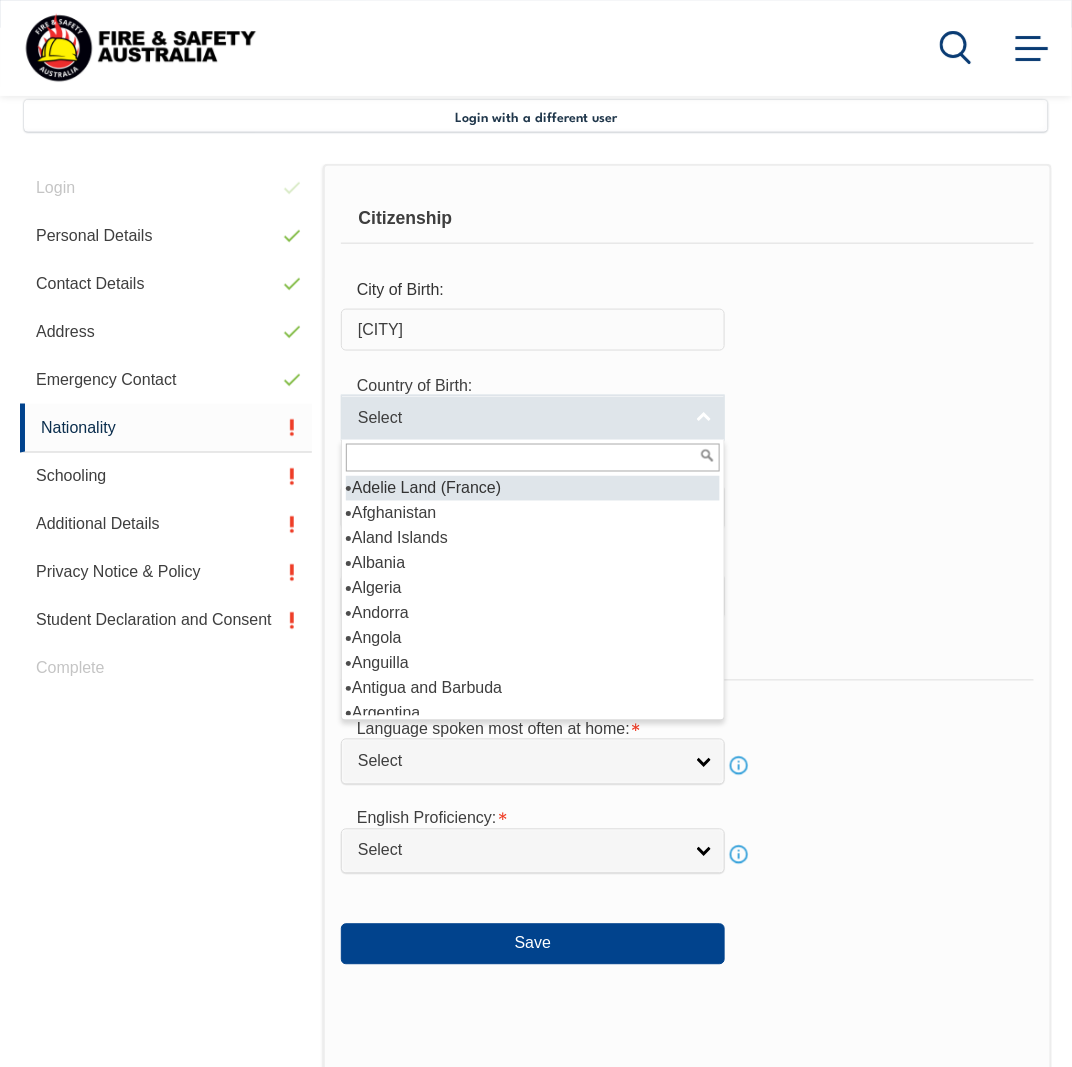 click on "Select" at bounding box center (520, 418) 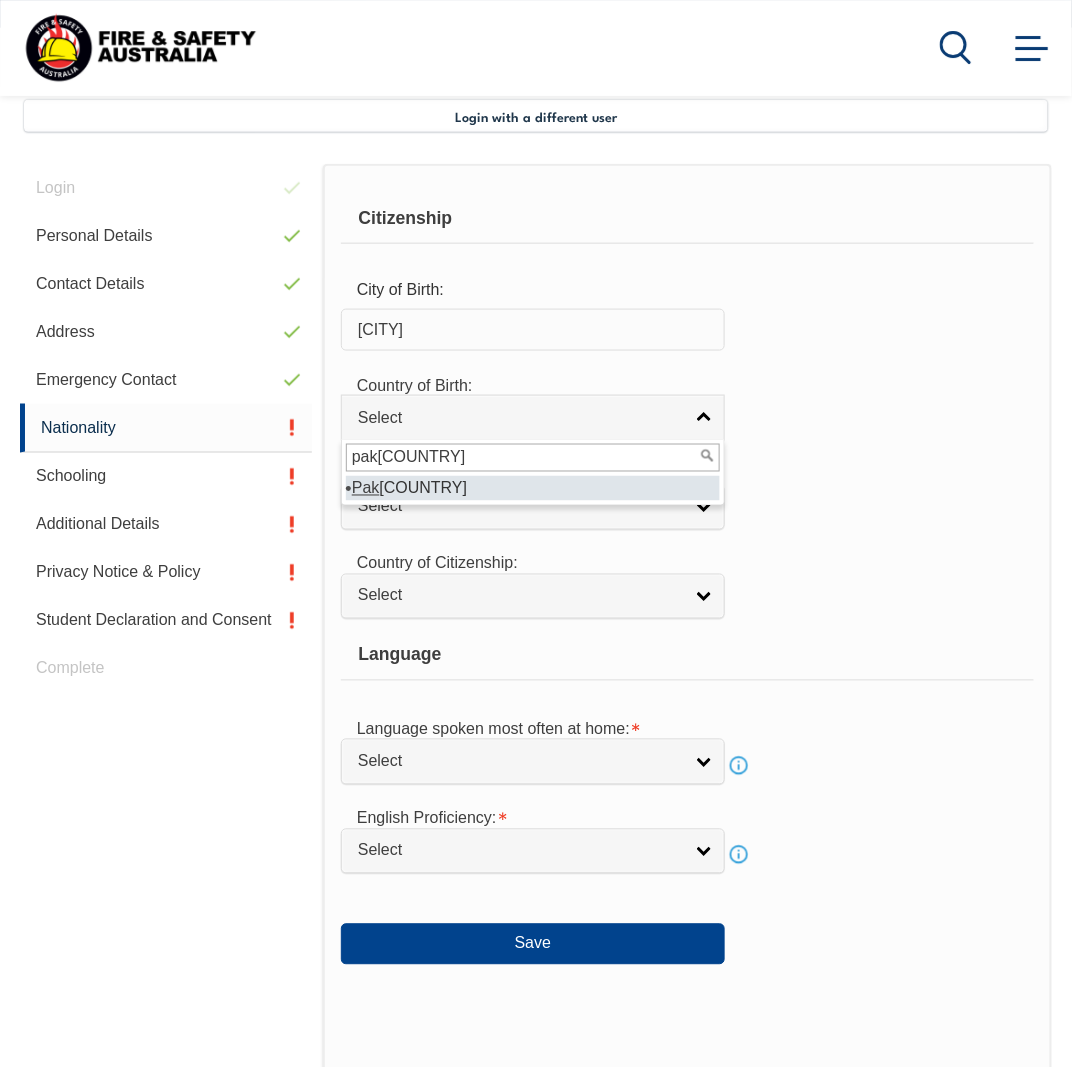 type on "pak" 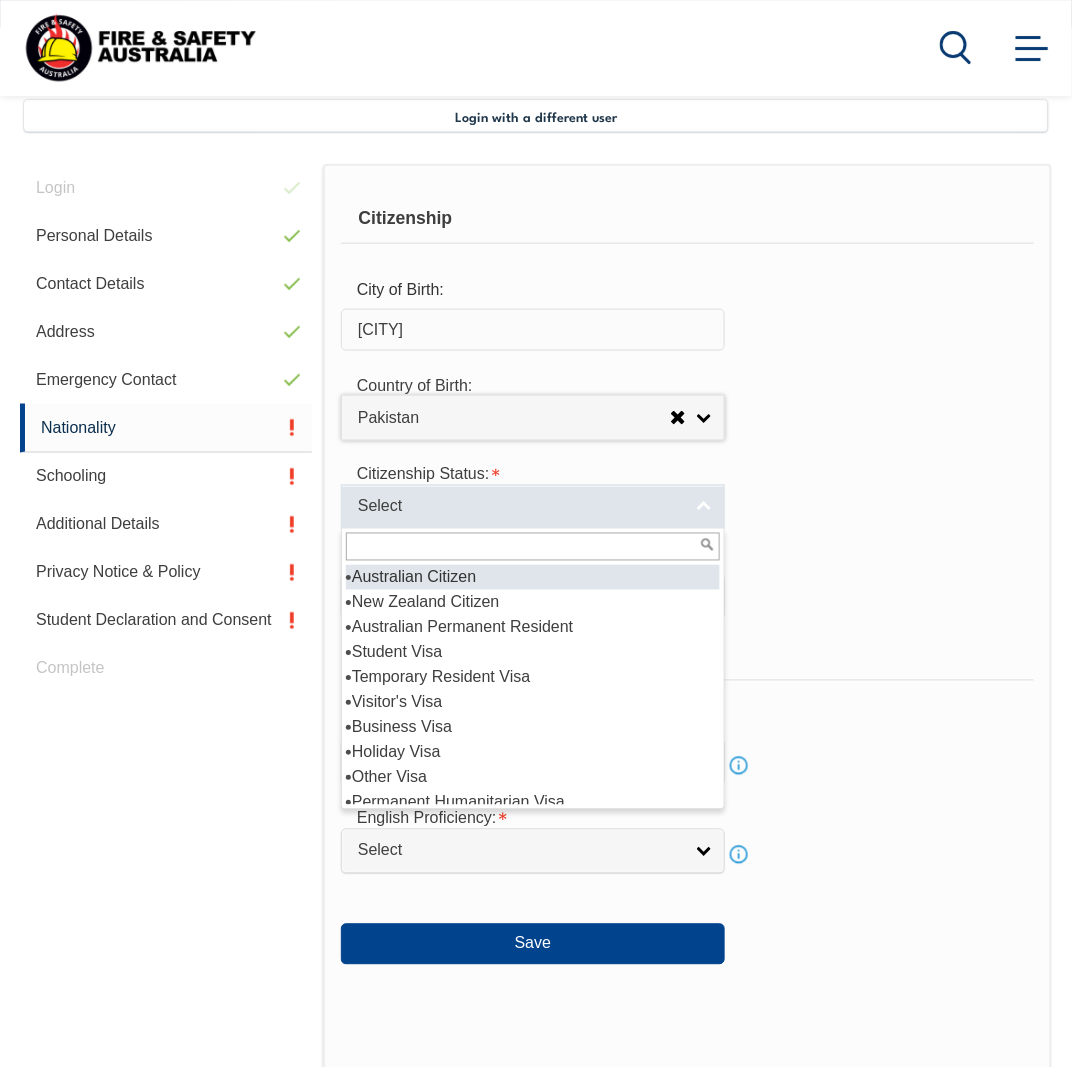 click on "Select" at bounding box center (520, 507) 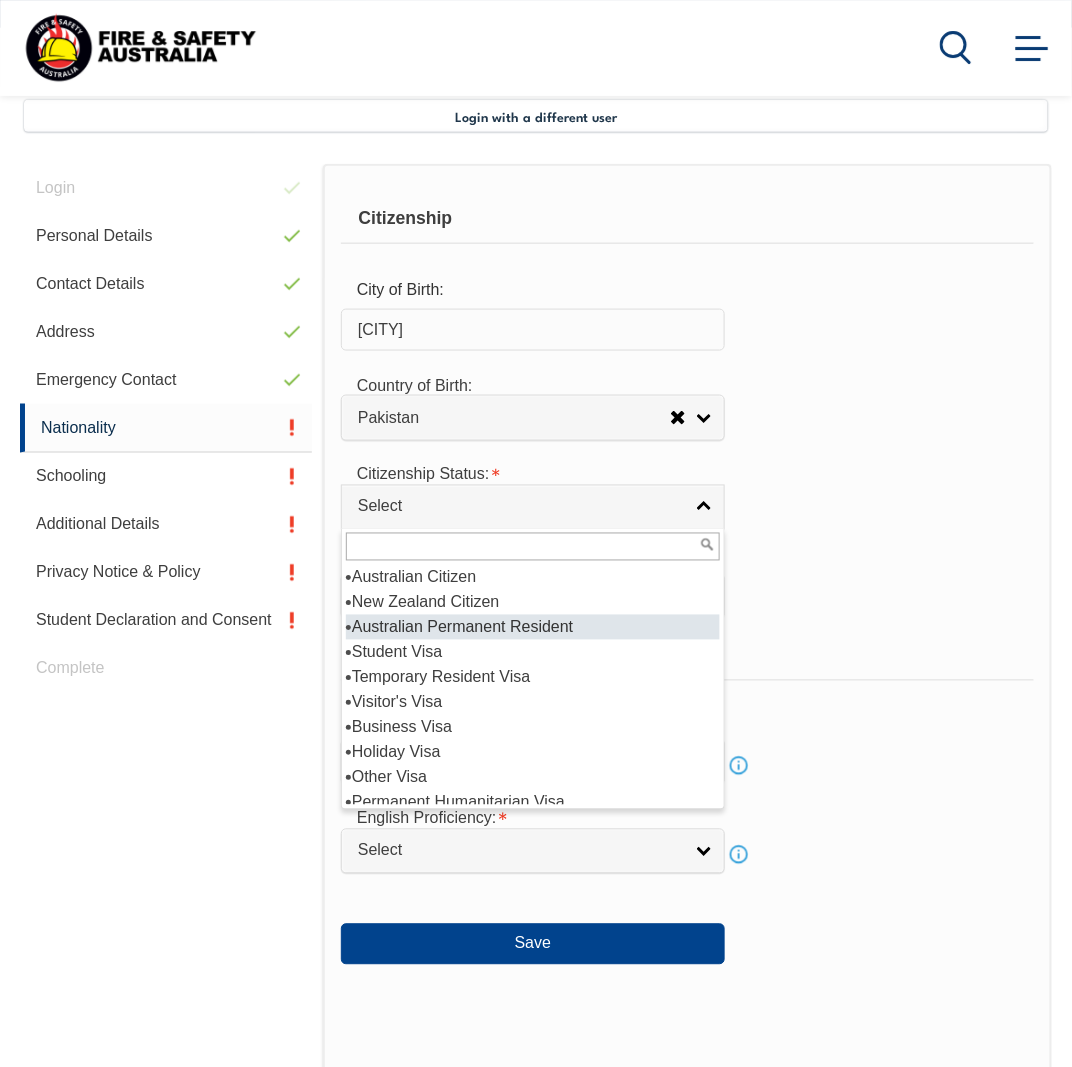 click on "Australian Permanent Resident" at bounding box center (533, 627) 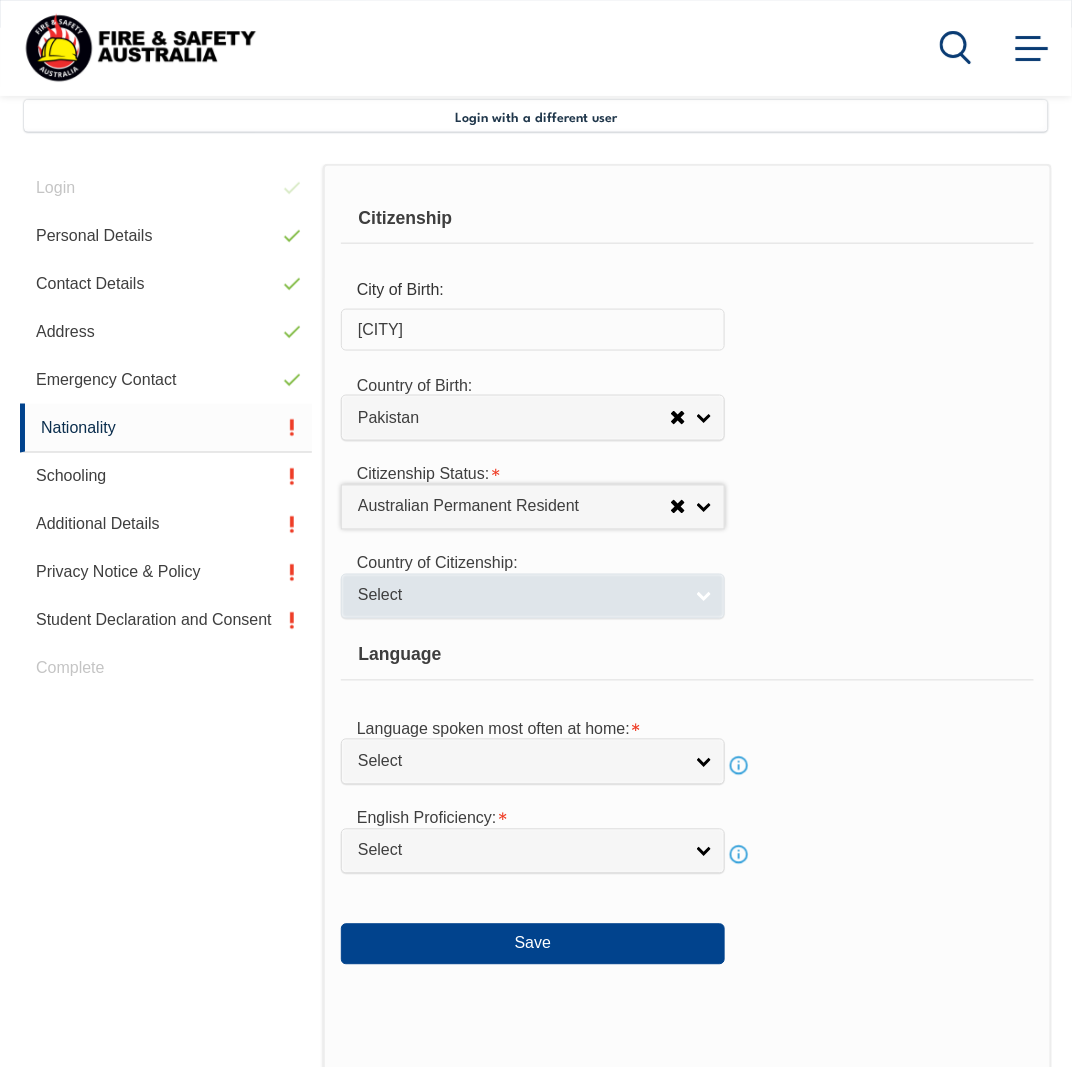 click on "Select" at bounding box center (520, 596) 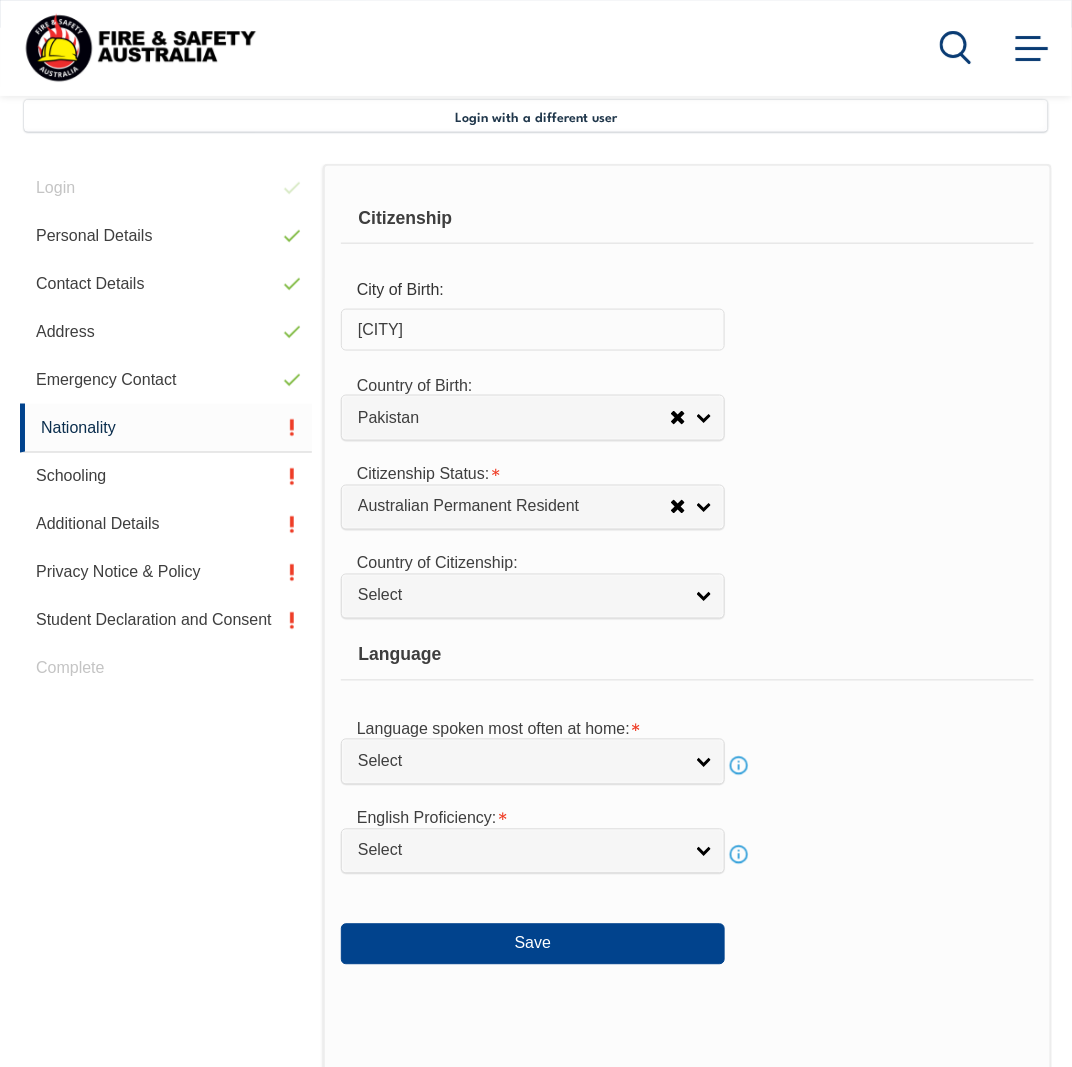click on "Citizenship Status: Australian Citizen New Zealand Citizen Australian Permanent Resident Student Visa Temporary Resident Visa Visitor's Visa Business Visa Holiday Visa Other Visa Permanent Humanitarian Visa Overseas - No Visa or Citizenship
Australian Permanent Resident
Australian Citizen New Zealand Citizen Australian Permanent Resident Student Visa Temporary Resident Visa Visitor's Visa Business Visa Holiday Visa Other Visa Permanent Humanitarian Visa Overseas - No Visa or Citizenship" at bounding box center [687, 491] 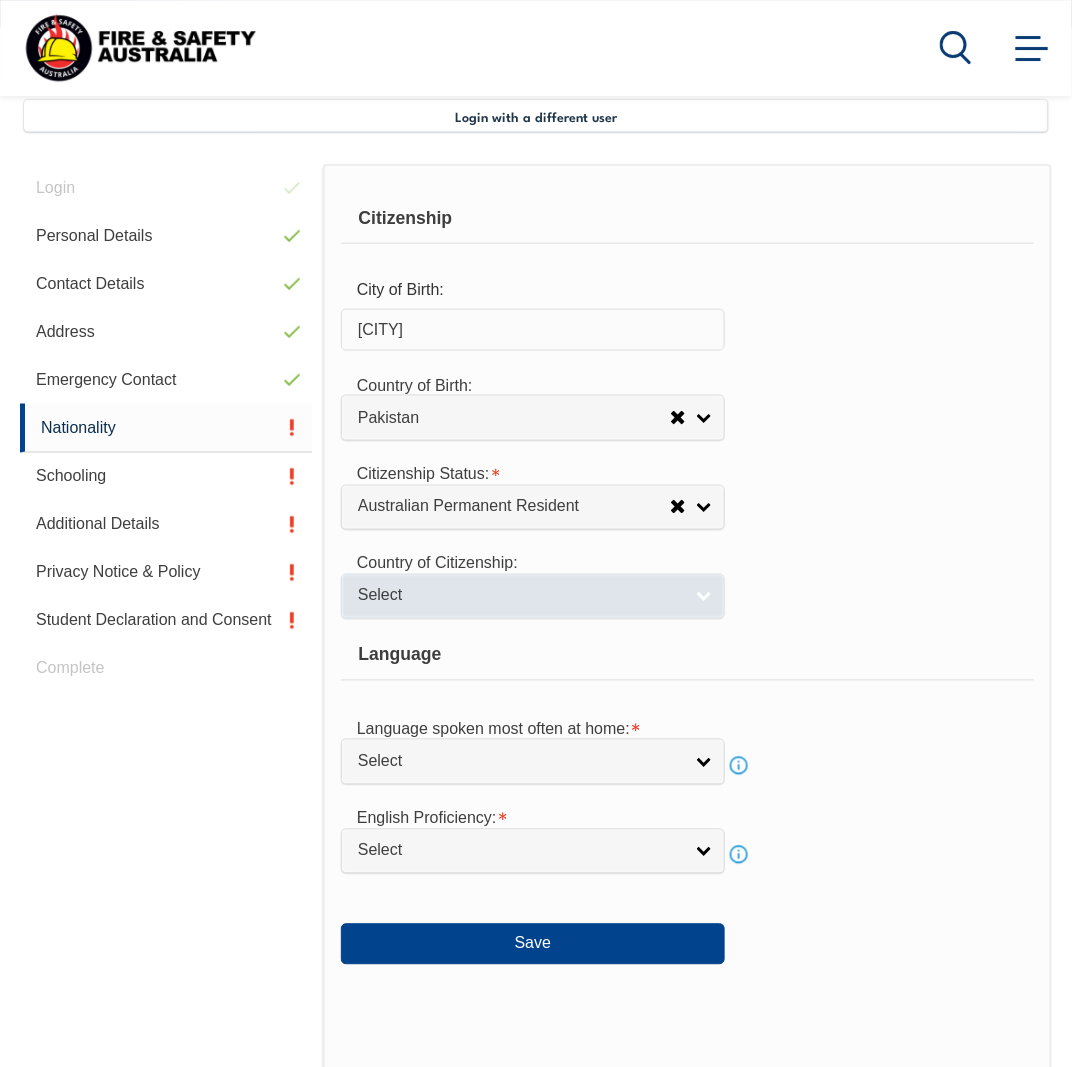 click on "Select" at bounding box center [533, 596] 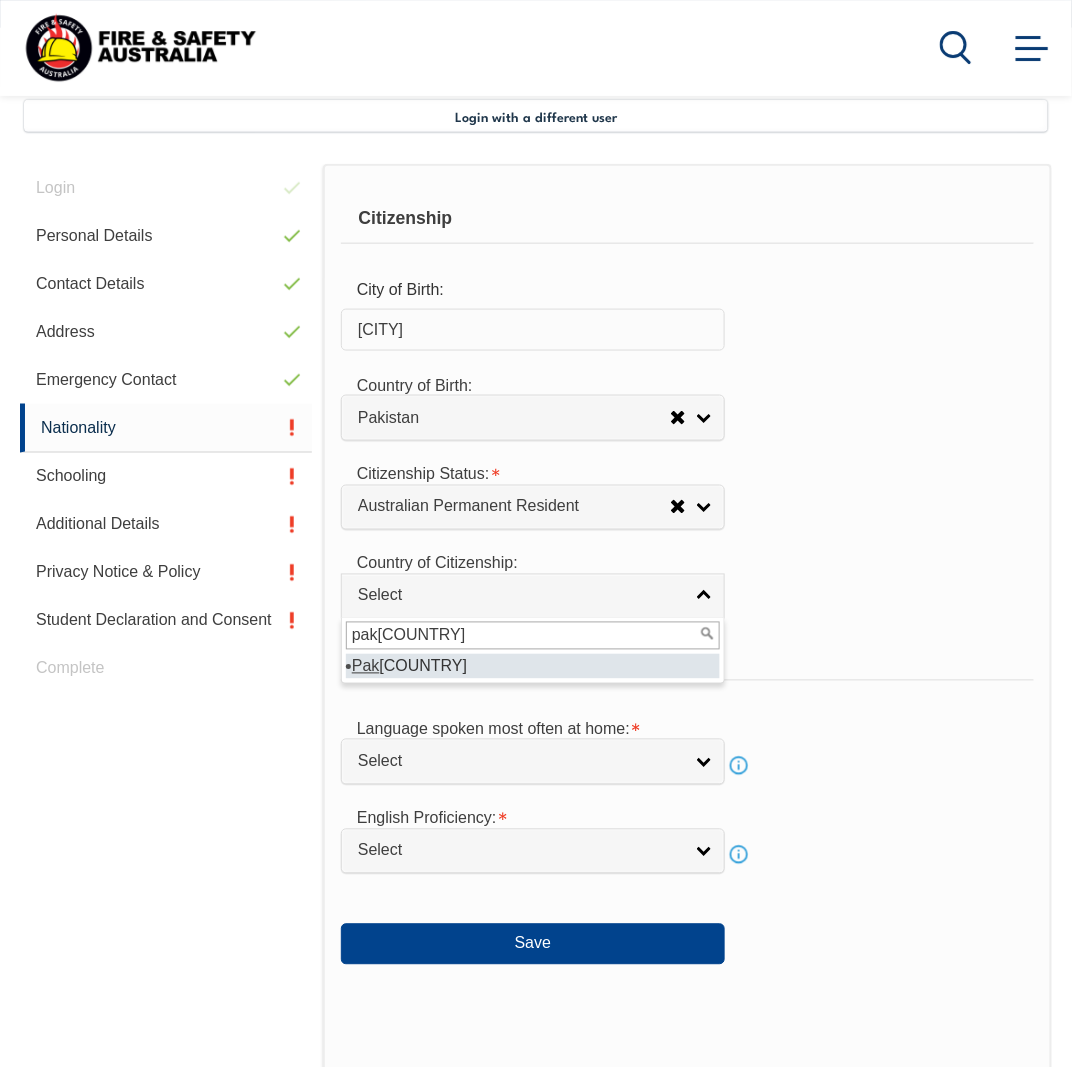 type on "pak" 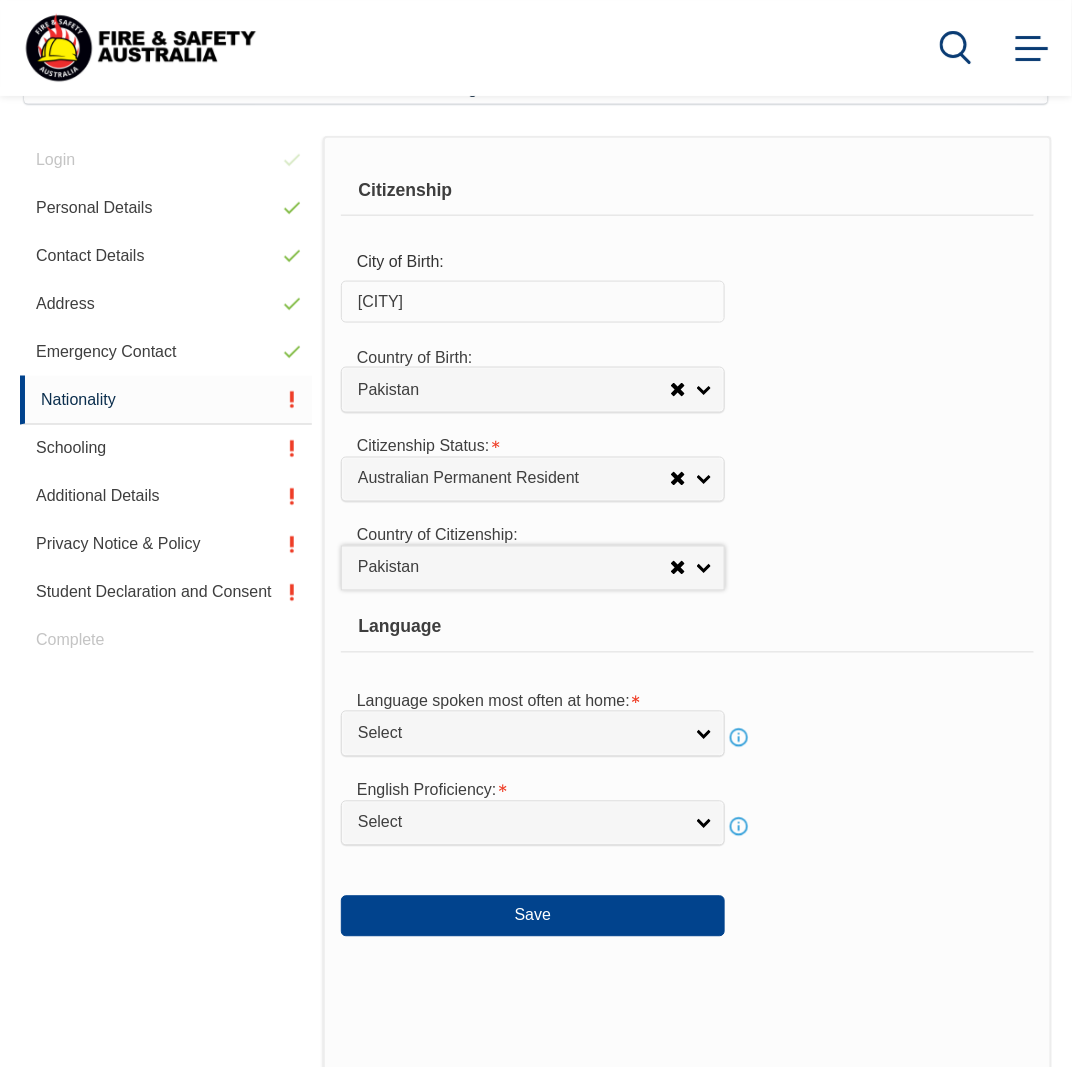 scroll, scrollTop: 585, scrollLeft: 0, axis: vertical 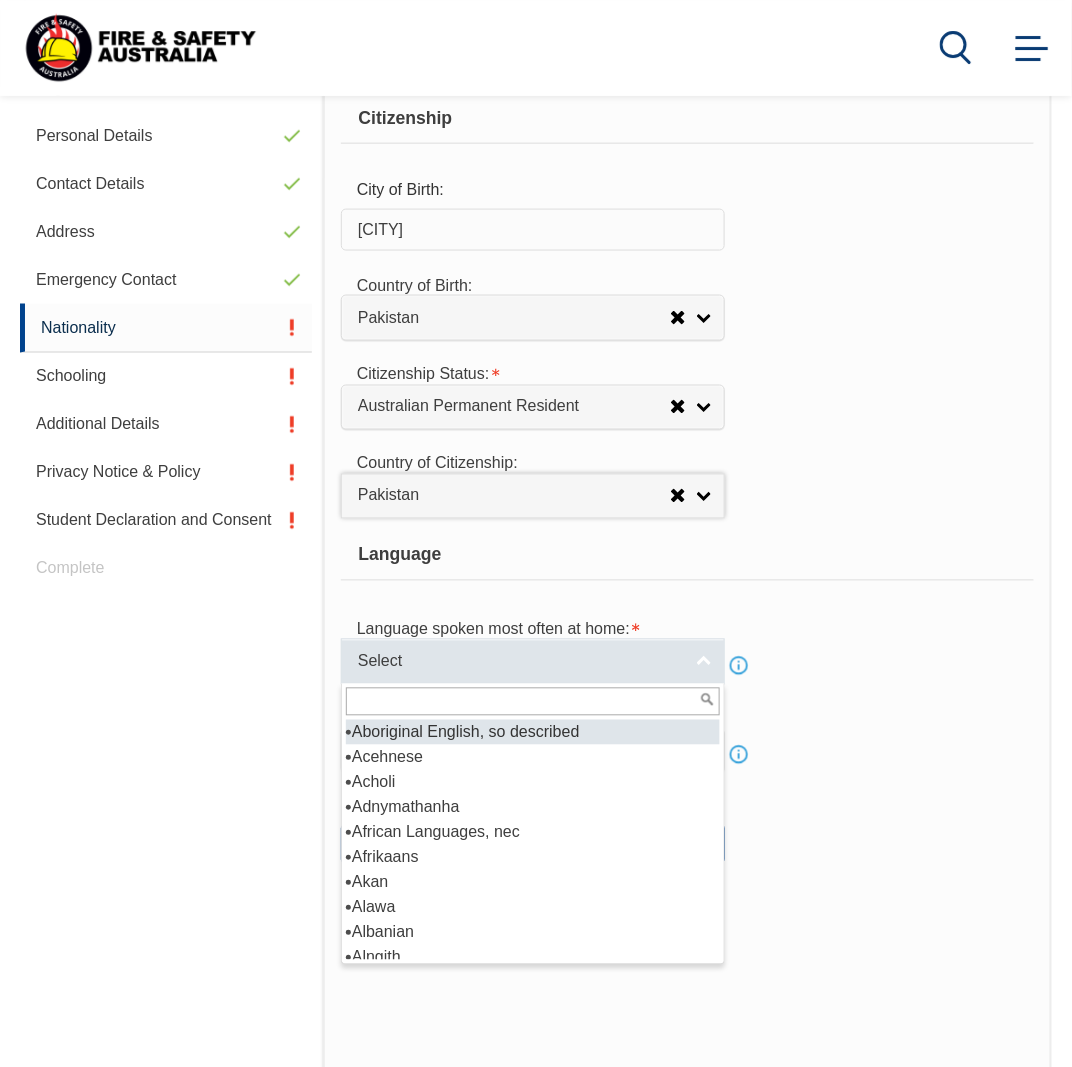 click on "Select" at bounding box center (533, 661) 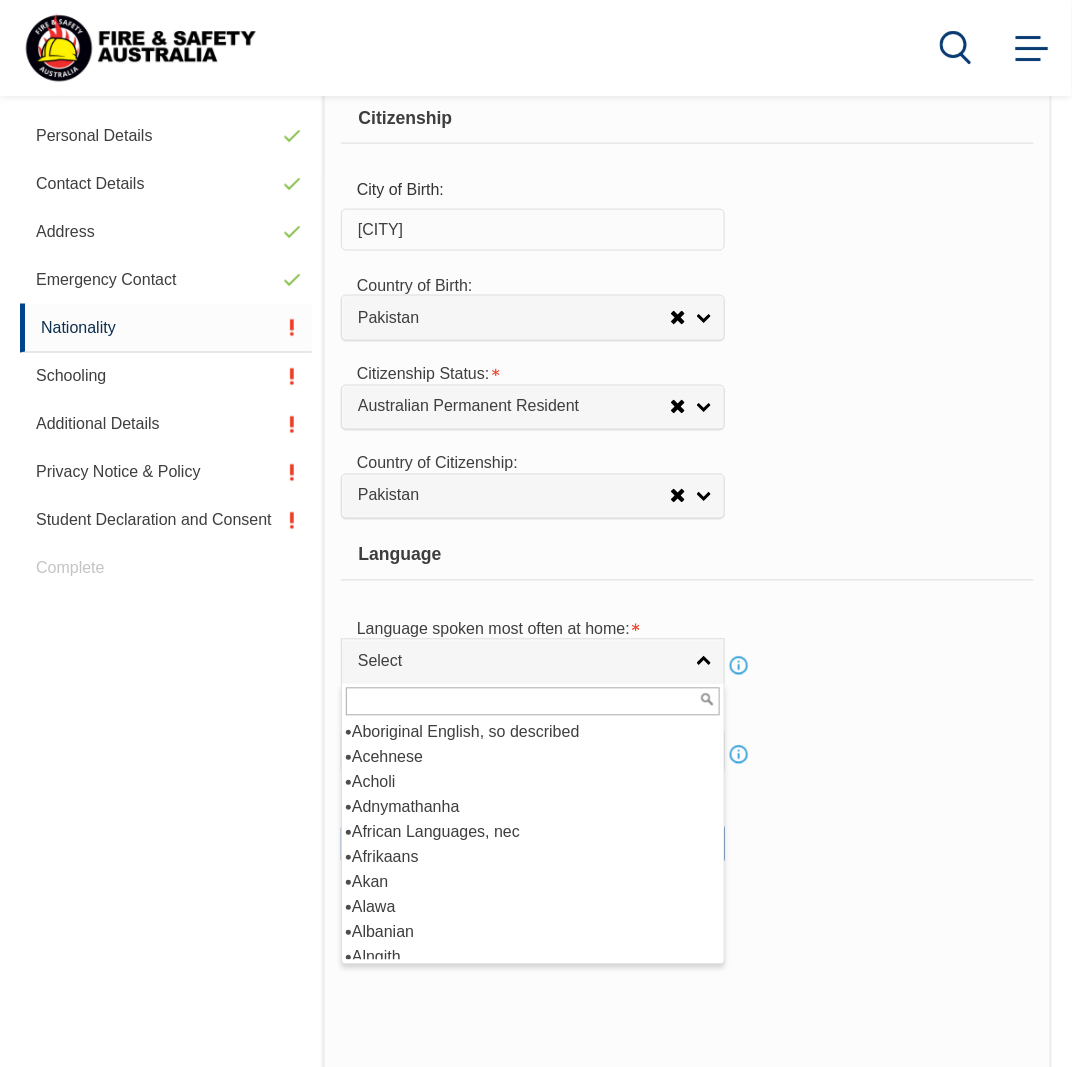 click at bounding box center (533, 702) 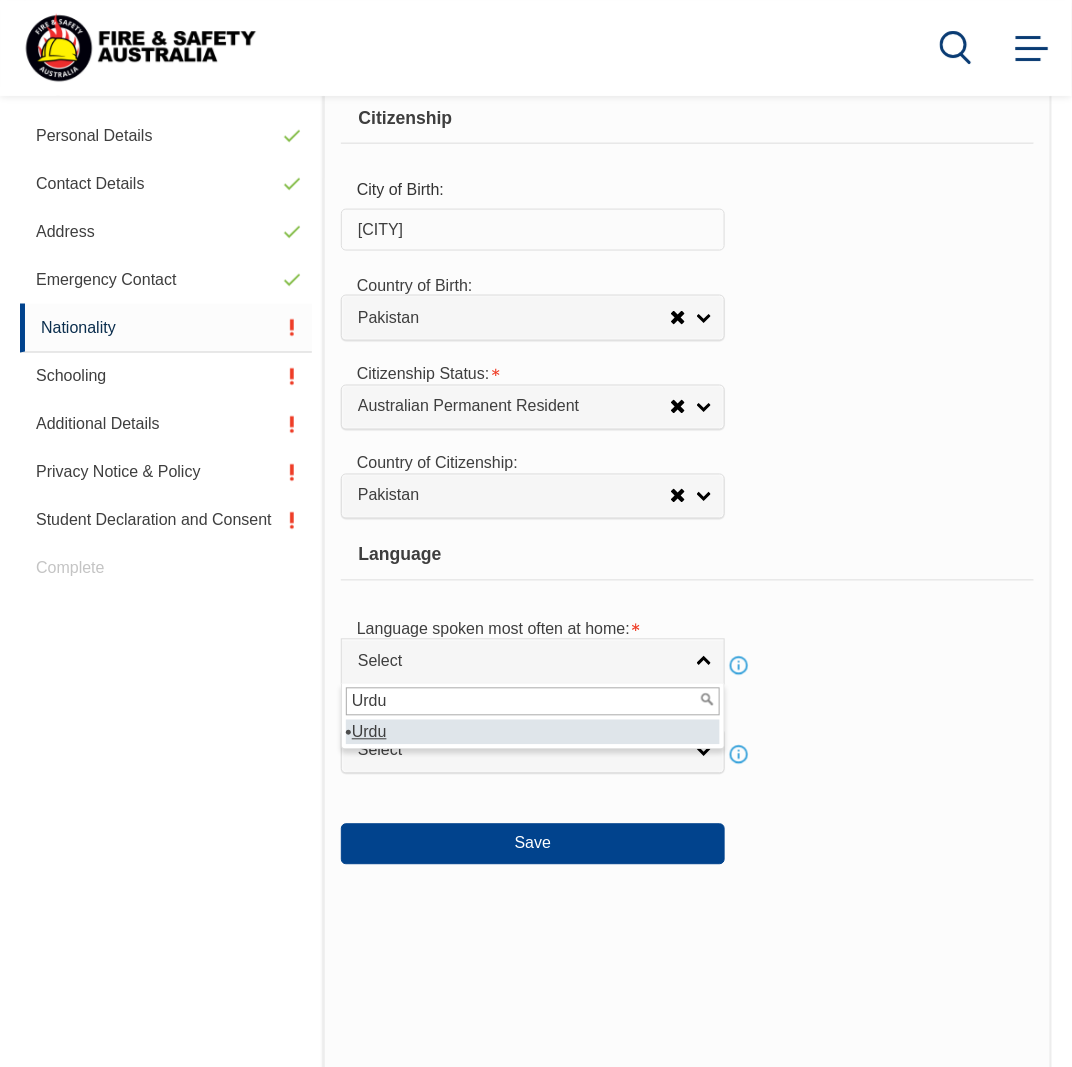 type on "Urdu" 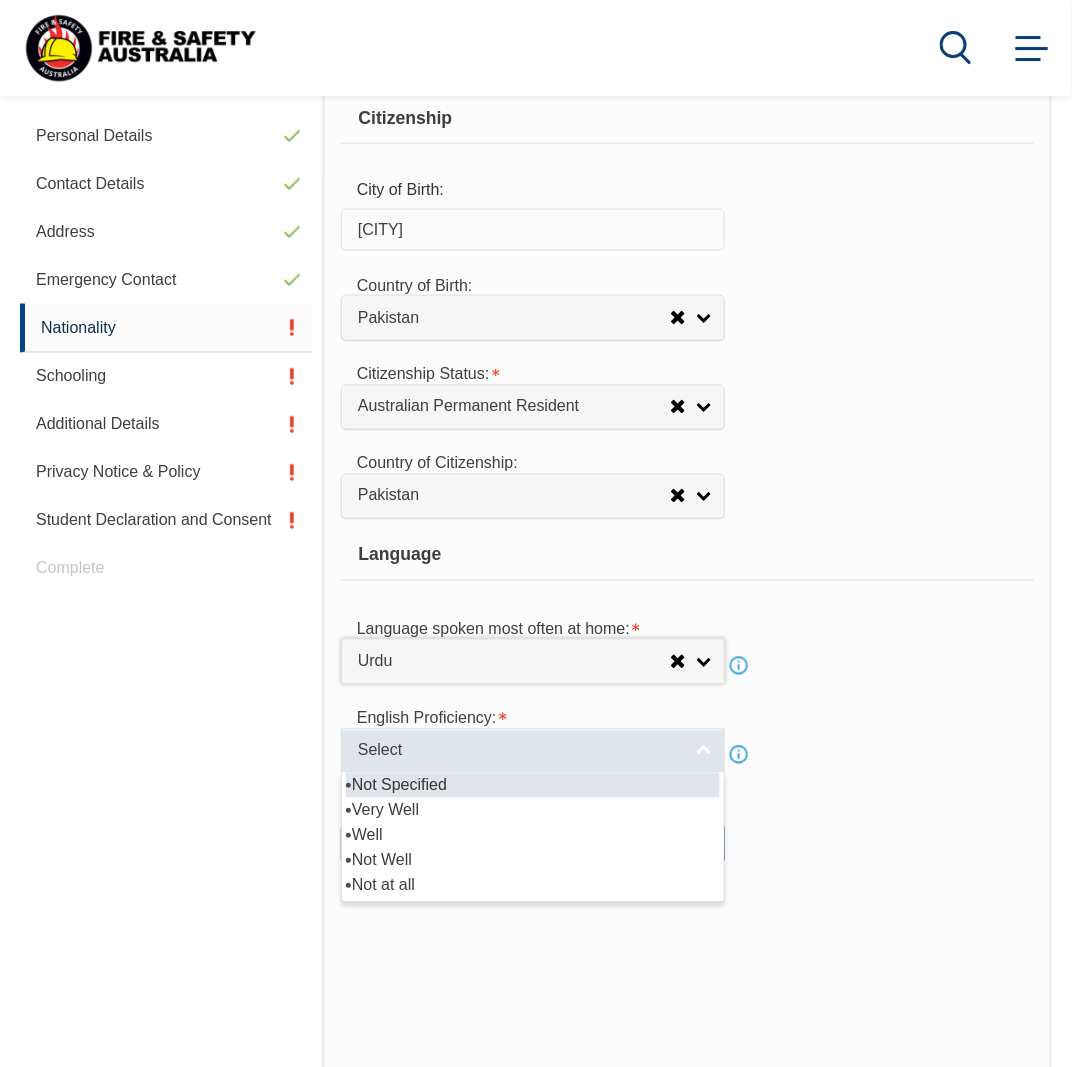 click on "Select" at bounding box center [520, 751] 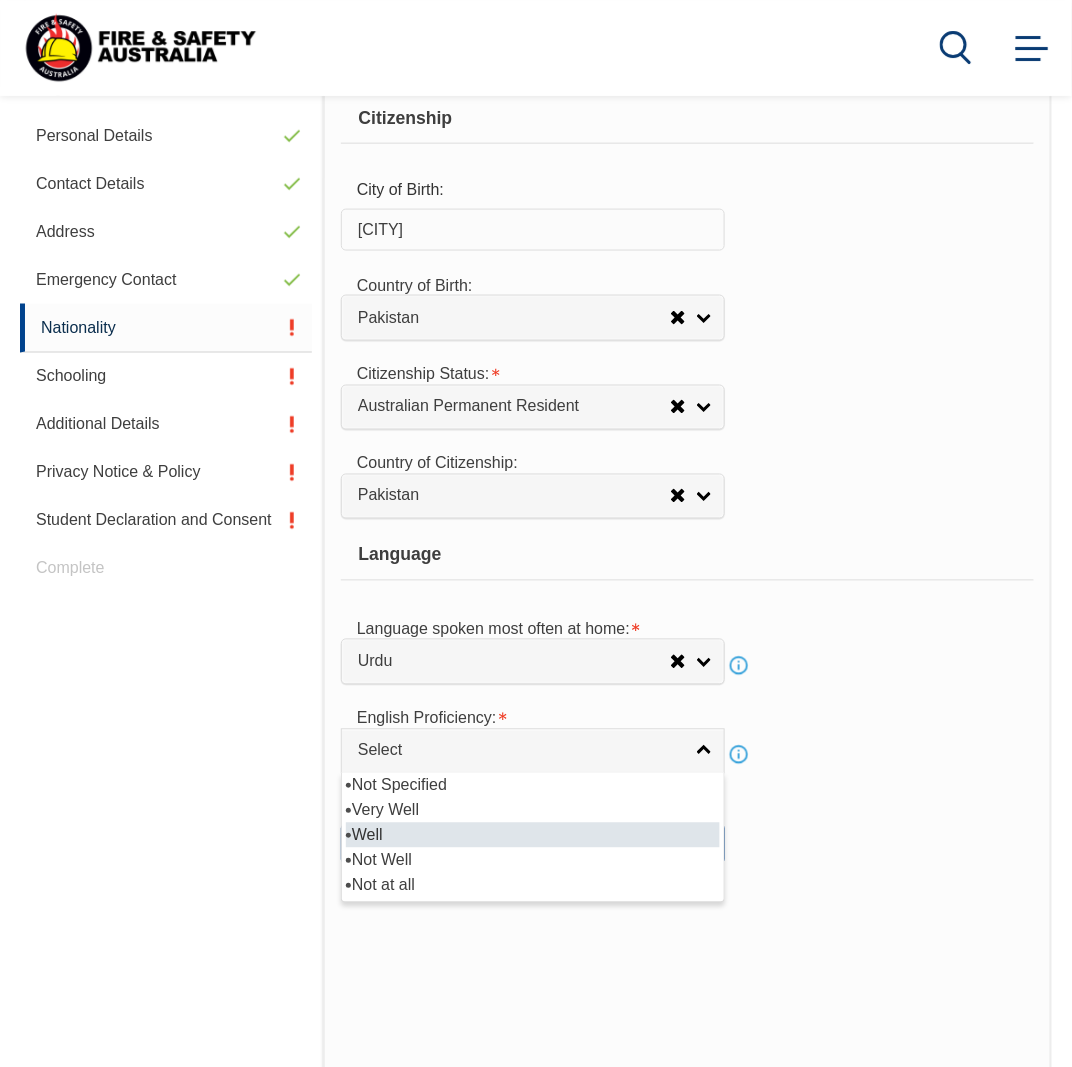 click on "Well" at bounding box center [533, 835] 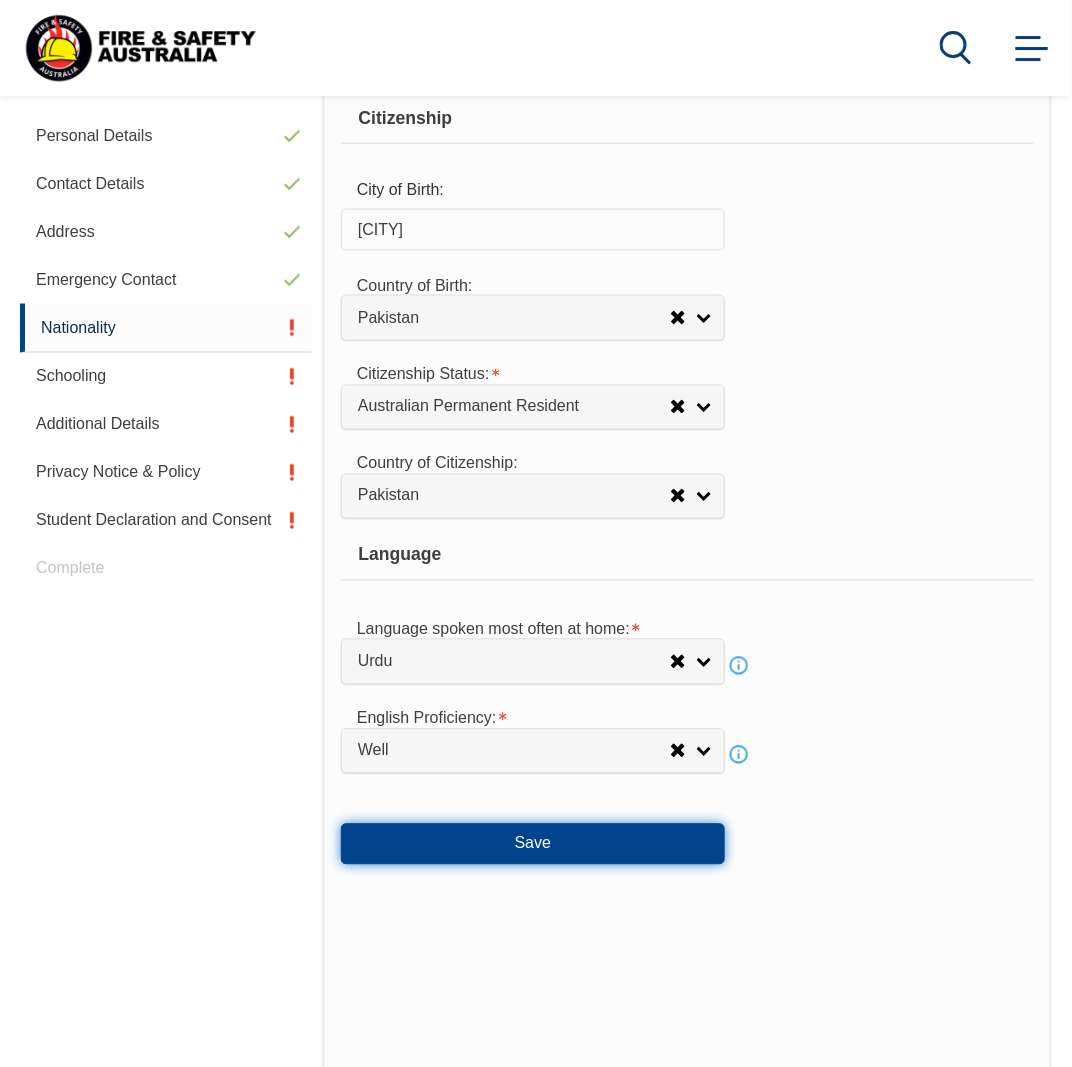 click on "Save" at bounding box center [533, 844] 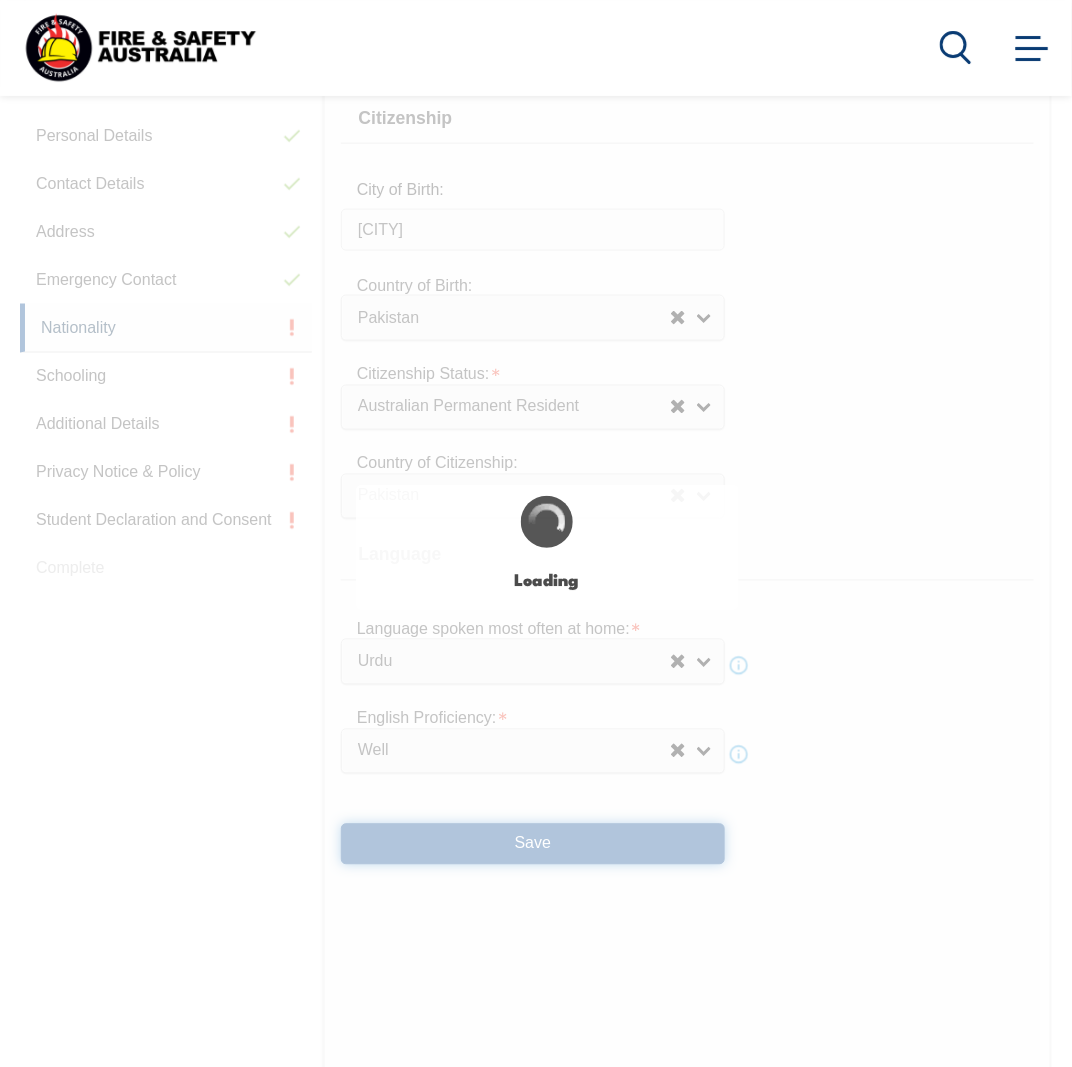 select on "false" 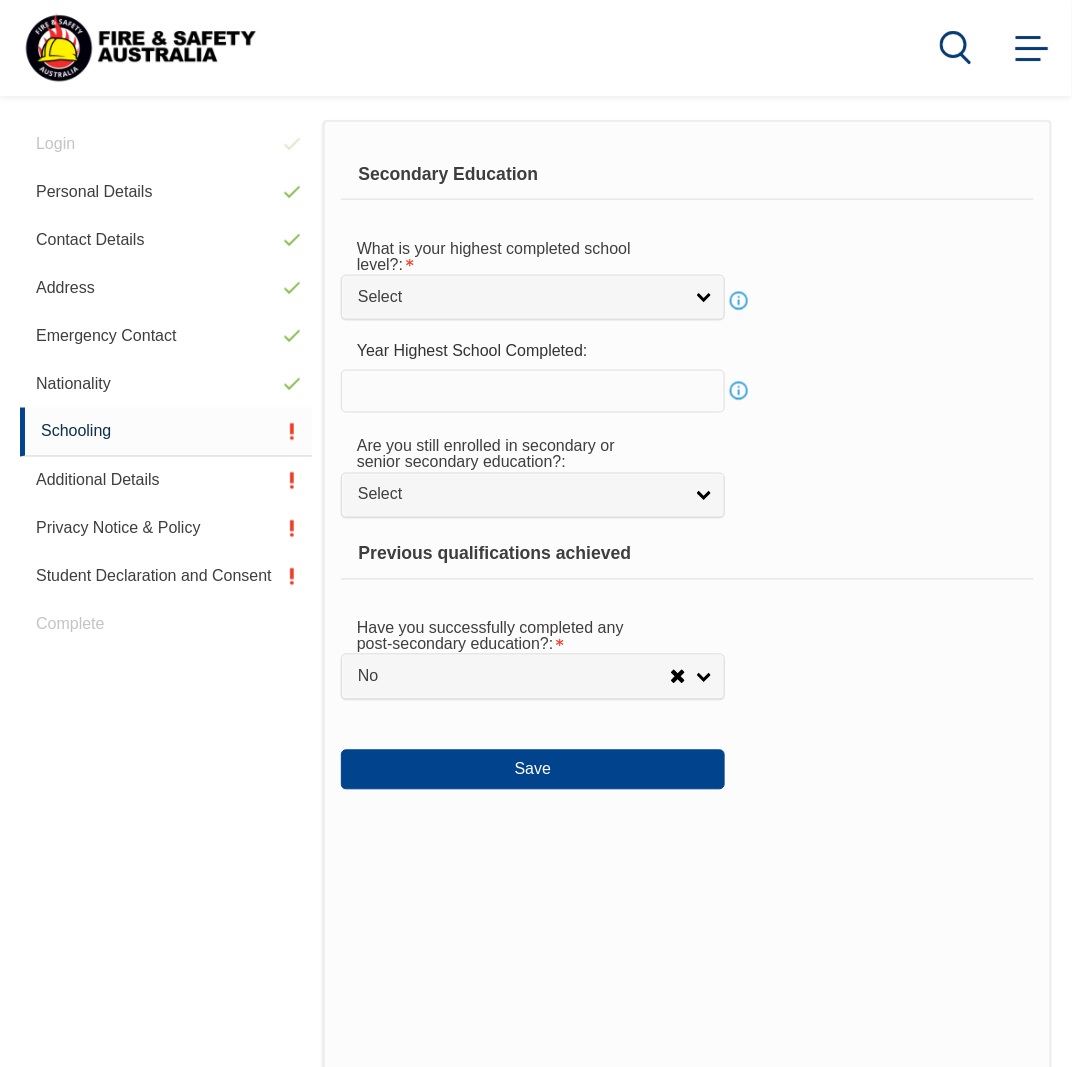scroll, scrollTop: 485, scrollLeft: 0, axis: vertical 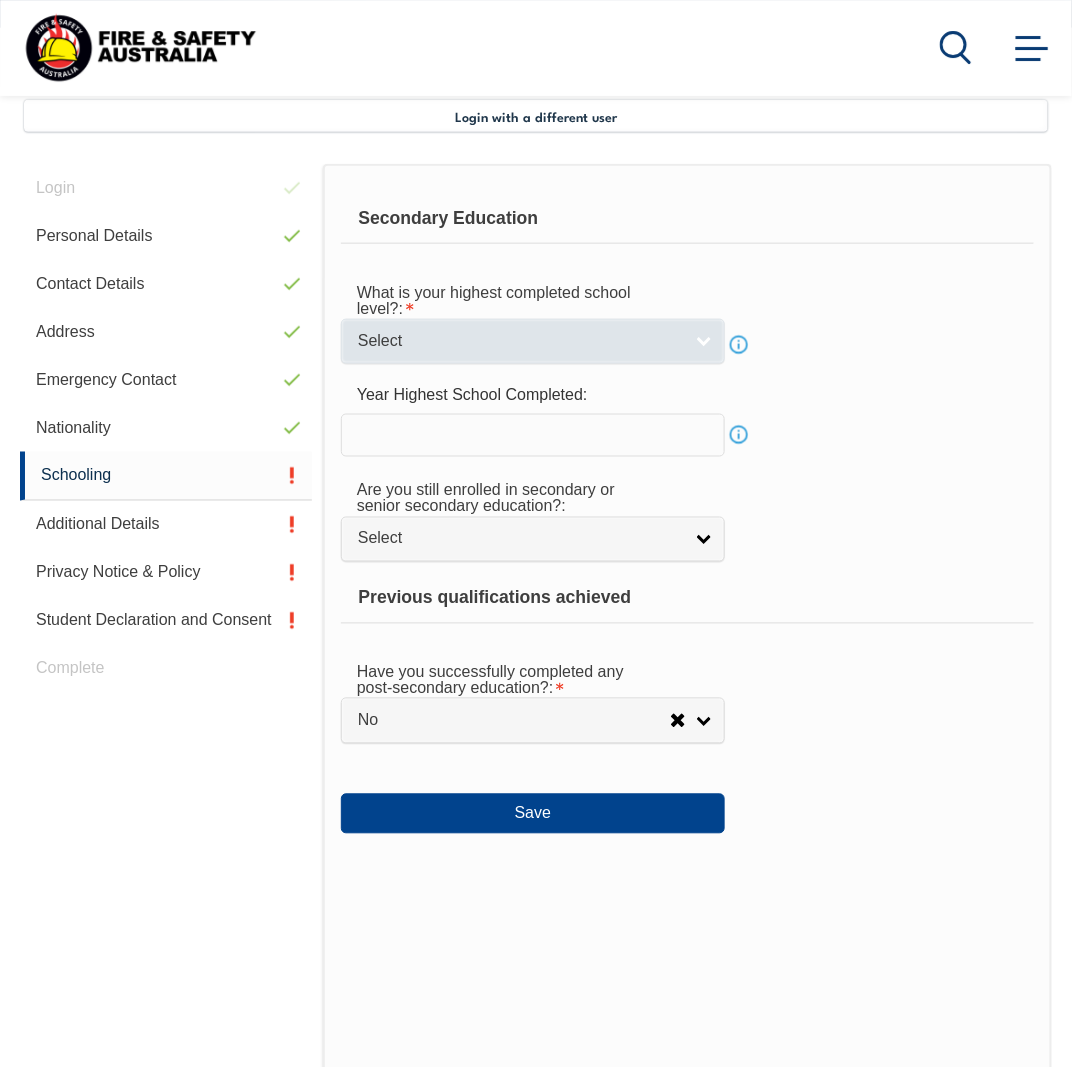 click on "Select" at bounding box center (533, 341) 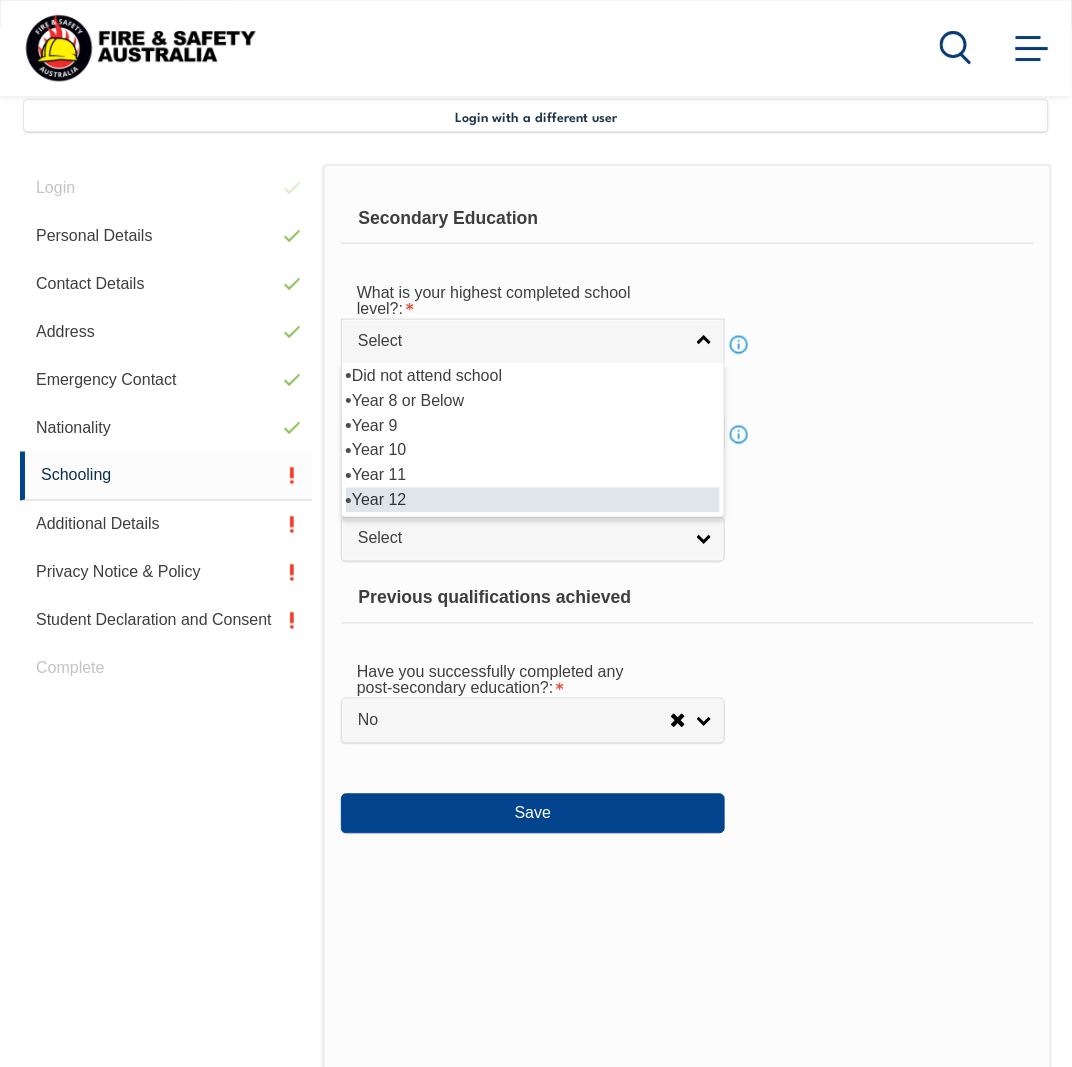 click on "Year 12" at bounding box center (533, 500) 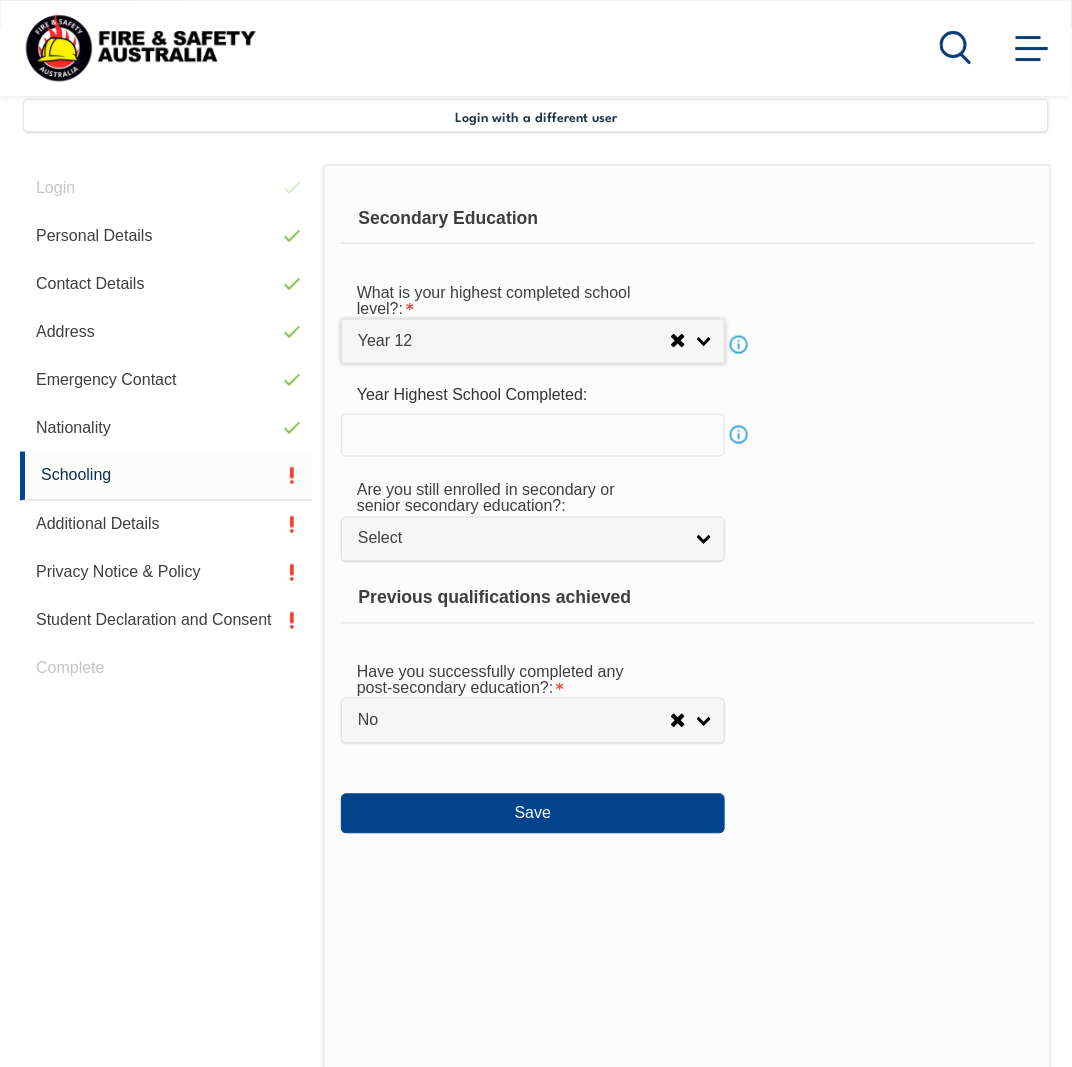 click on "Previous qualifications achieved" at bounding box center (687, 599) 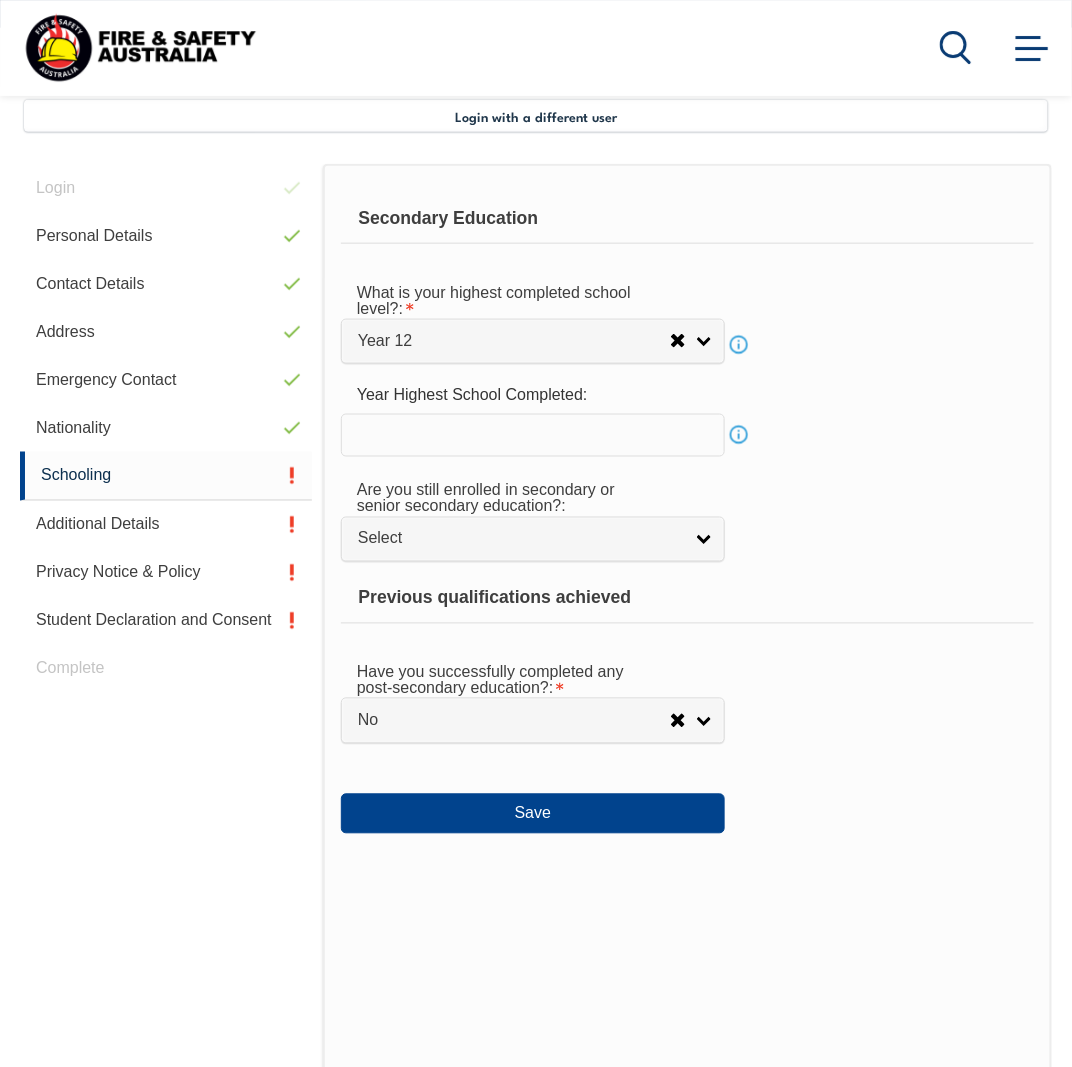 click on "Have you successfully completed any post-secondary education?: Yes No
No" at bounding box center [687, 696] 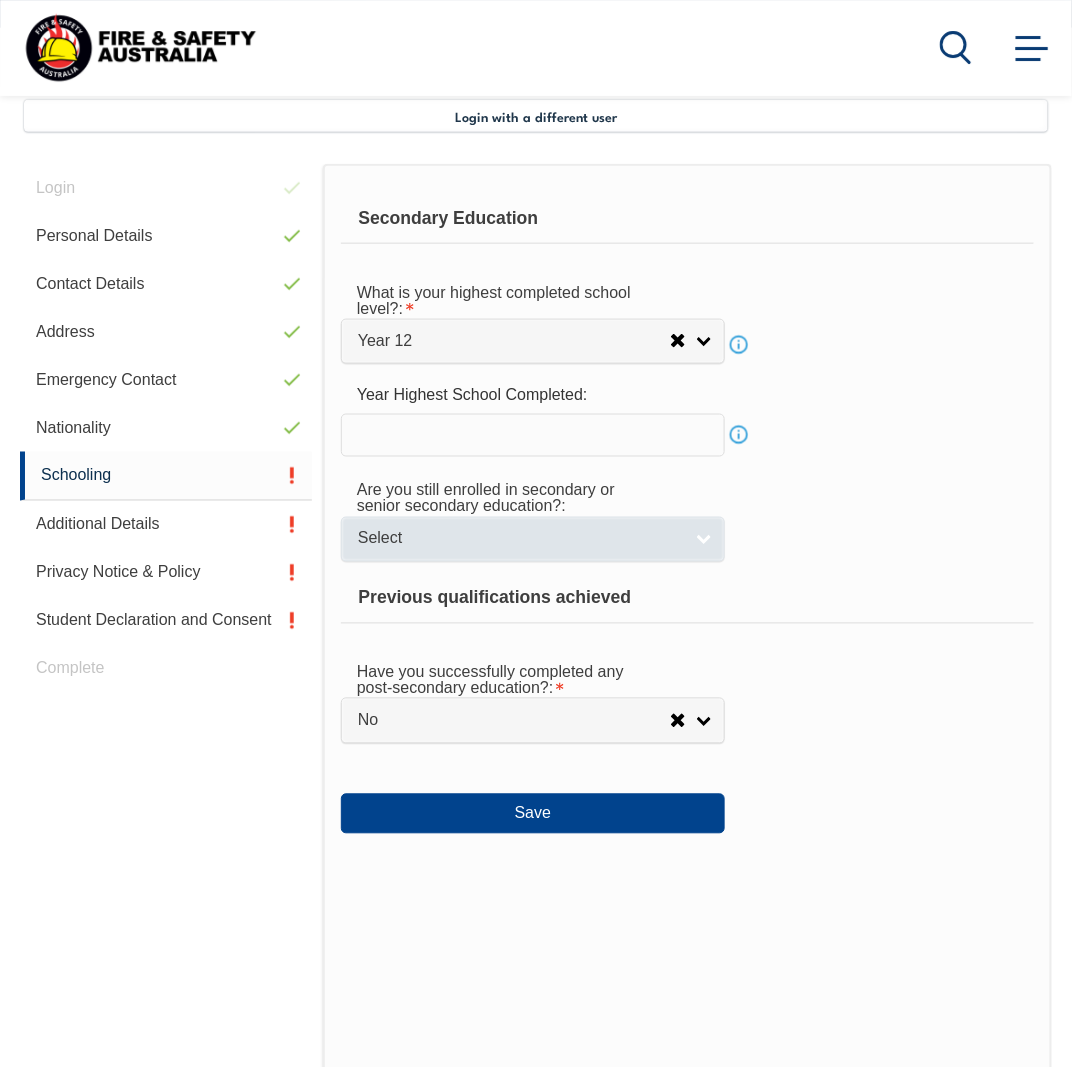 click on "Select" at bounding box center [520, 539] 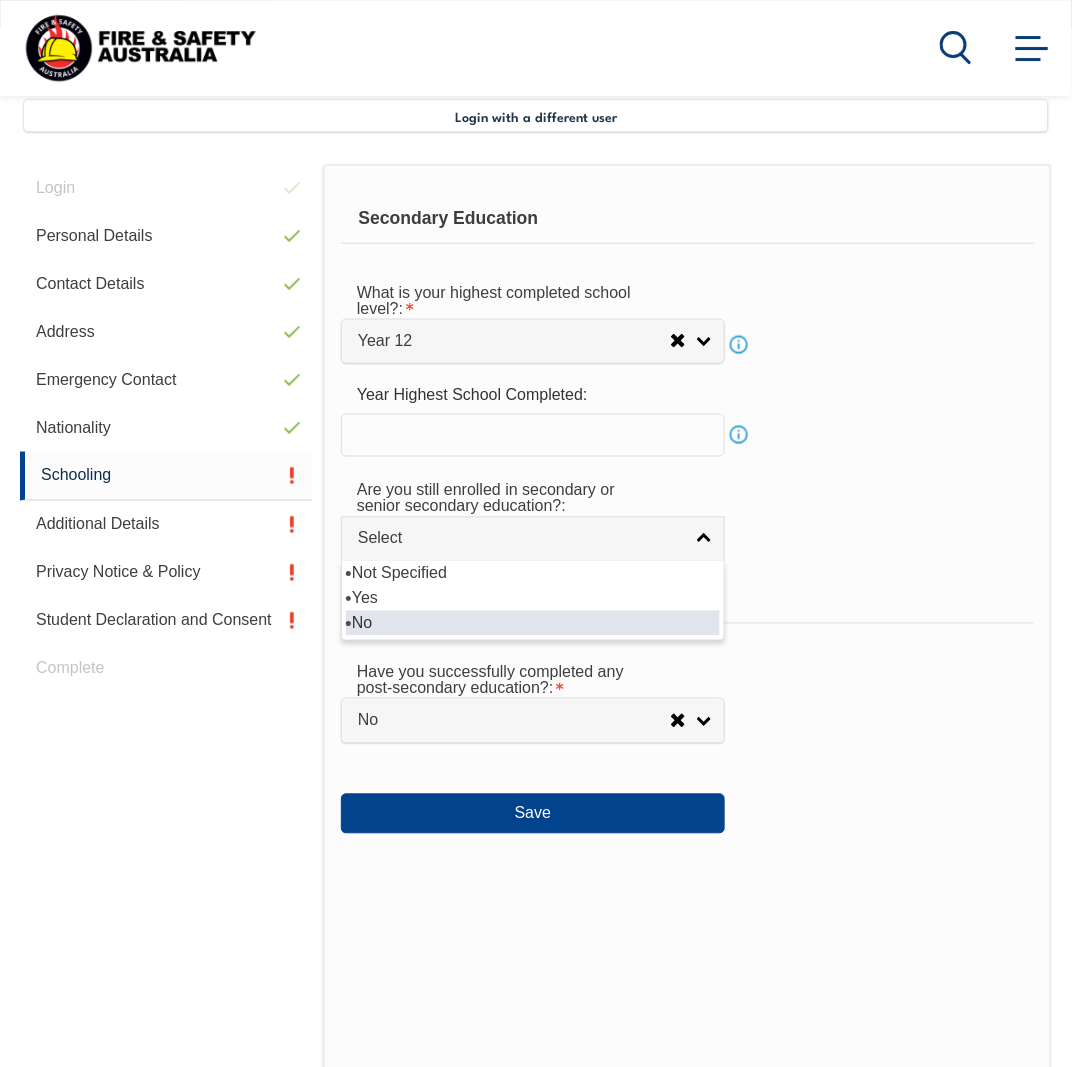 click on "No" at bounding box center [533, 623] 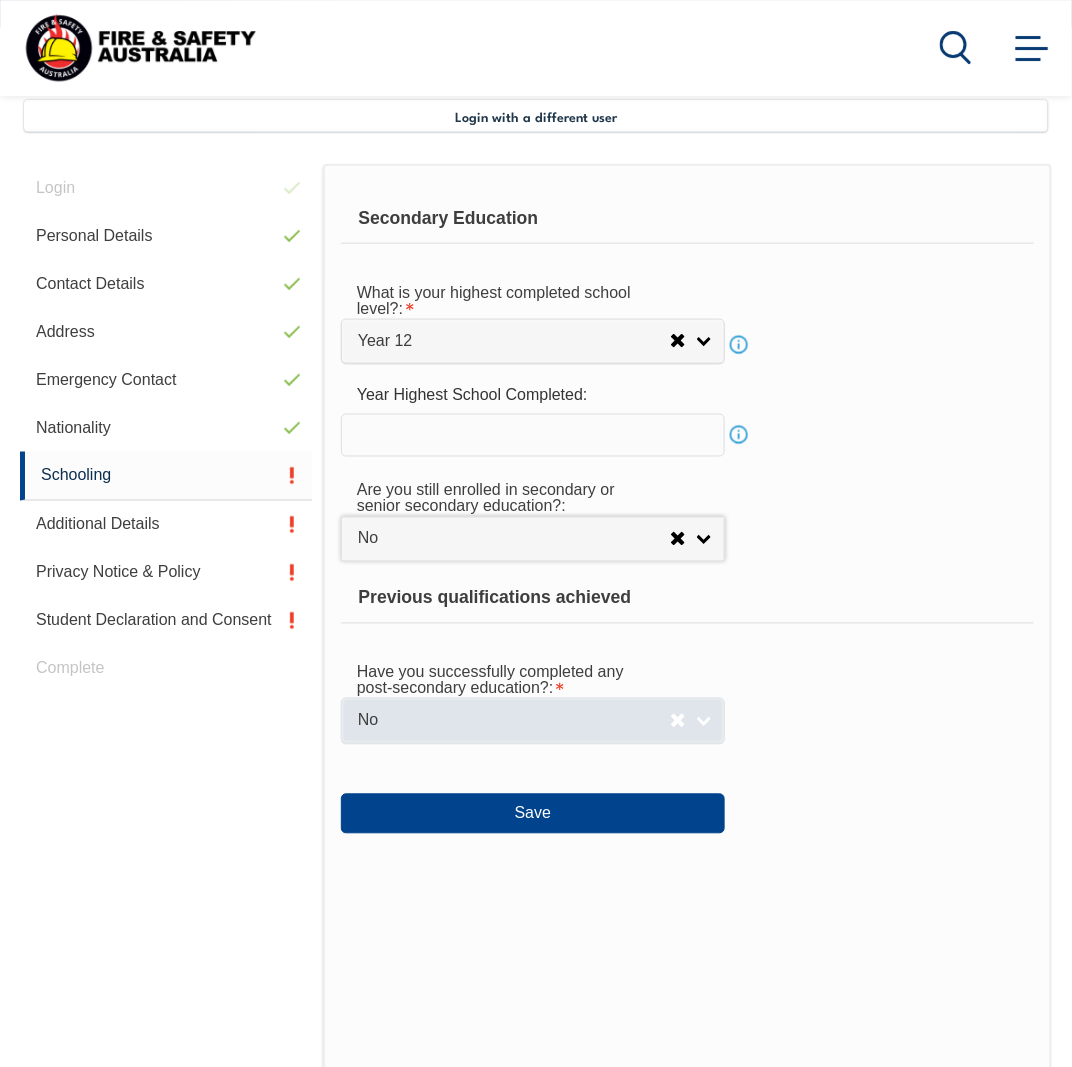 click on "No" at bounding box center [533, 720] 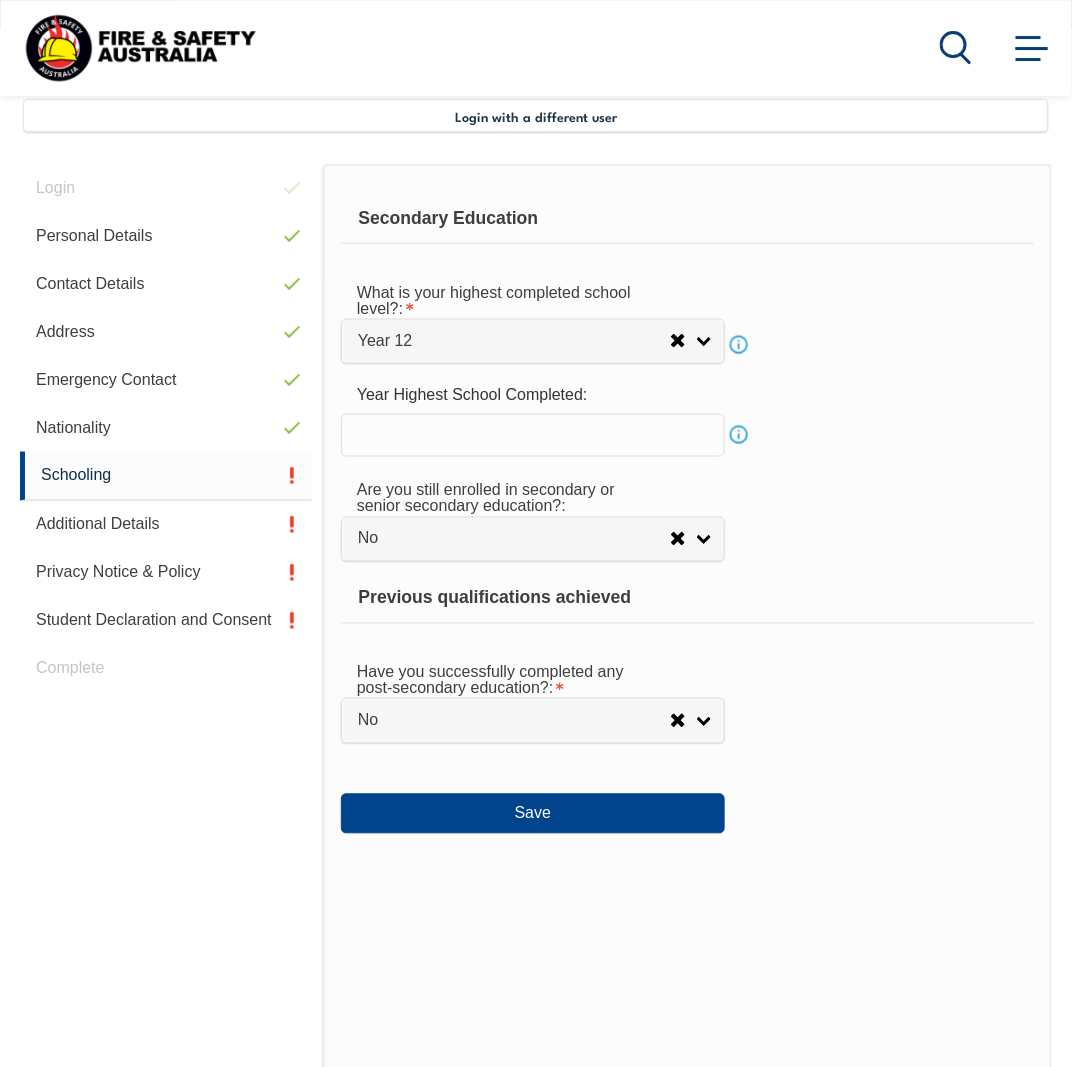 click on "Secondary Education What is your highest completed school level?: Did not attend school Year 8 or Below Year 9 Year 10 Year 11 Year 12
Year 12
Did not attend school Year 8 or Below Year 9 Year 10 Year 11 Year 12
Info Year Highest School Completed: Info Are you still enrolled in secondary or senior secondary education?: Not Specified Yes No
No
Not Specified Yes No
Previous qualifications achieved Have you successfully completed any post-secondary education?: Yes No
No
Yes No
Prior Education: Info Bachelor Degree or Higher Degree level Not Specified Australian Qualification Australian Equivalent International
Not Specified
Advanced Diploma or Associate Degree Level Not Specified Australian Qualification Australian Equivalent International
Not Specified
Diploma Level Not Specified Australian Qualification Australian Equivalent International" at bounding box center [687, 514] 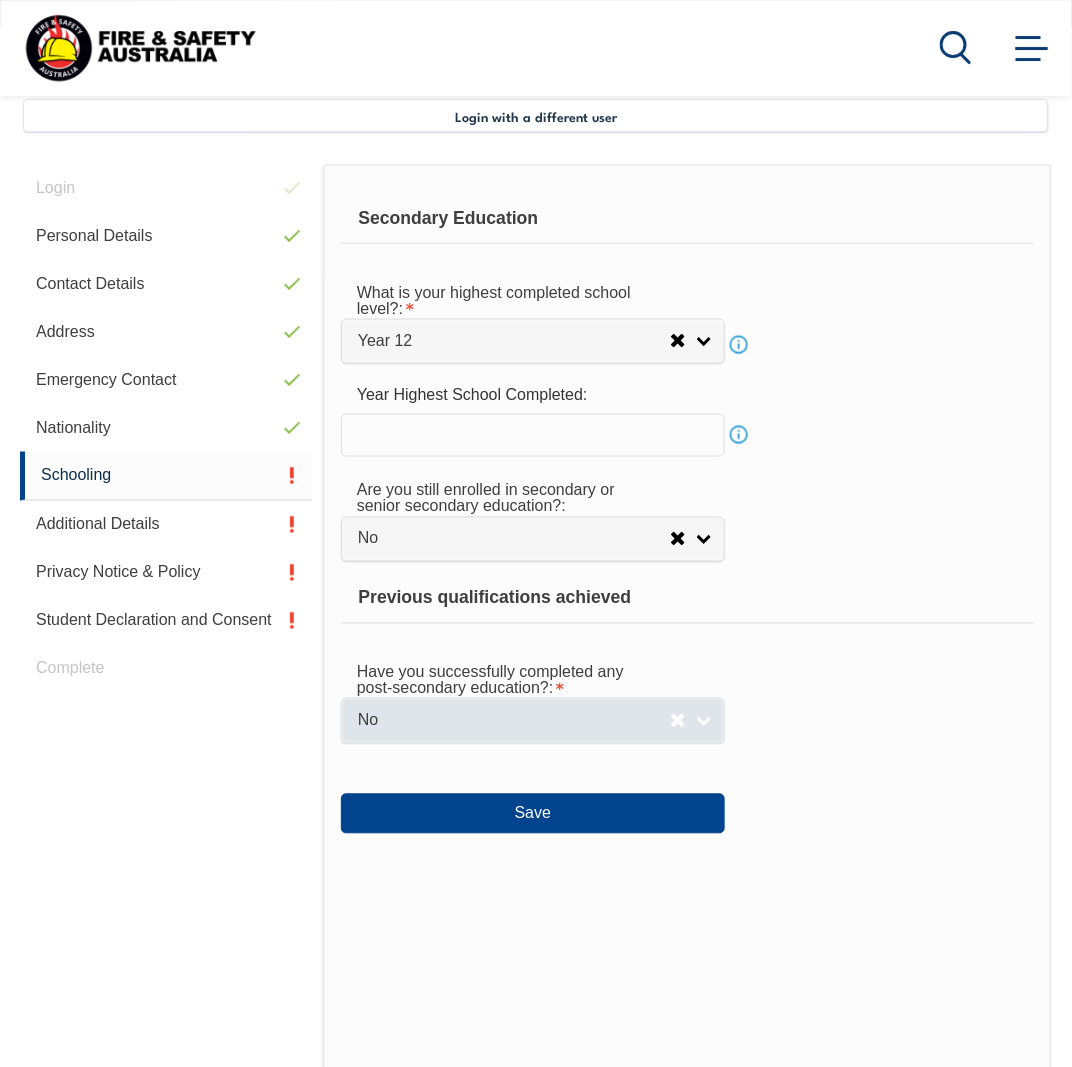 click on "No" at bounding box center (533, 720) 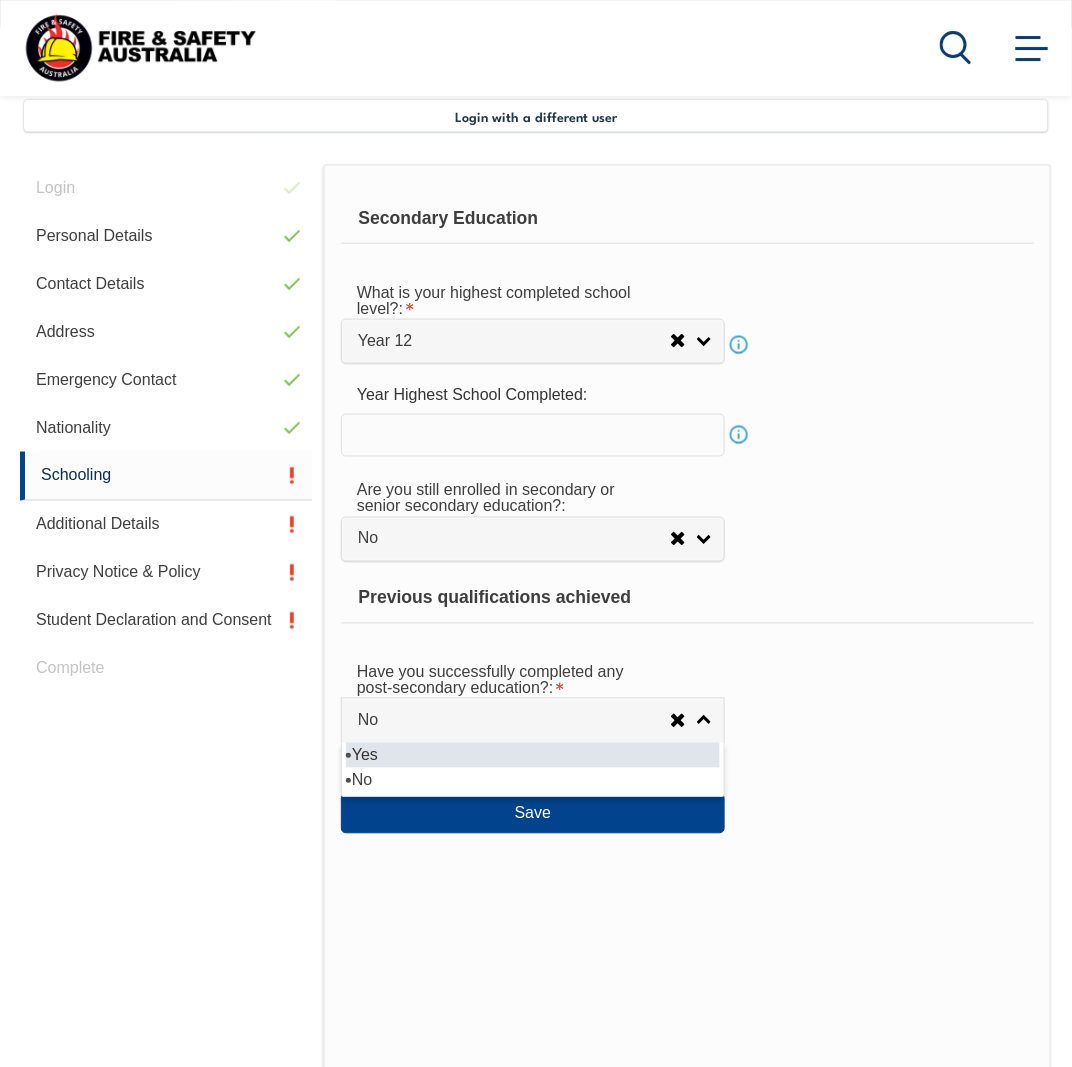 click on "Yes" at bounding box center [533, 755] 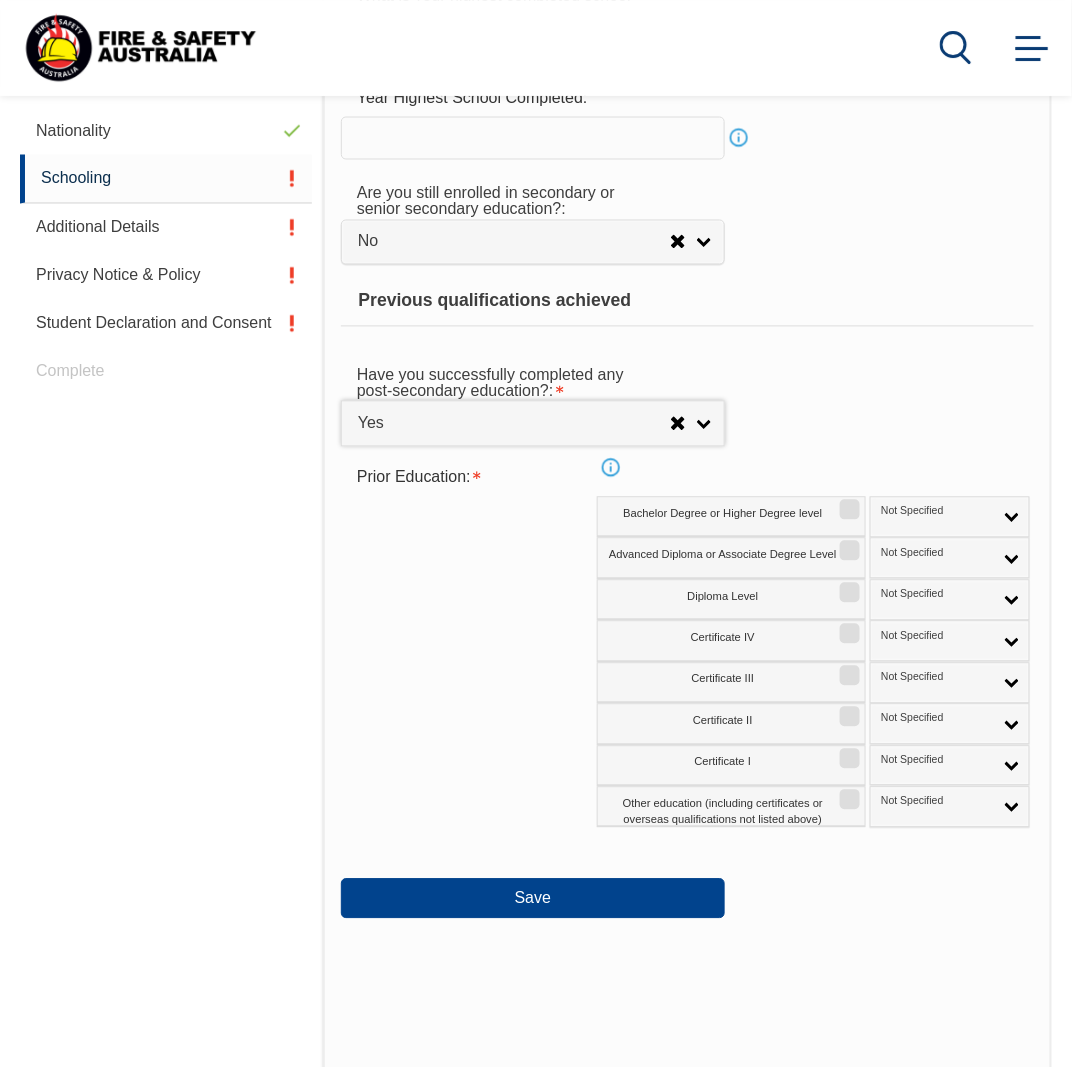 scroll, scrollTop: 785, scrollLeft: 0, axis: vertical 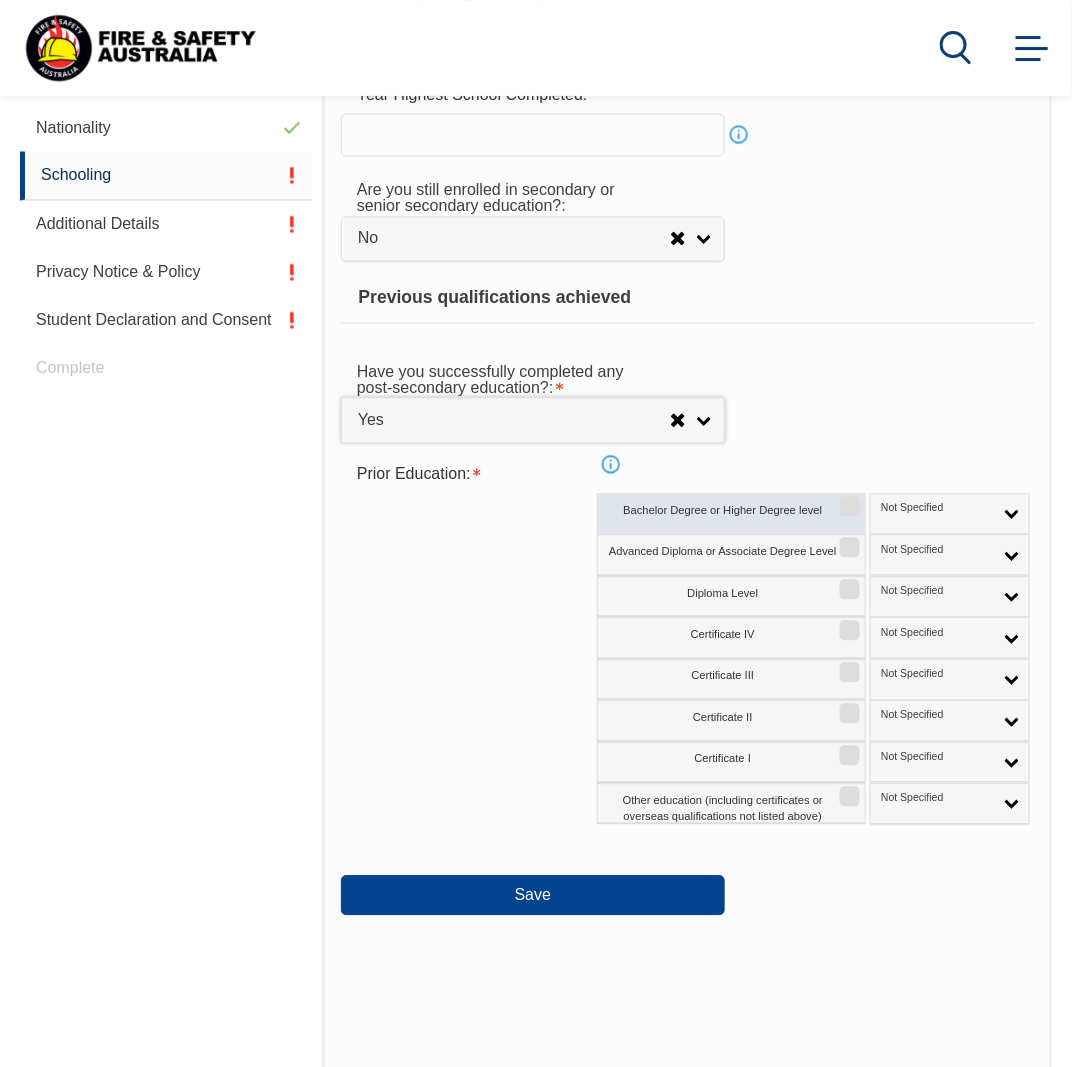 click on "Bachelor Degree or Higher Degree level" at bounding box center (847, 500) 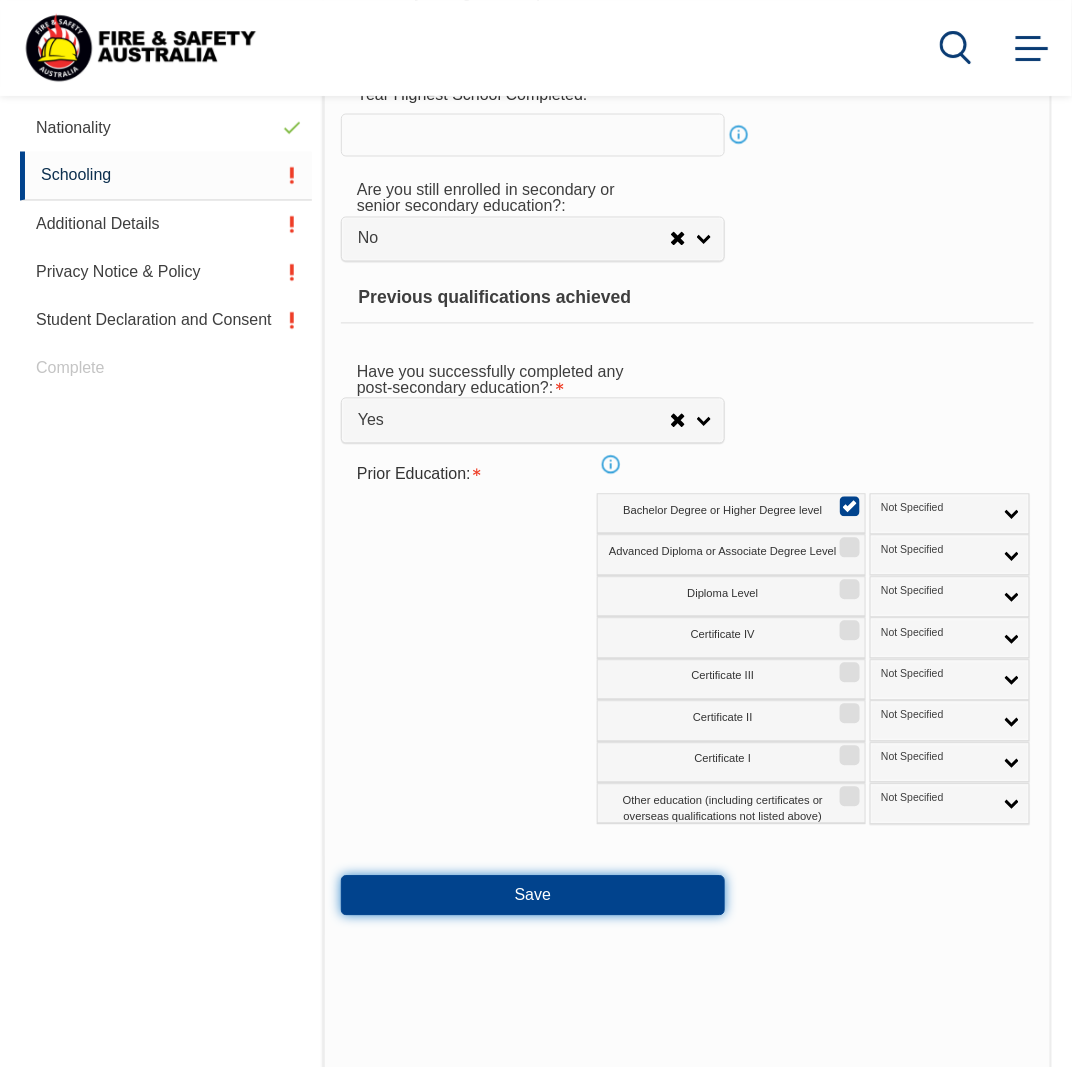 click on "Save" at bounding box center (533, 896) 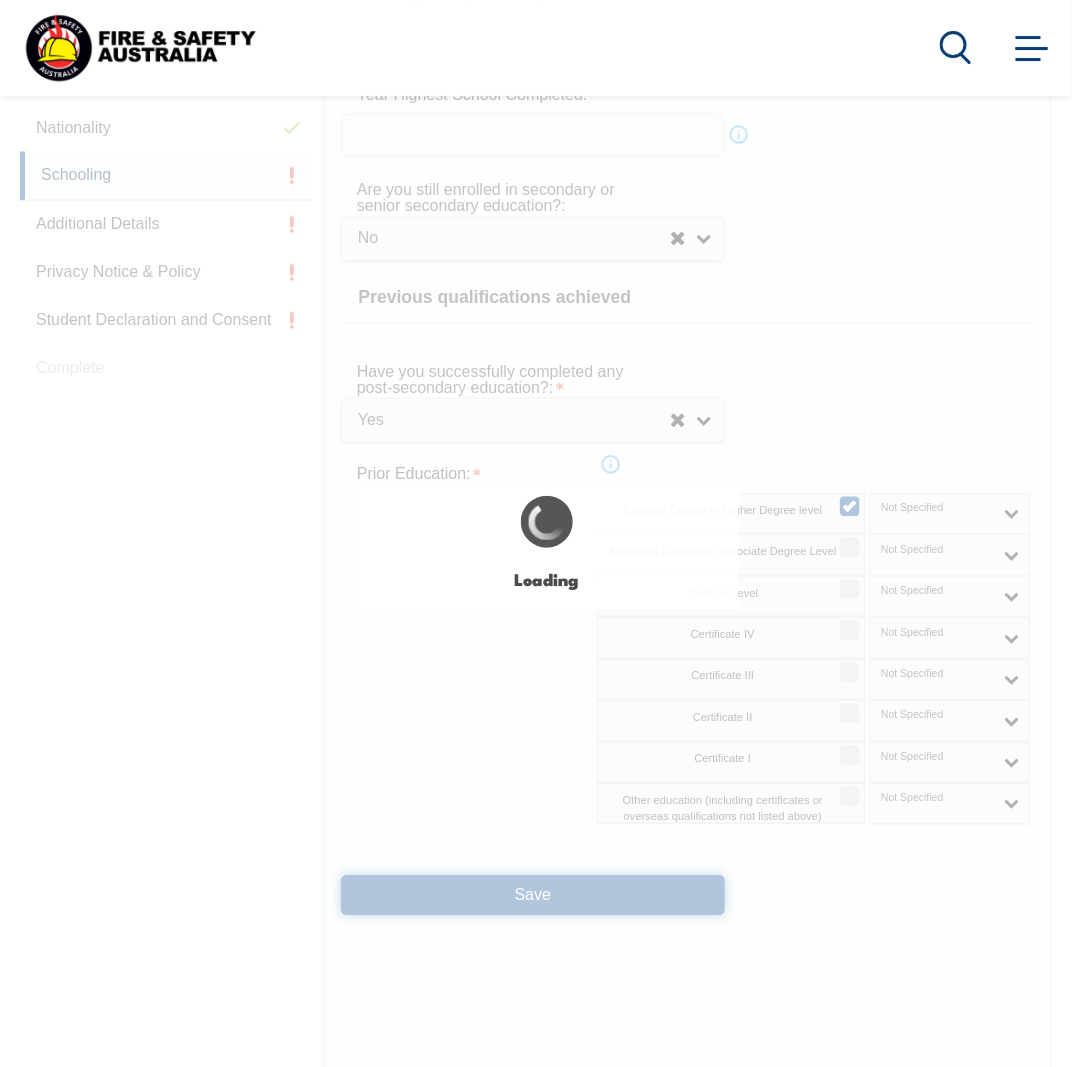 select 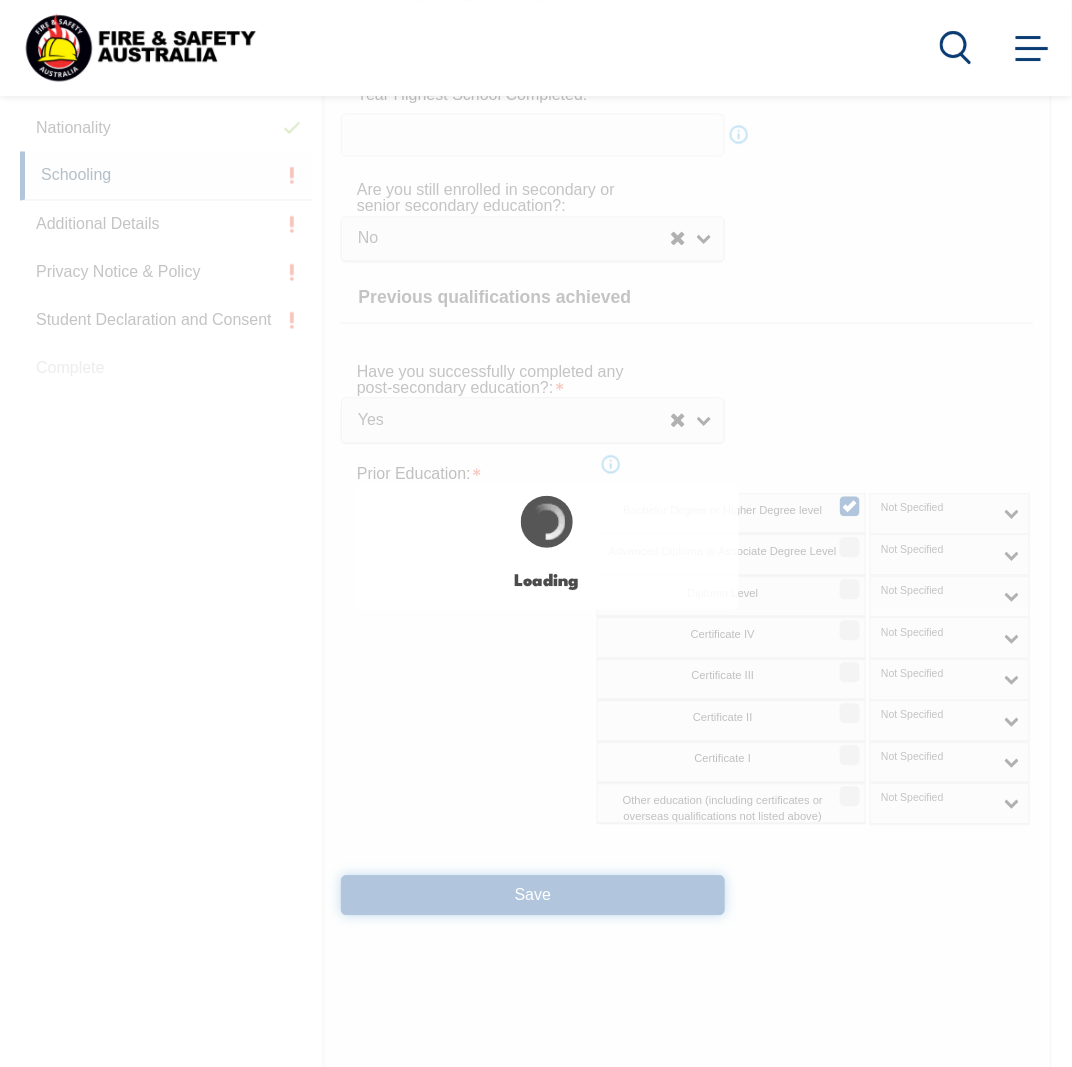 select on "false" 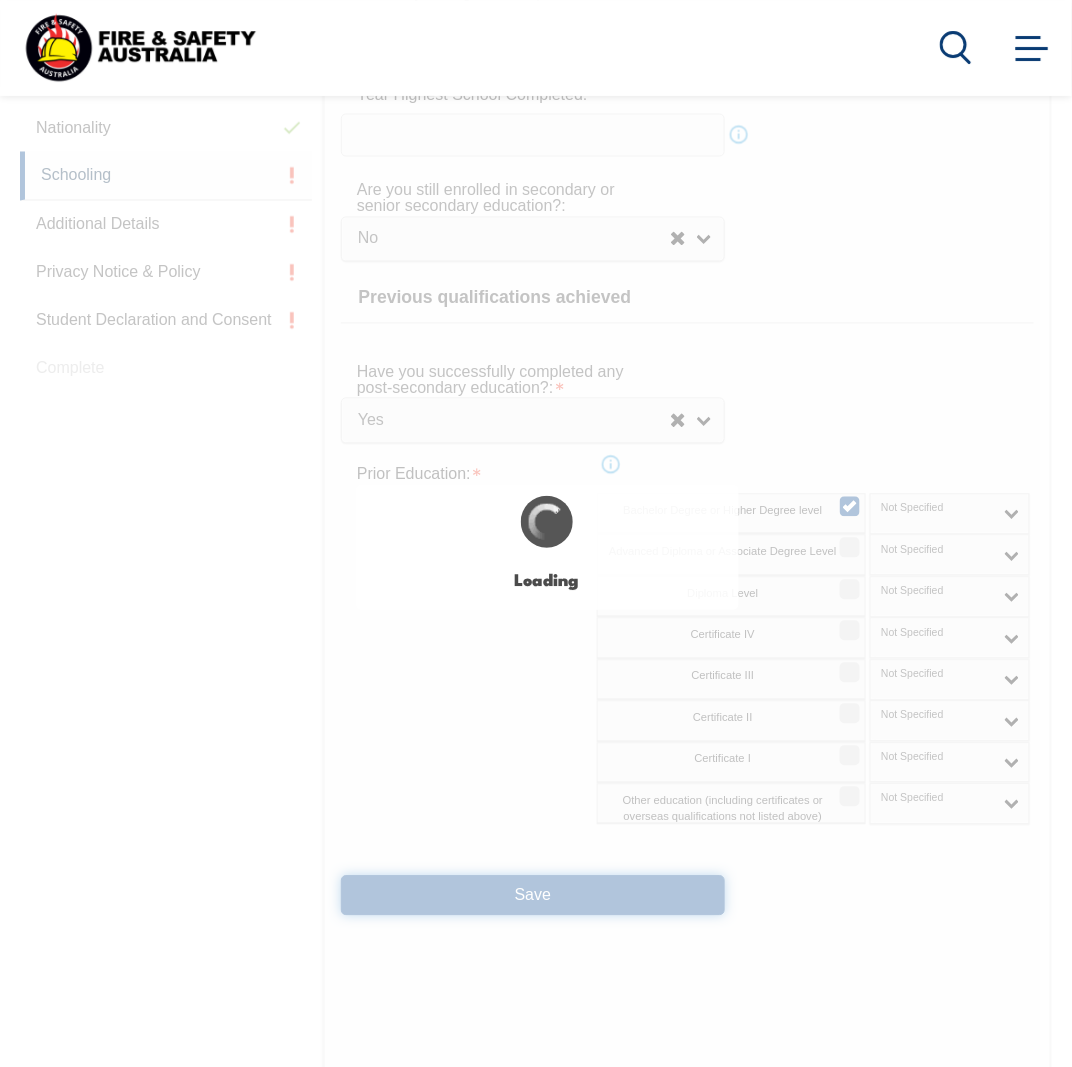 select on "true" 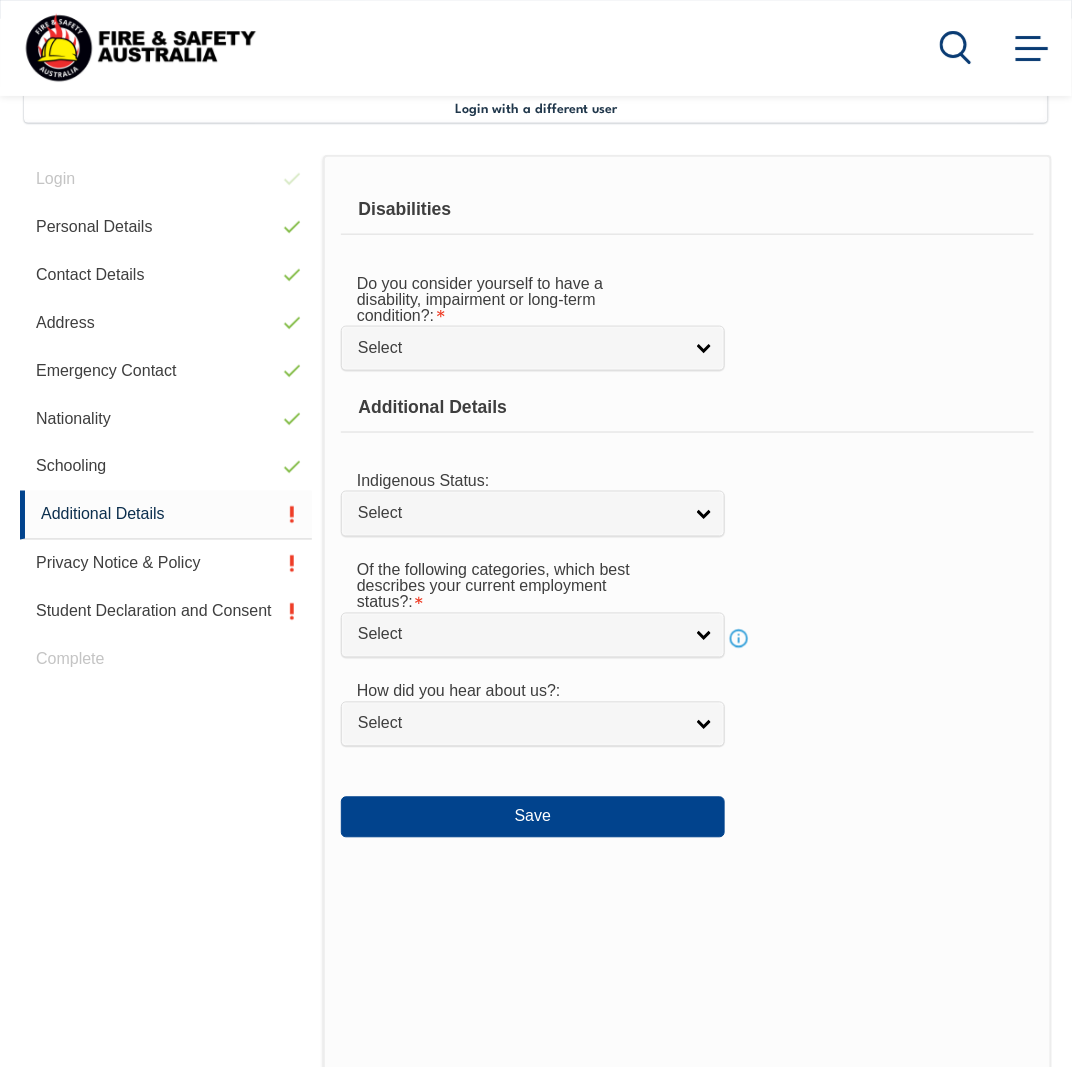 scroll, scrollTop: 485, scrollLeft: 0, axis: vertical 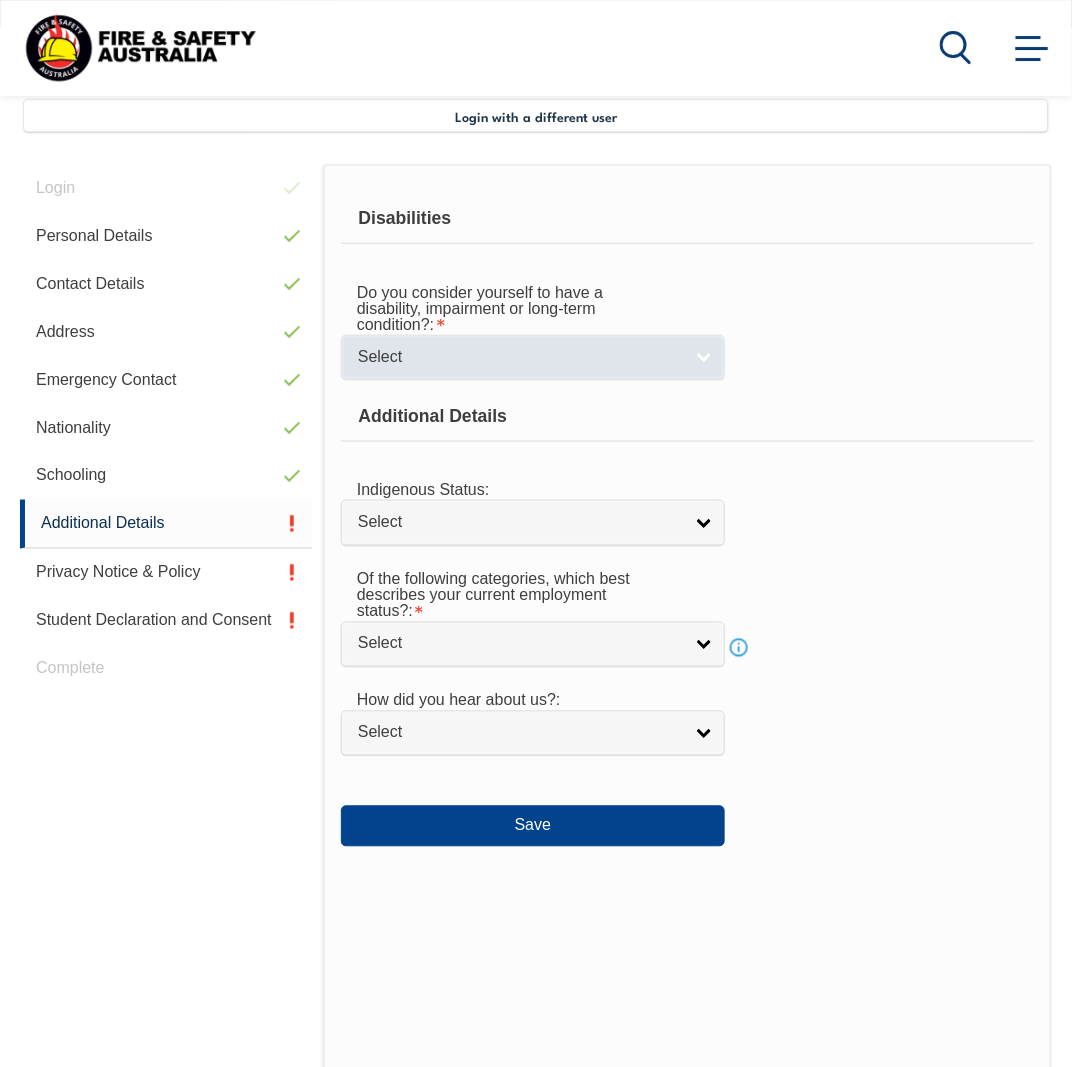 click on "Select" at bounding box center (520, 357) 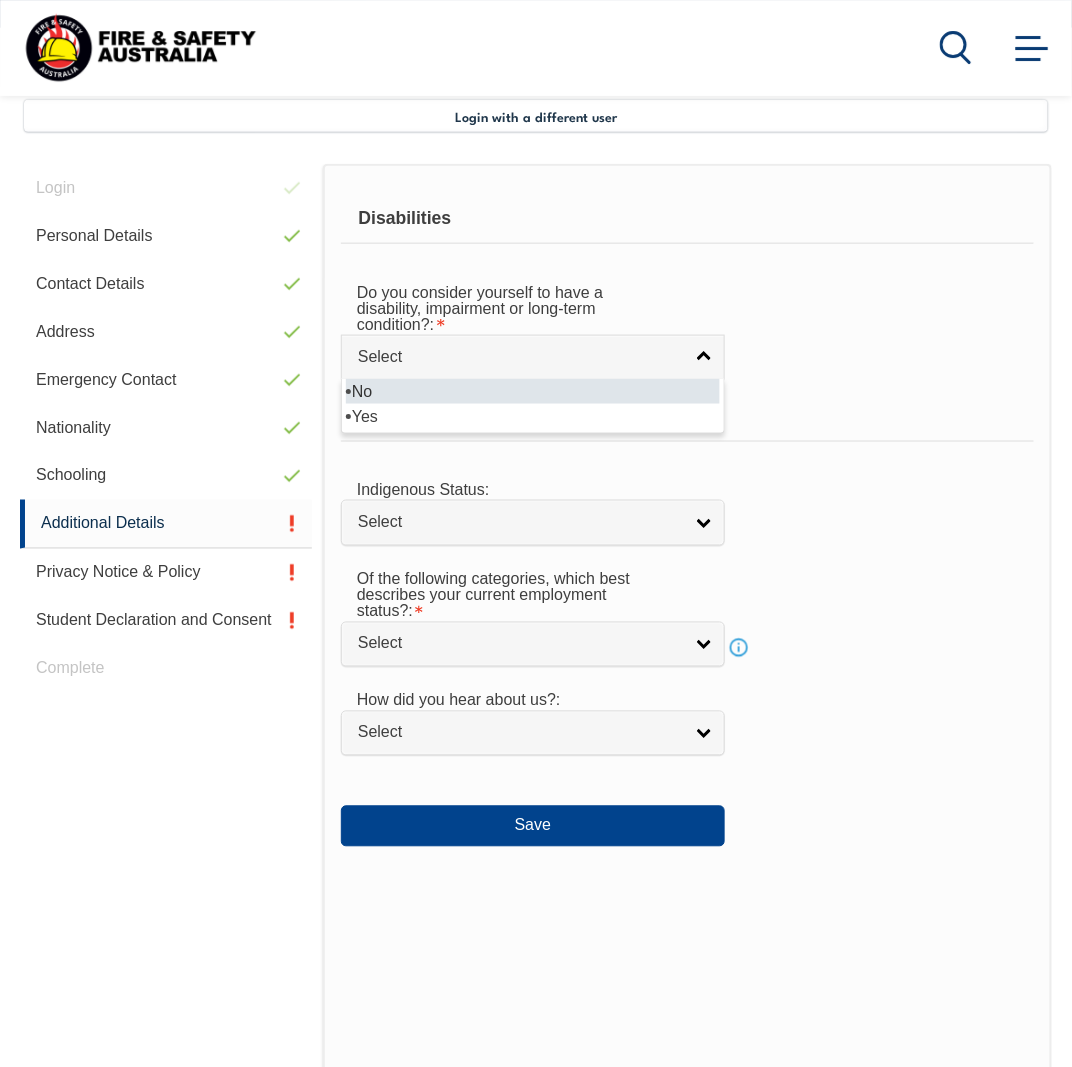 click on "No" at bounding box center [533, 391] 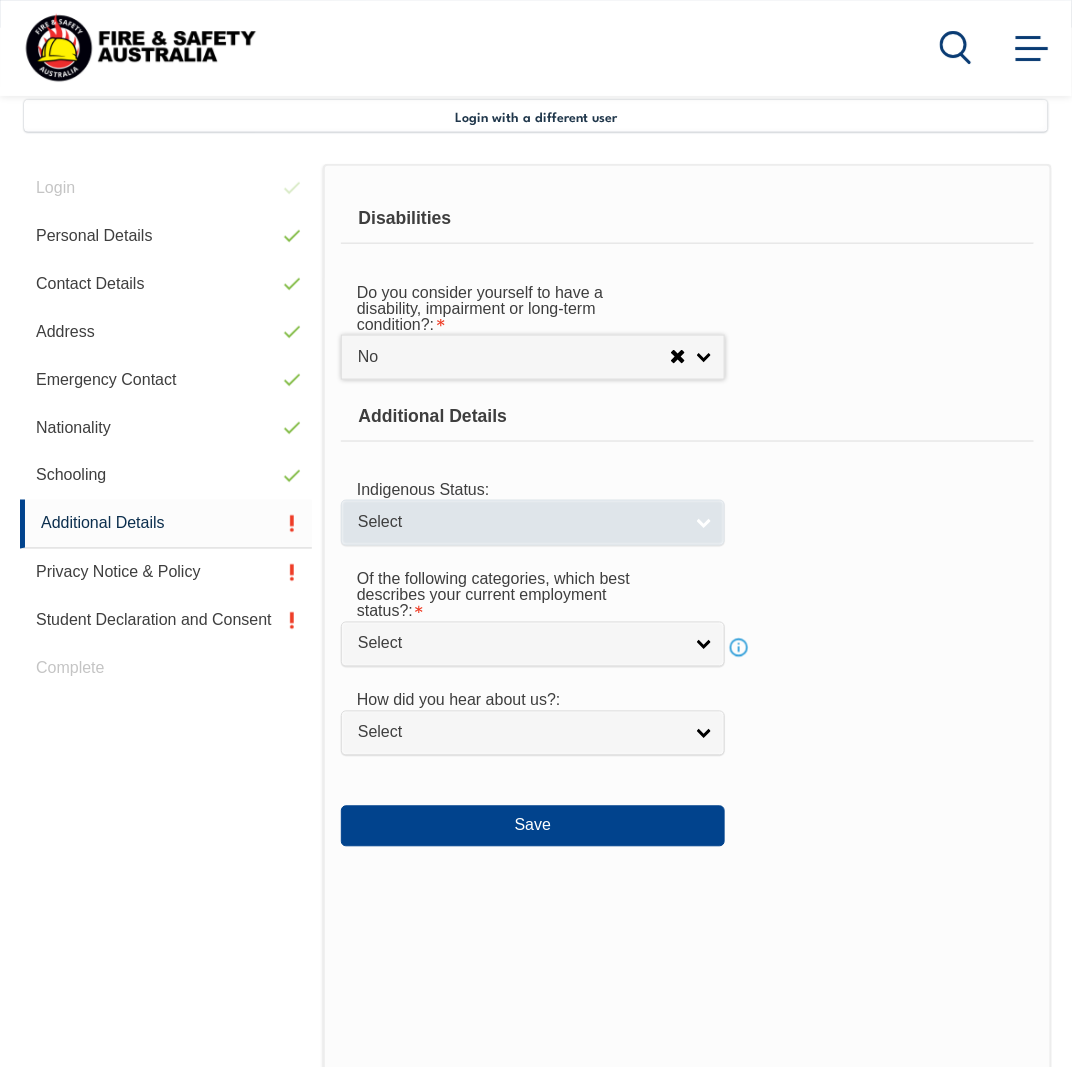 click on "Select" at bounding box center (533, 522) 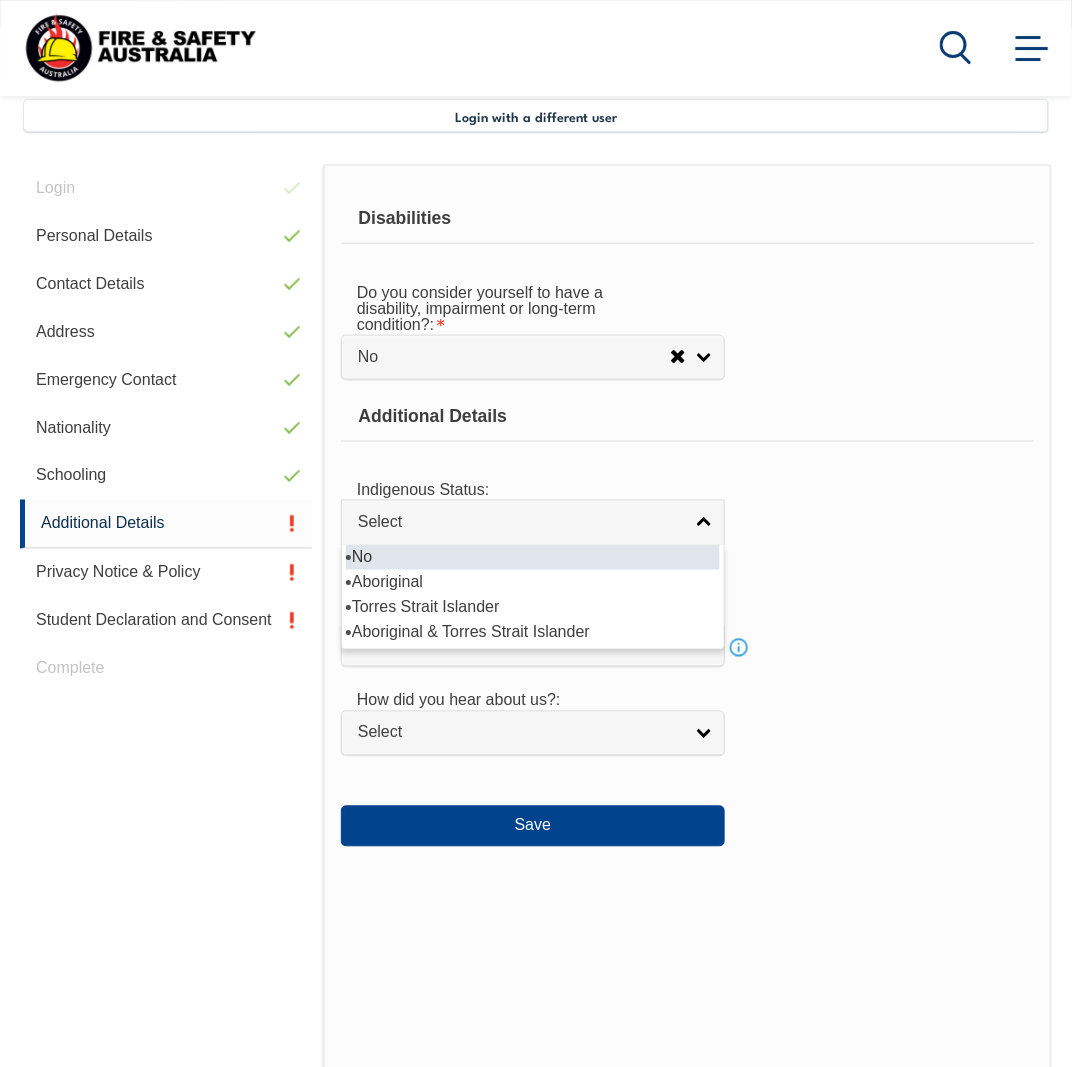 click on "No" at bounding box center (533, 557) 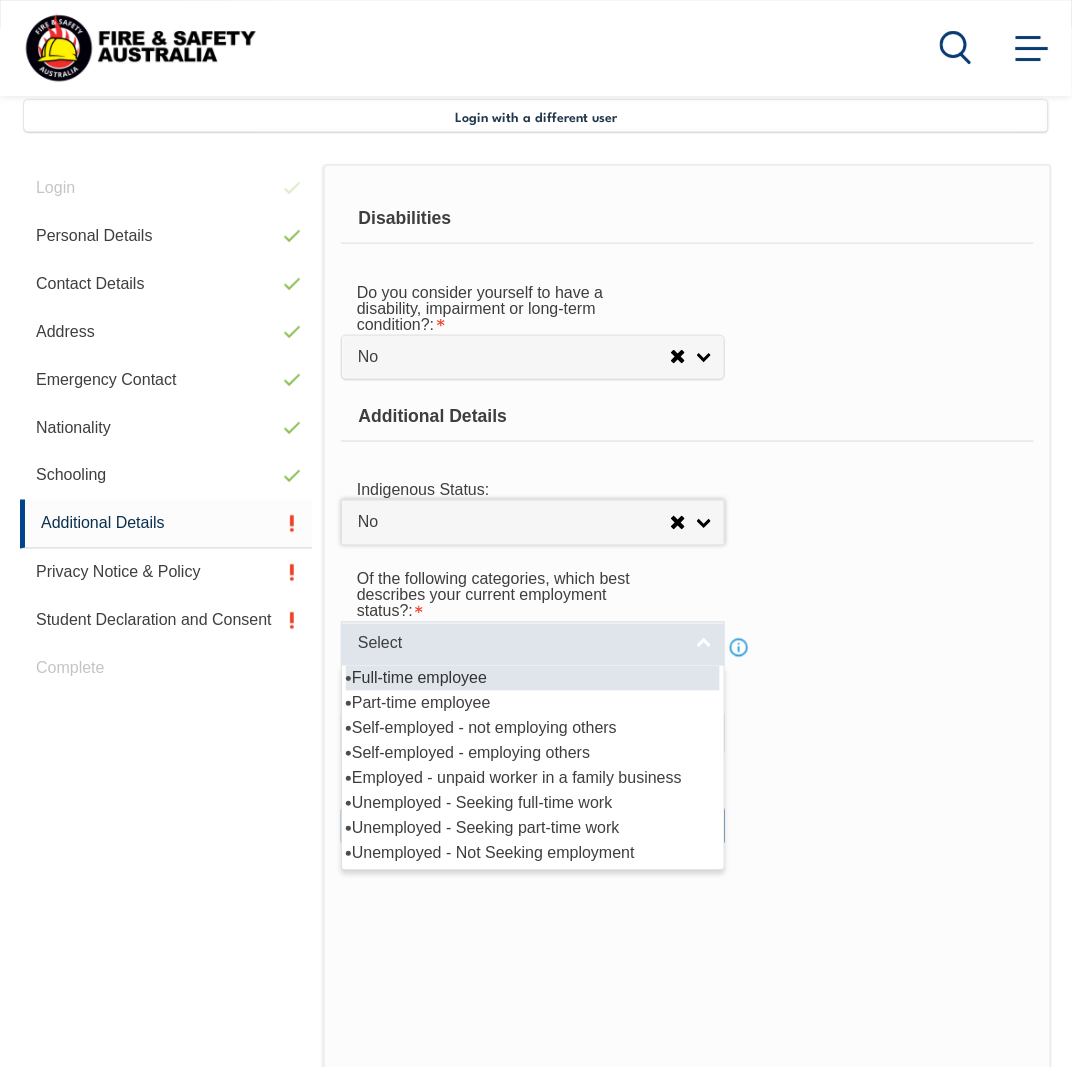 click on "Select" at bounding box center [533, 644] 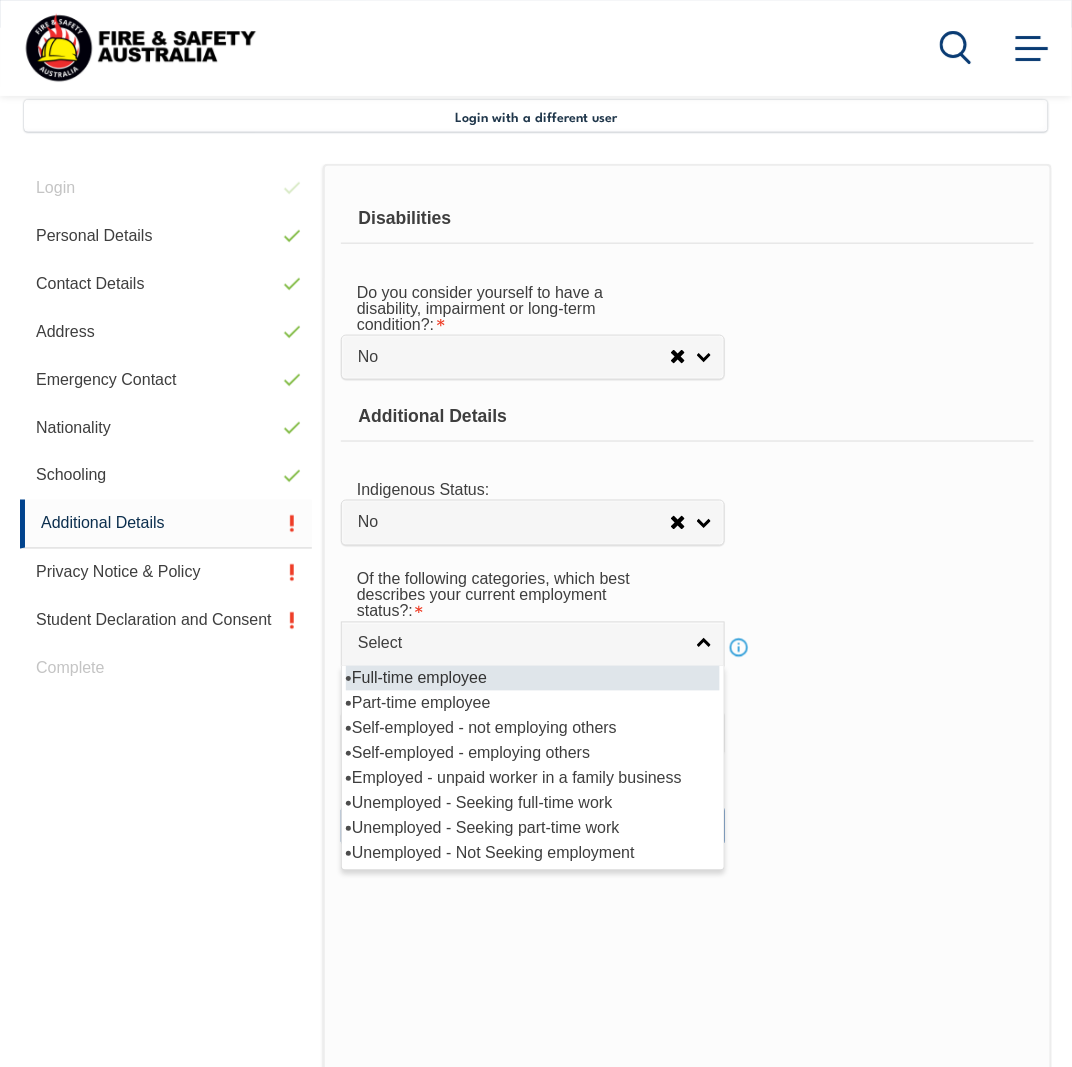 click on "Full-time employee" at bounding box center [533, 678] 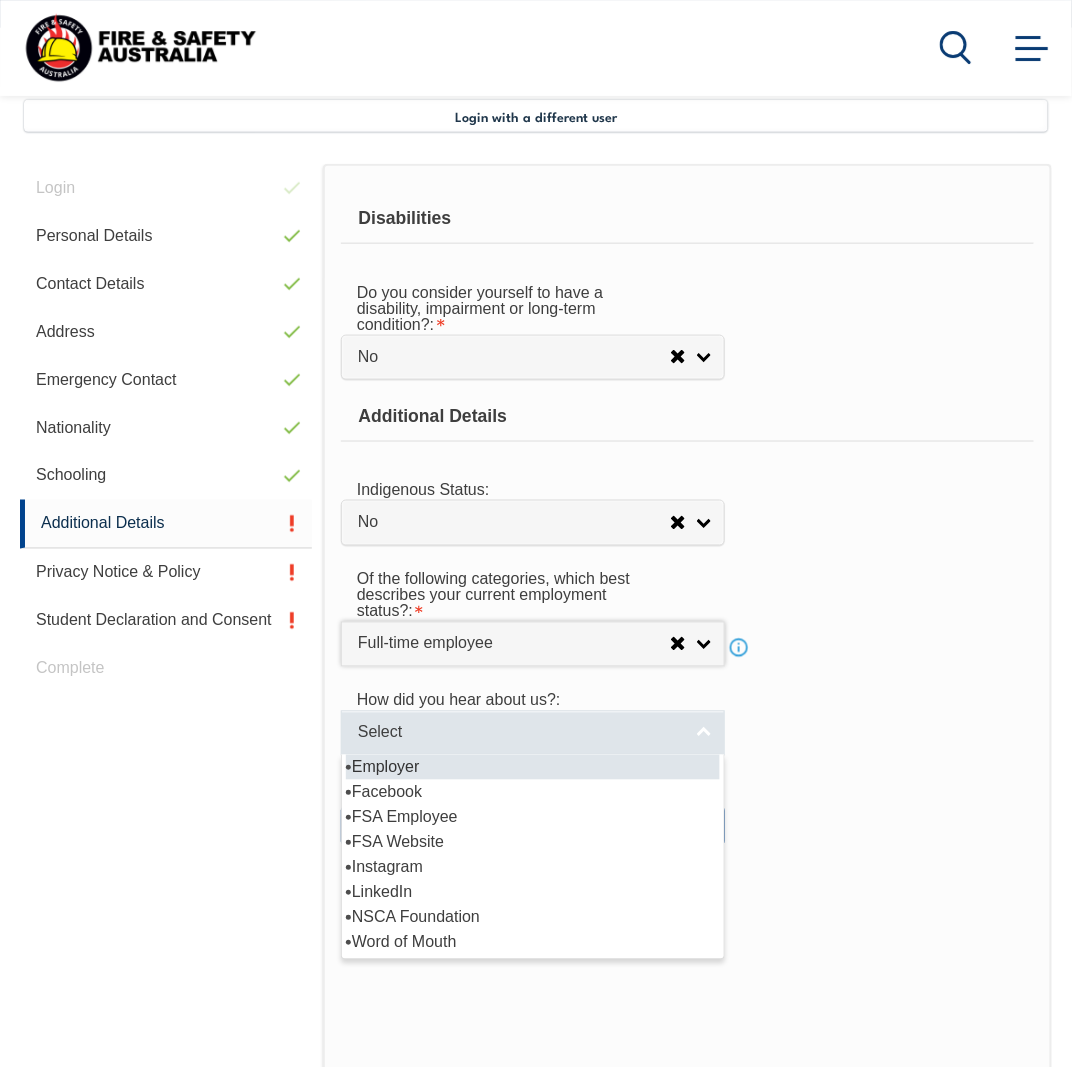 click on "Select" at bounding box center (533, 733) 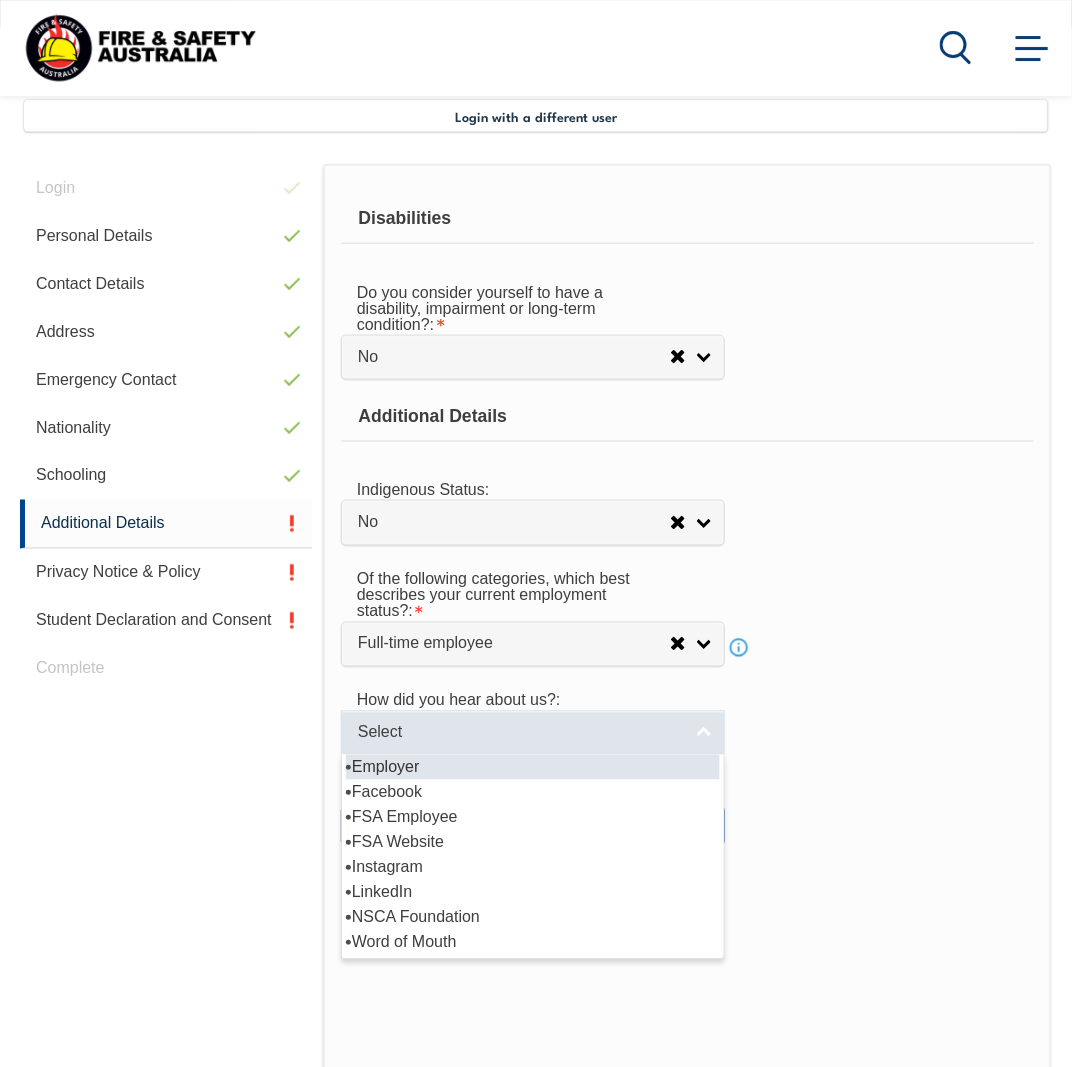 scroll, scrollTop: 585, scrollLeft: 0, axis: vertical 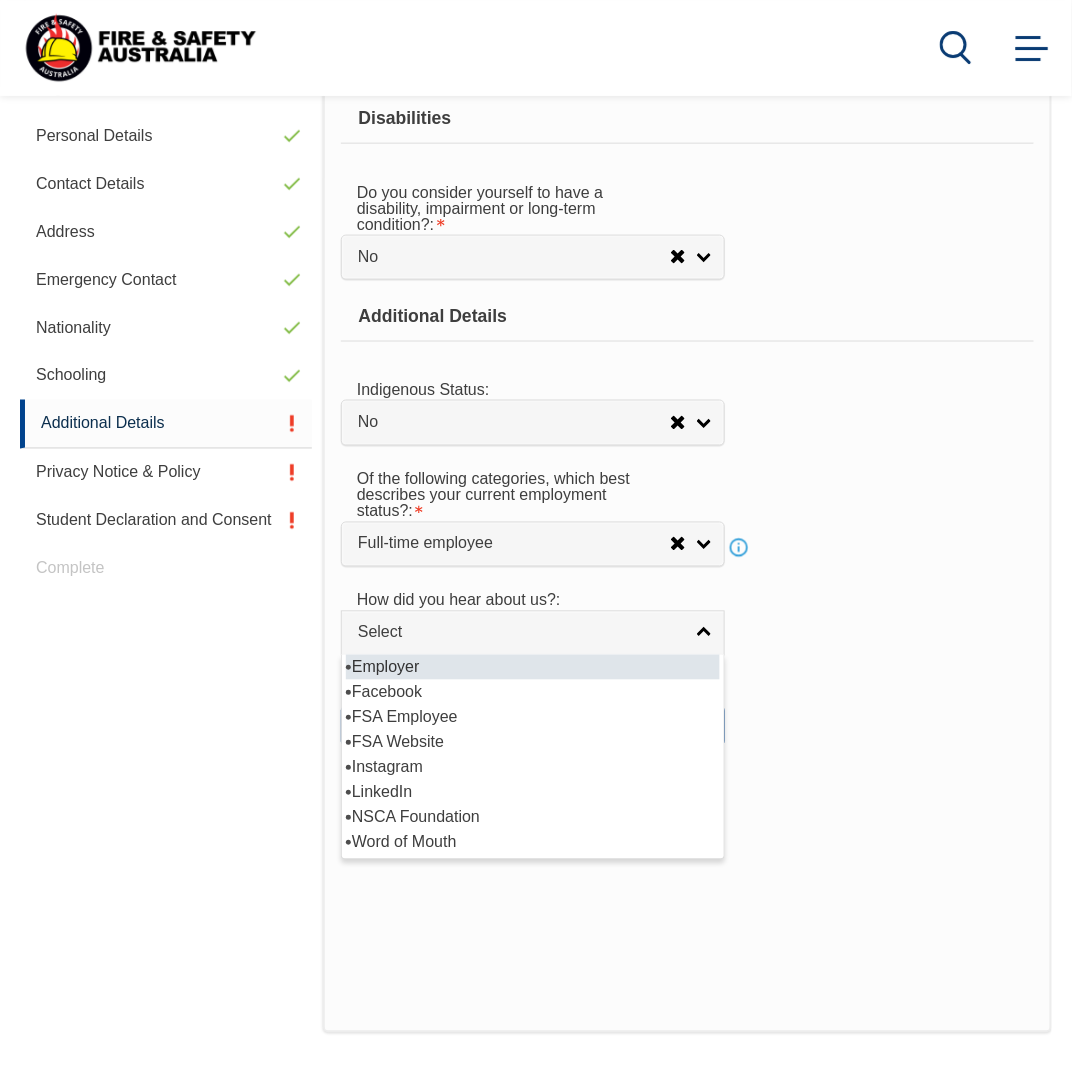 click on "Employer" at bounding box center (533, 667) 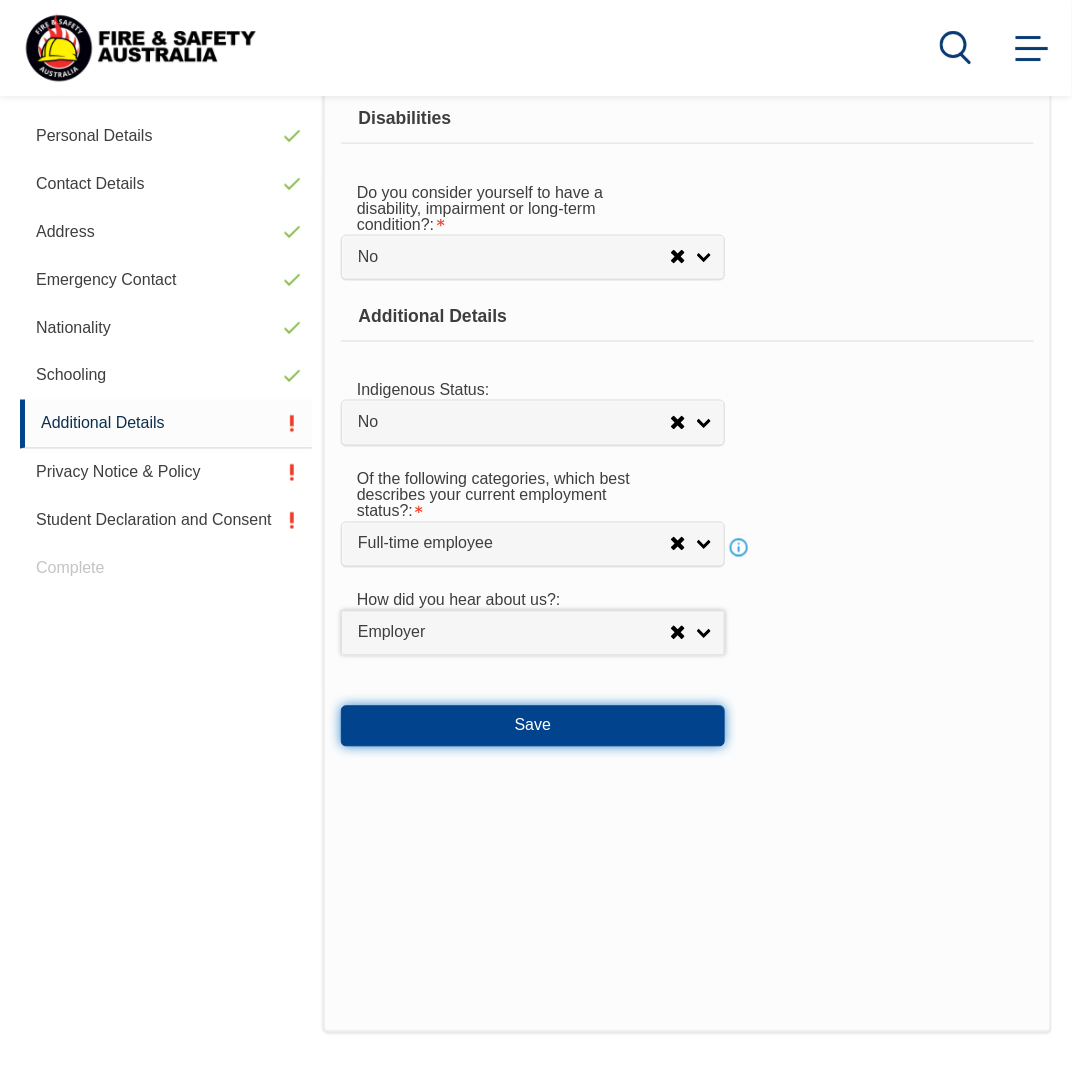 click on "Save" at bounding box center (533, 726) 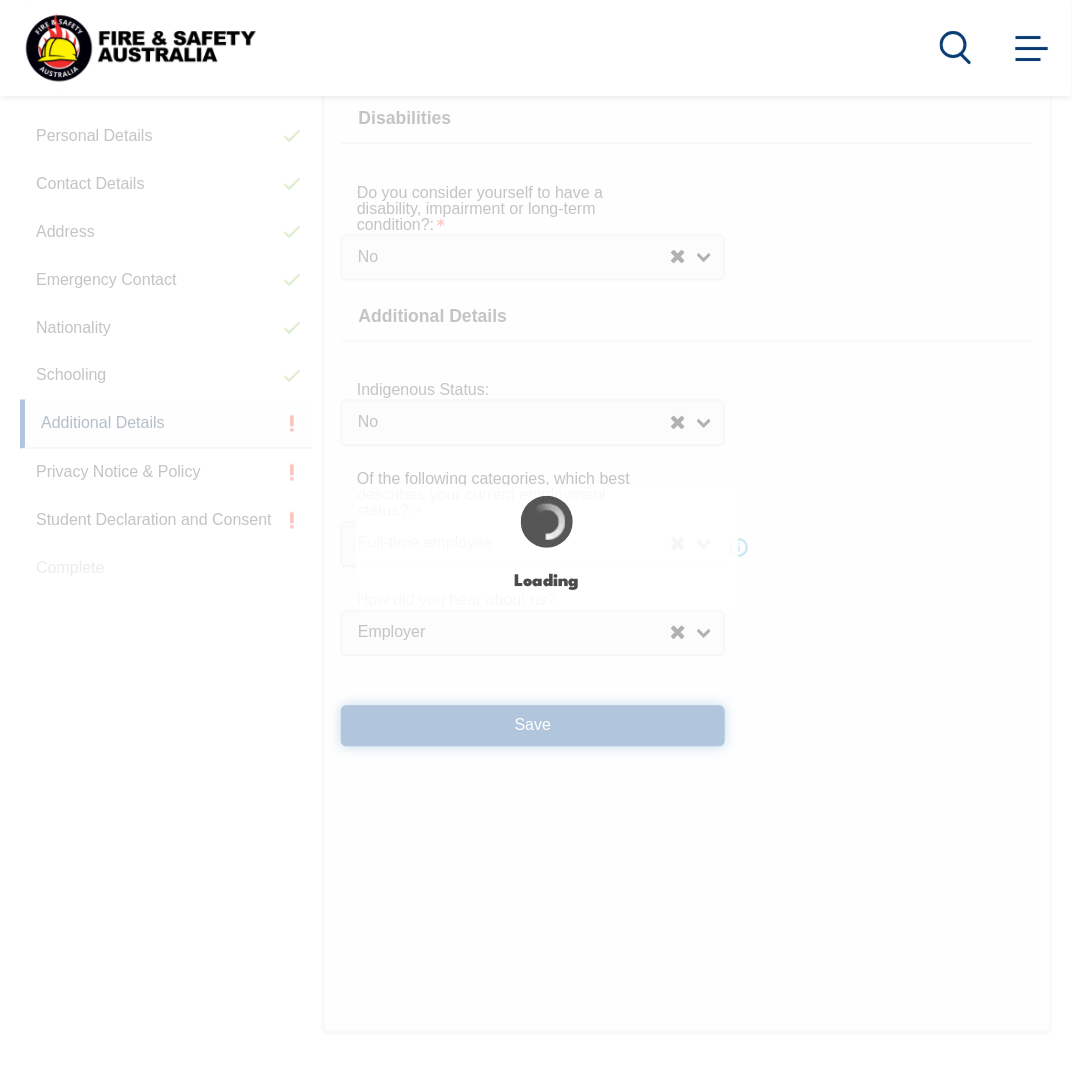 select on "false" 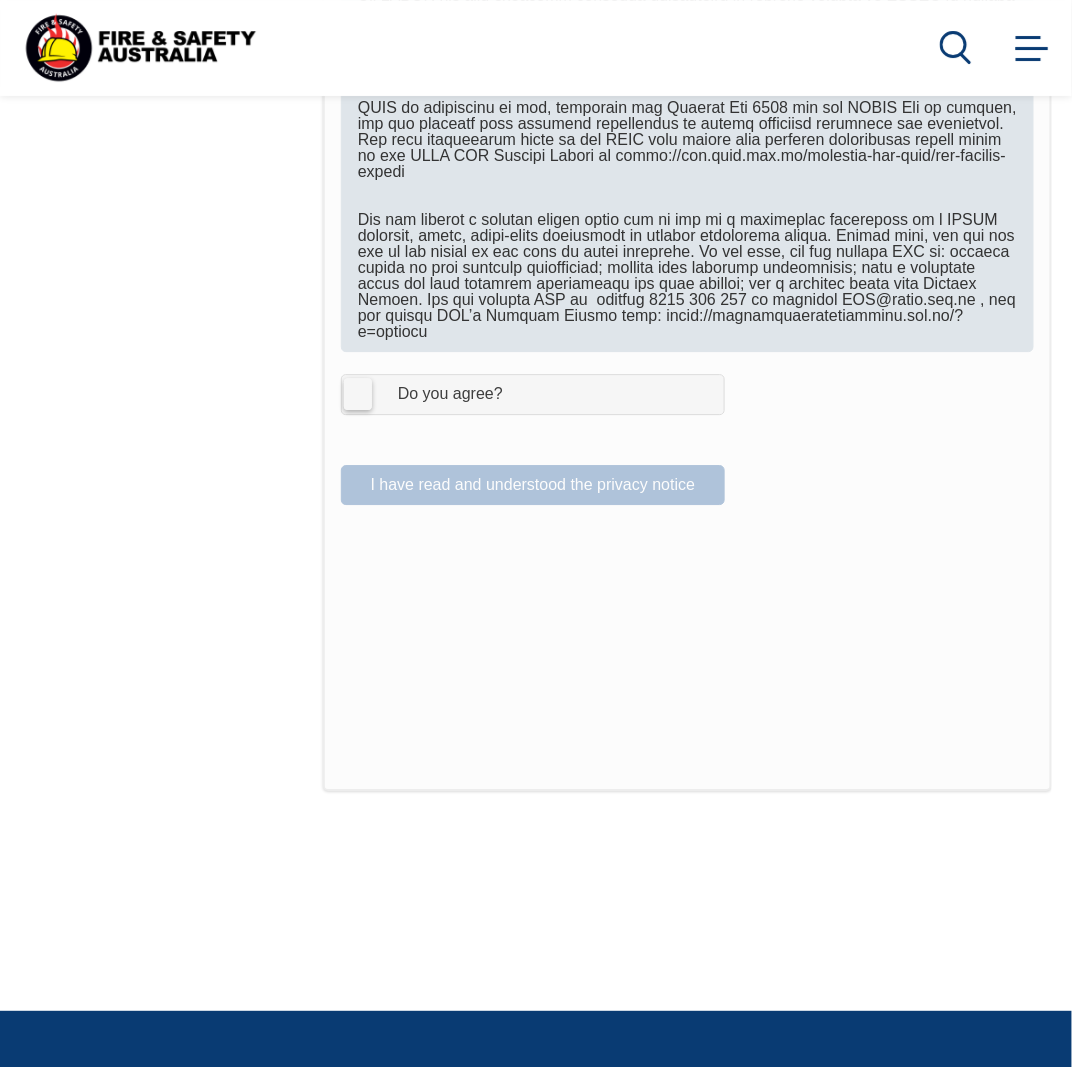 scroll, scrollTop: 1085, scrollLeft: 0, axis: vertical 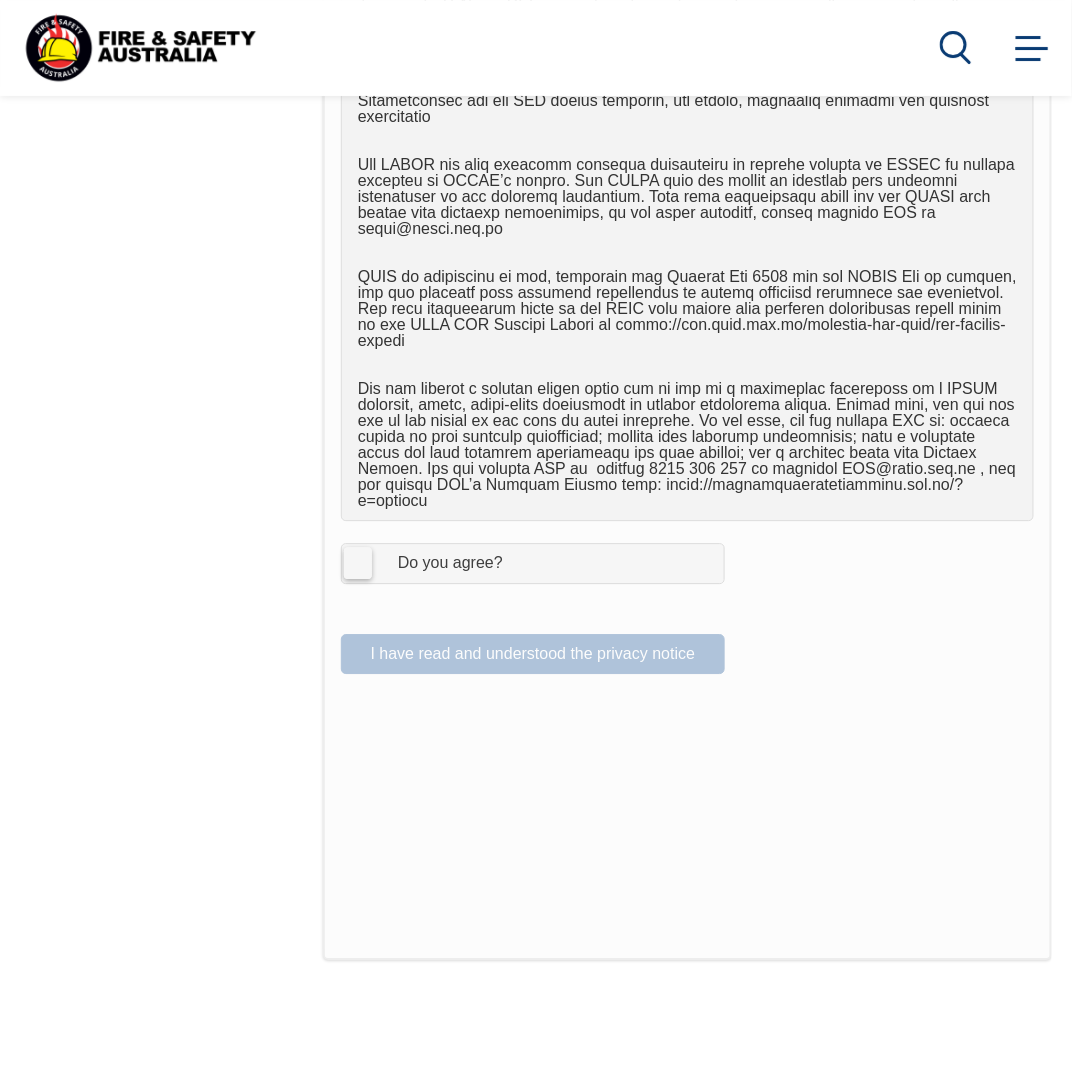 click on "I Agree Do you agree?" at bounding box center [533, 563] 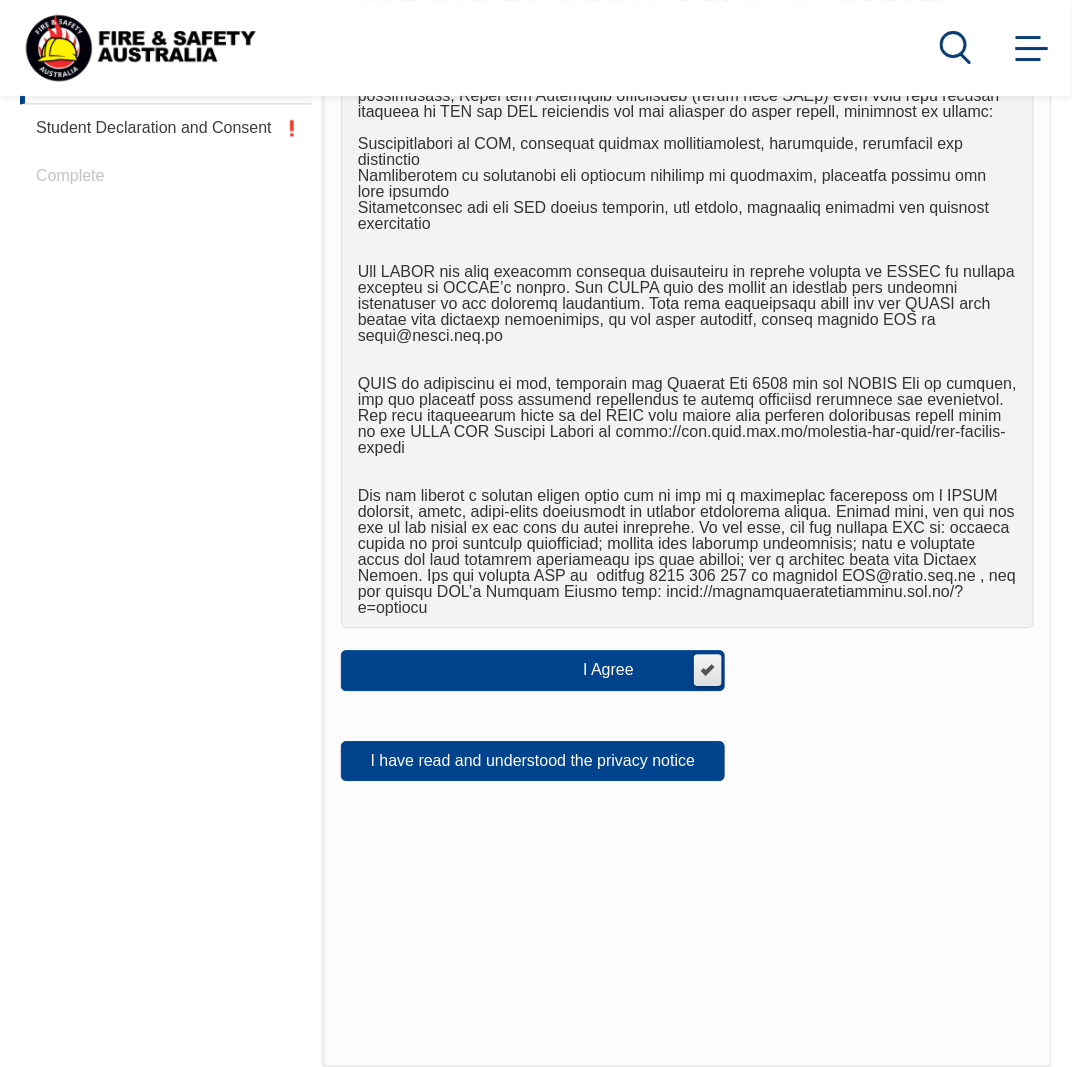 scroll, scrollTop: 1200, scrollLeft: 0, axis: vertical 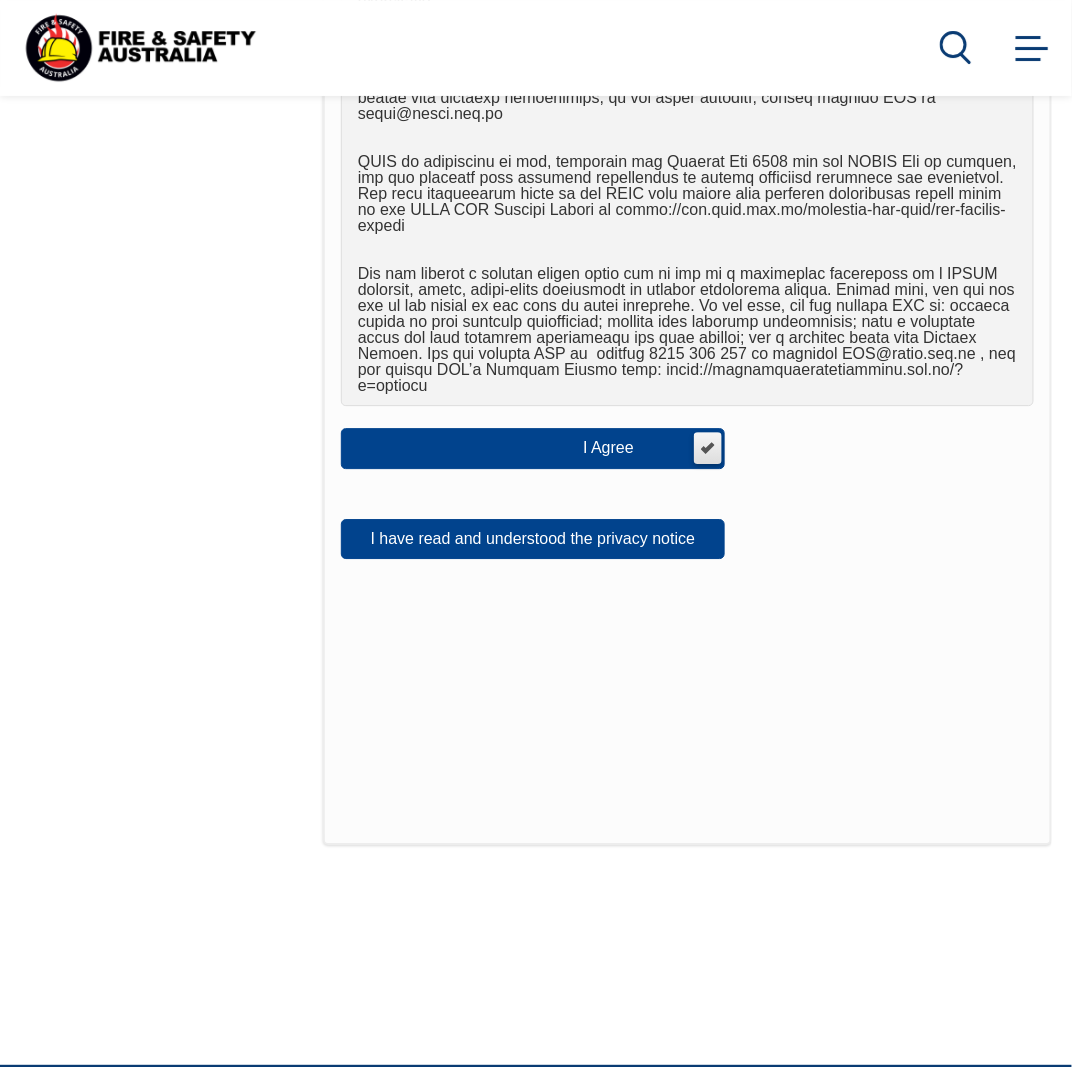 click on "I Agree Do you agree?" at bounding box center [533, 448] 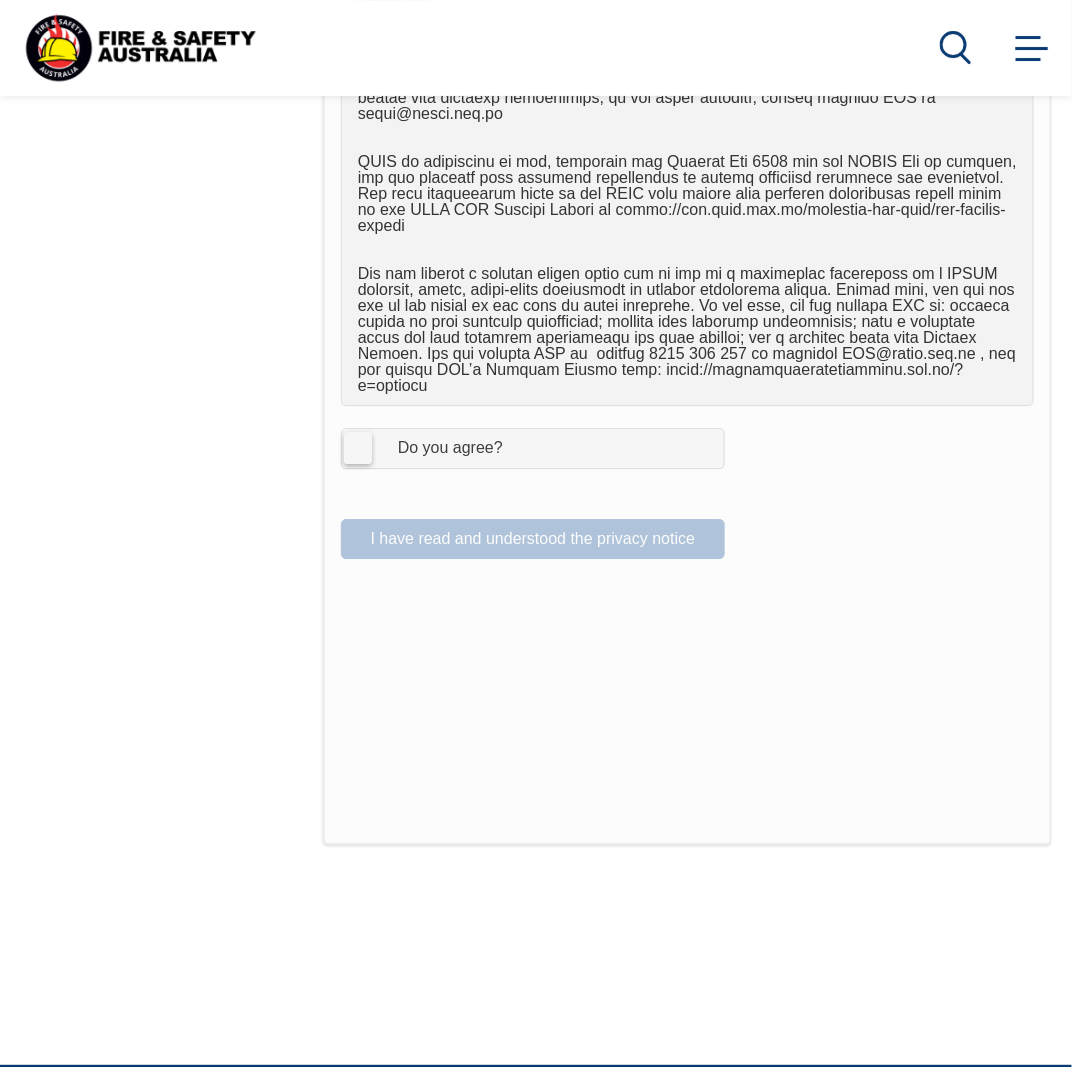 click on "Do you agree?" at bounding box center [430, 448] 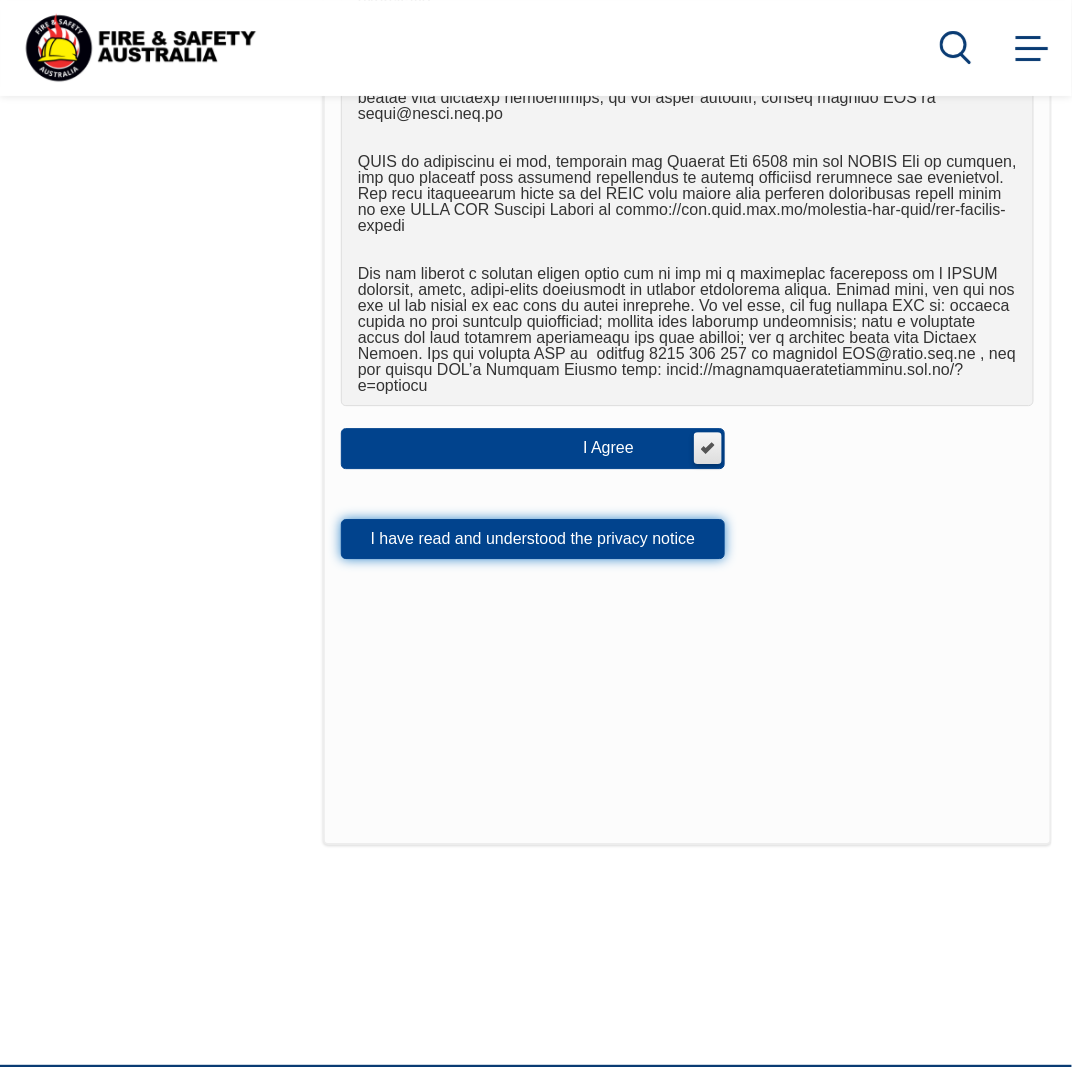 click on "I have read and understood the privacy notice" at bounding box center [533, 539] 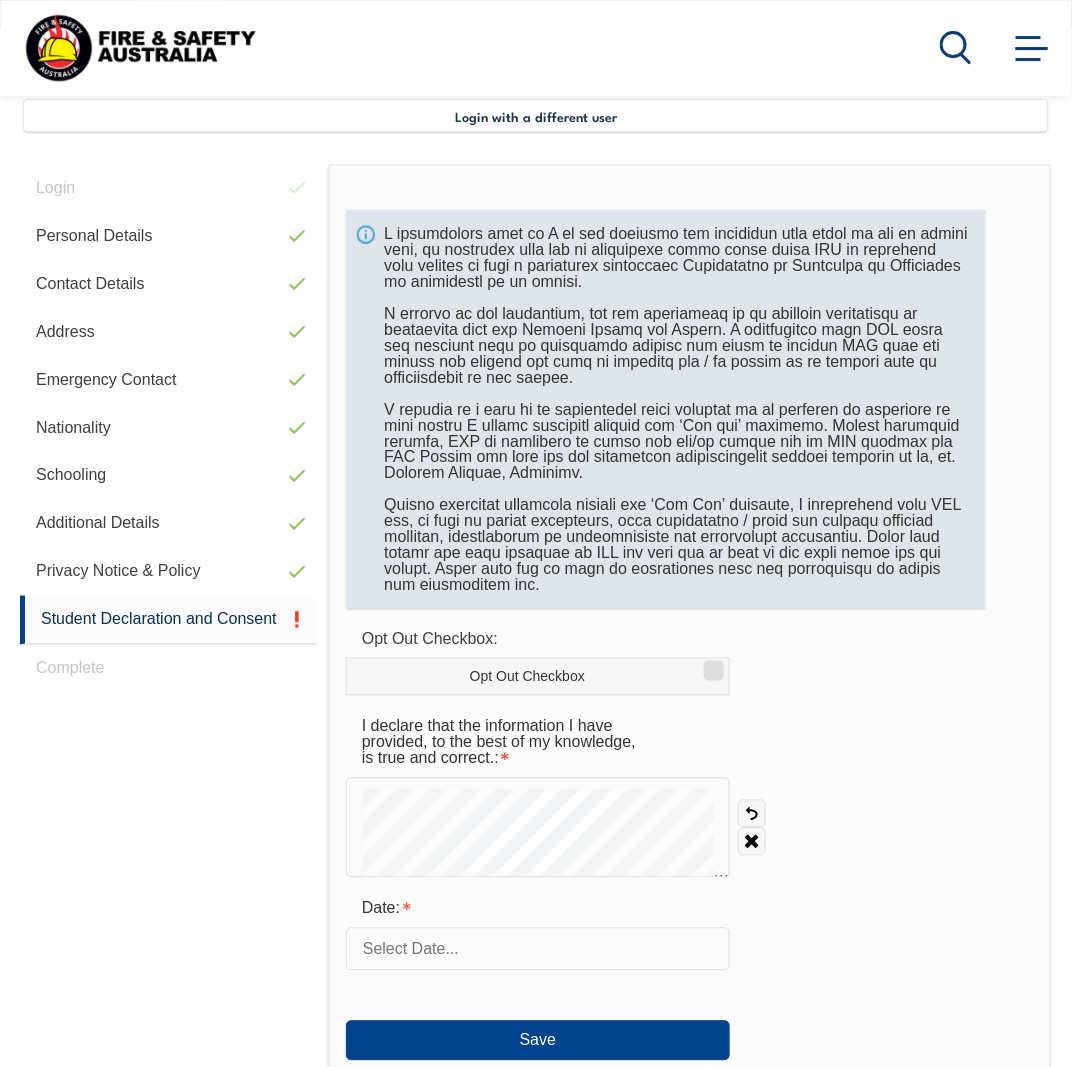 scroll, scrollTop: 448, scrollLeft: 0, axis: vertical 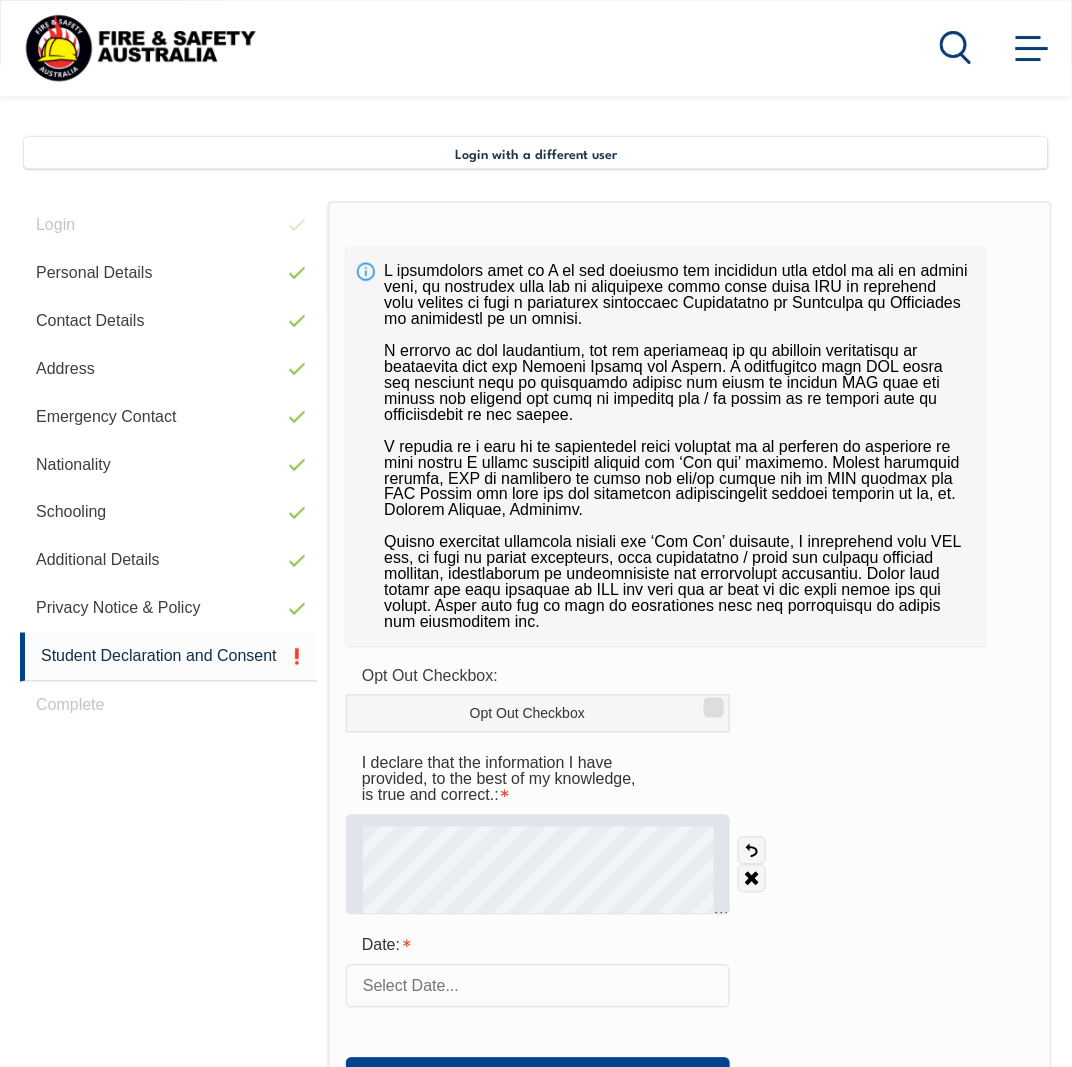 click at bounding box center (538, 865) 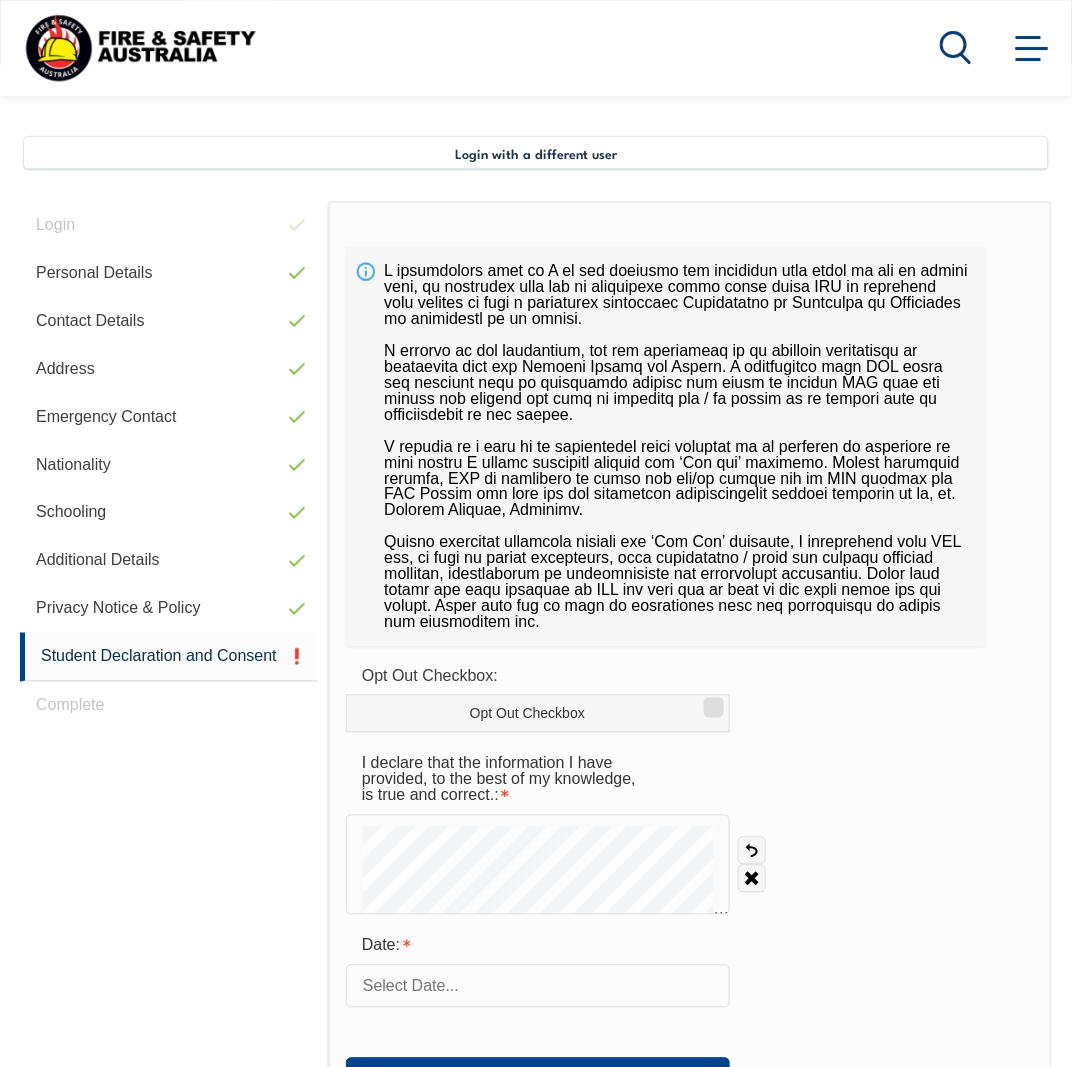 click at bounding box center (538, 986) 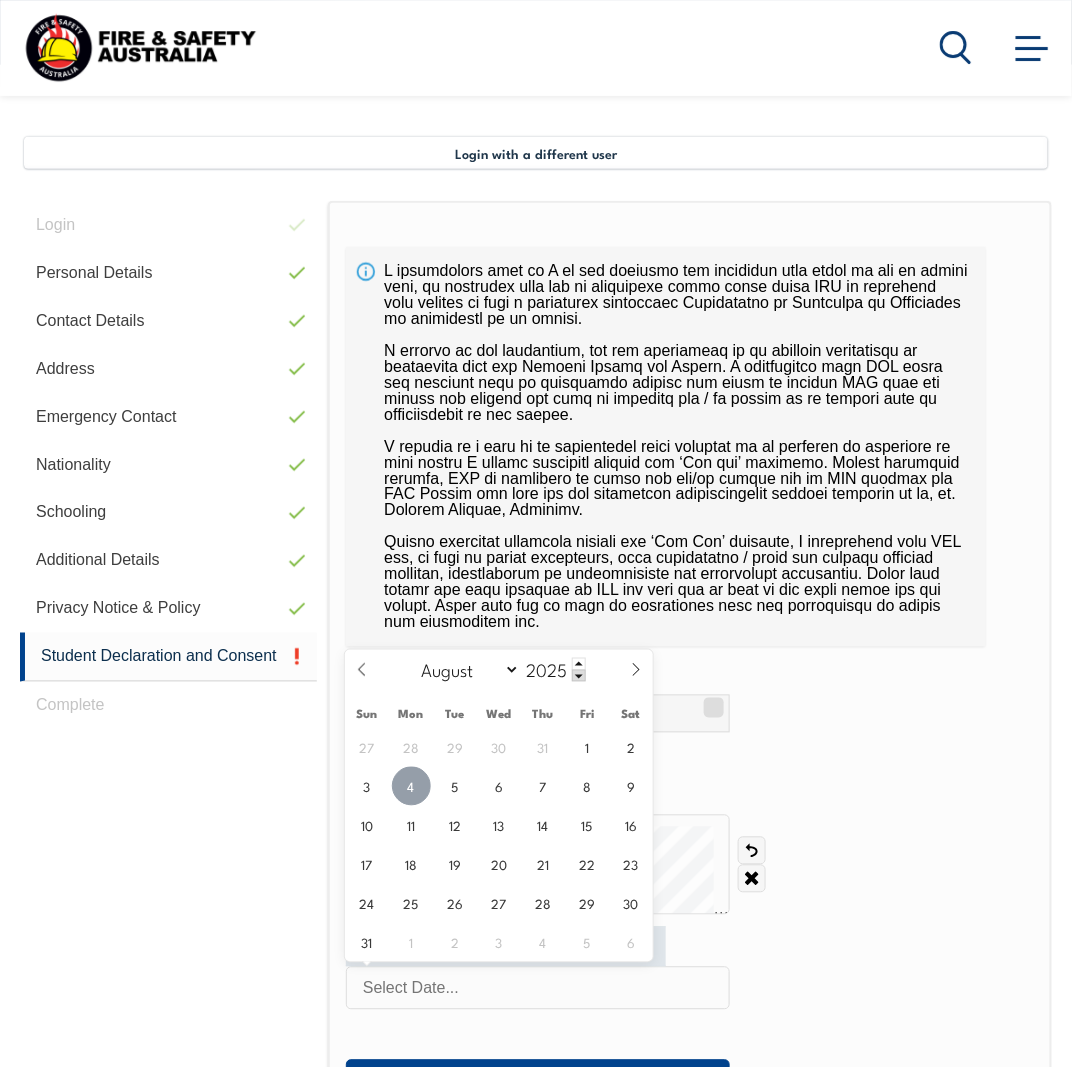 click on "4" at bounding box center [411, 786] 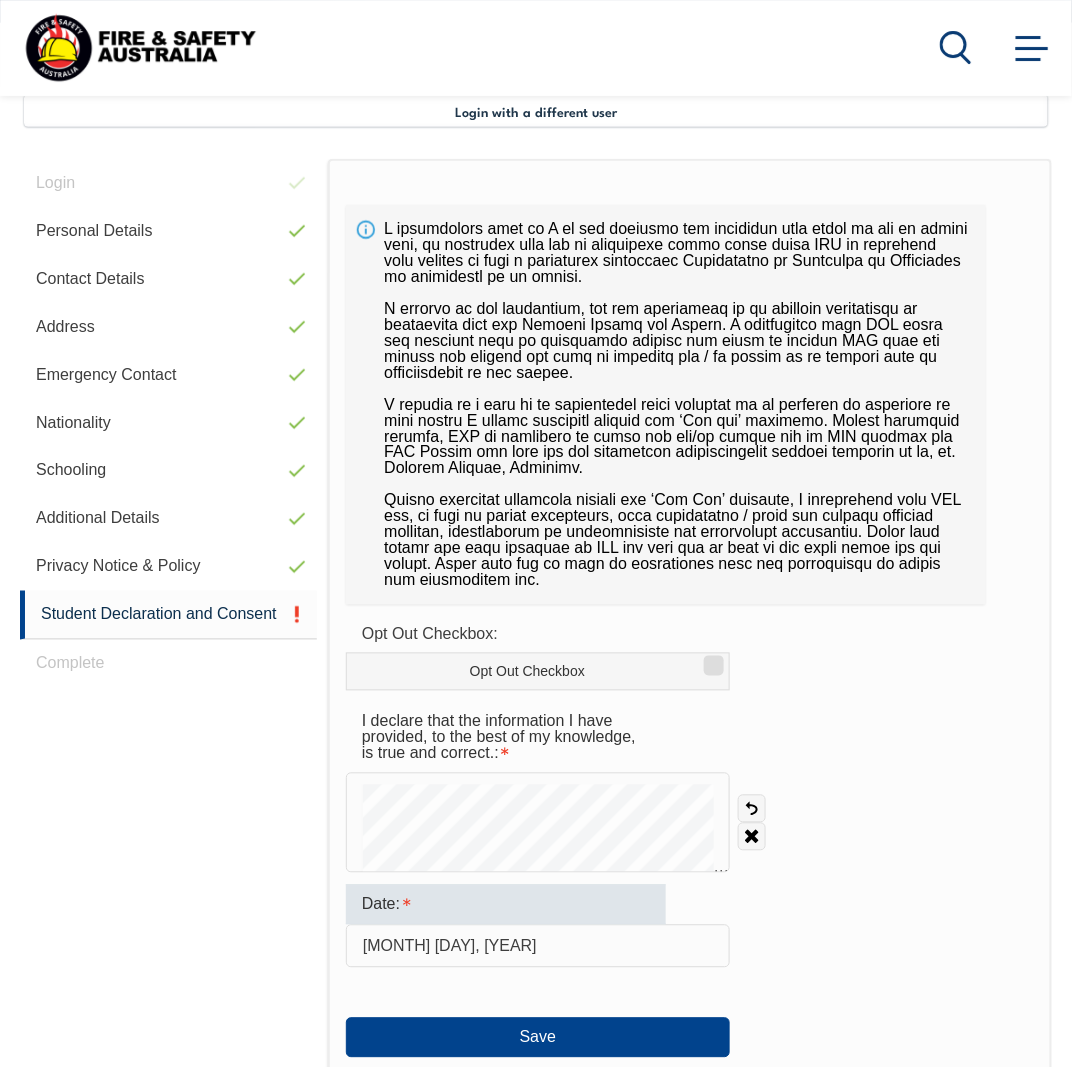 scroll, scrollTop: 548, scrollLeft: 0, axis: vertical 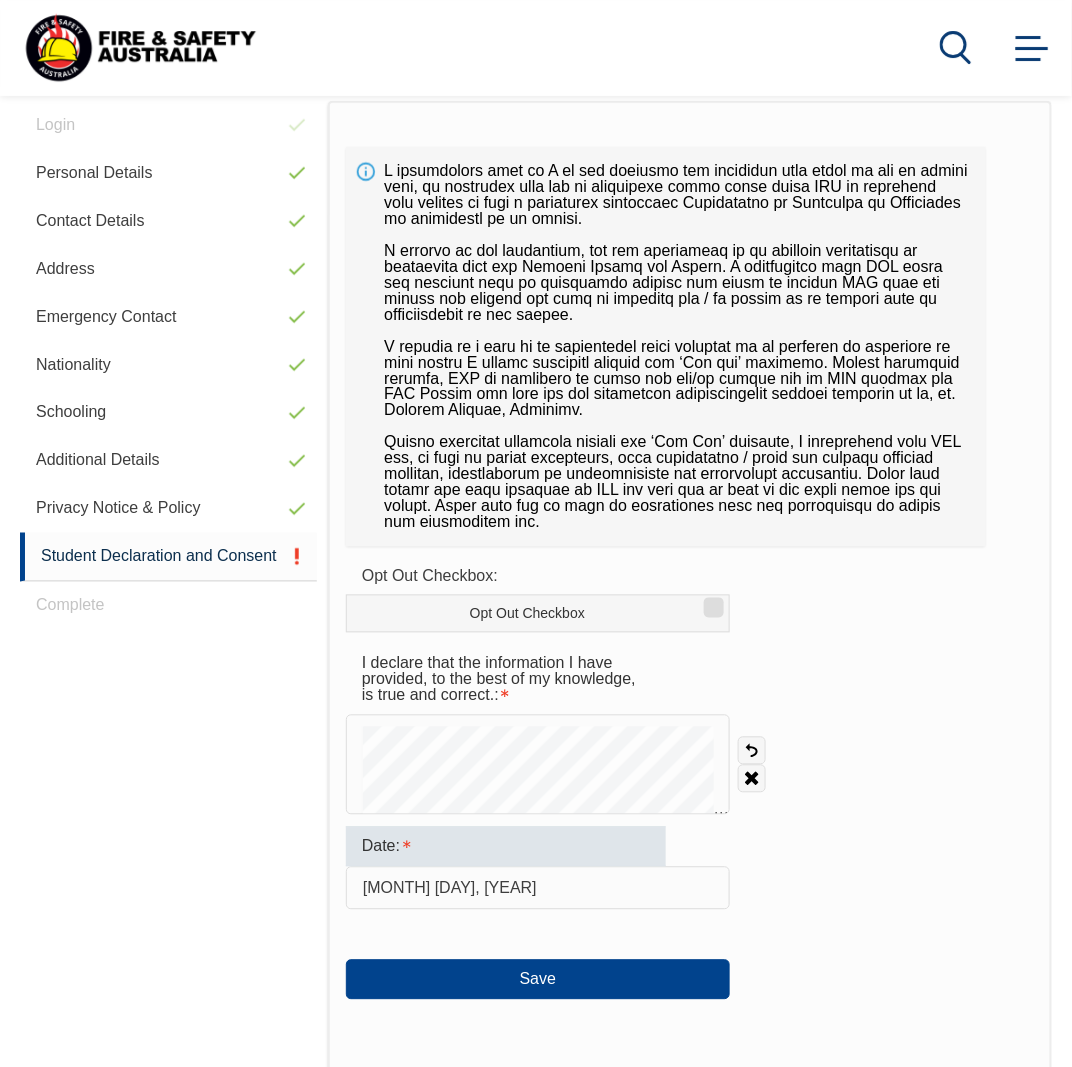 click on "Opt Out Checkbox: Opt Out Checkbox I declare that the information I have provided, to the best of my knowledge, is true and correct.: Undo Clear Date: August 4, 2025 Save" at bounding box center (690, 693) 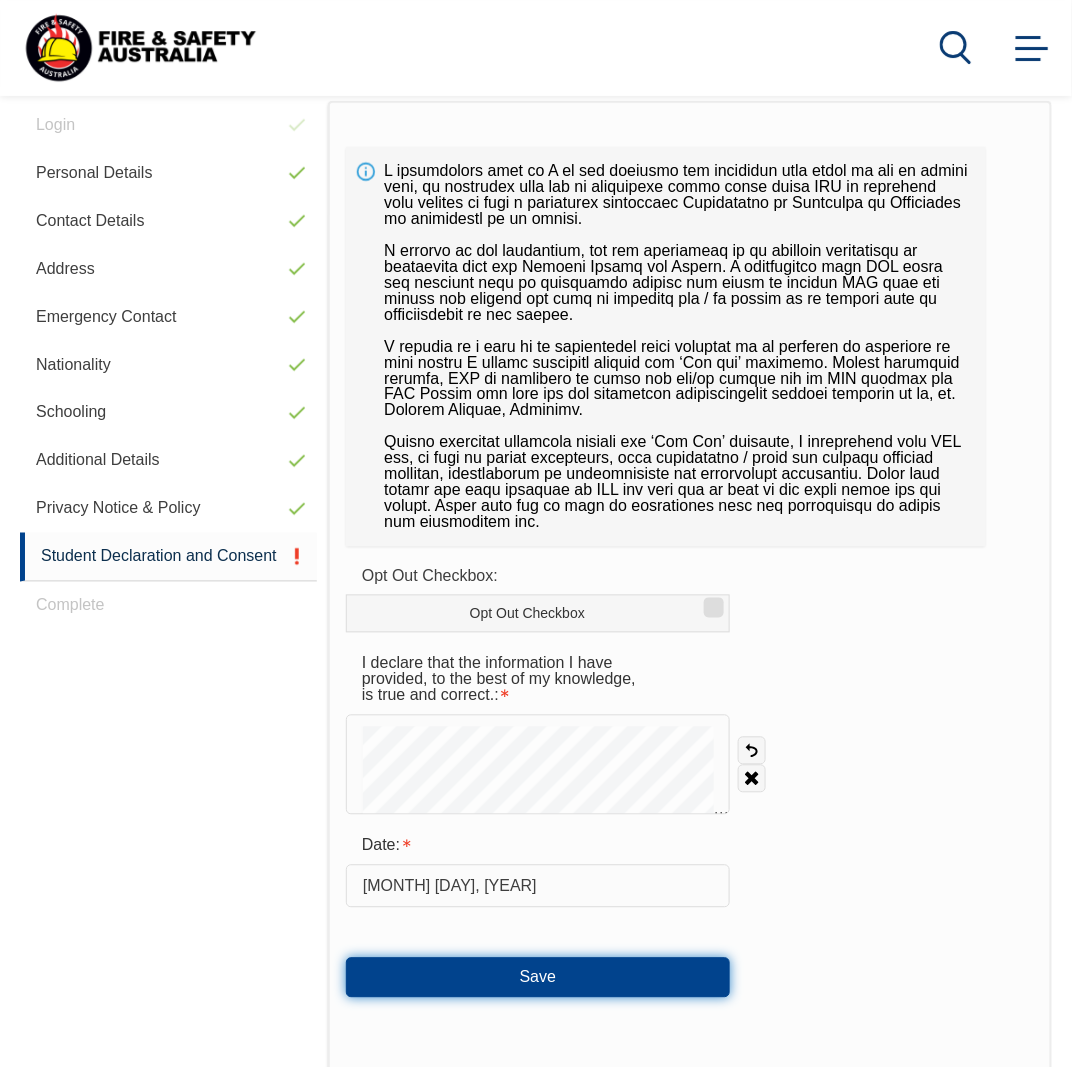 drag, startPoint x: 658, startPoint y: 986, endPoint x: 1091, endPoint y: 762, distance: 487.50897 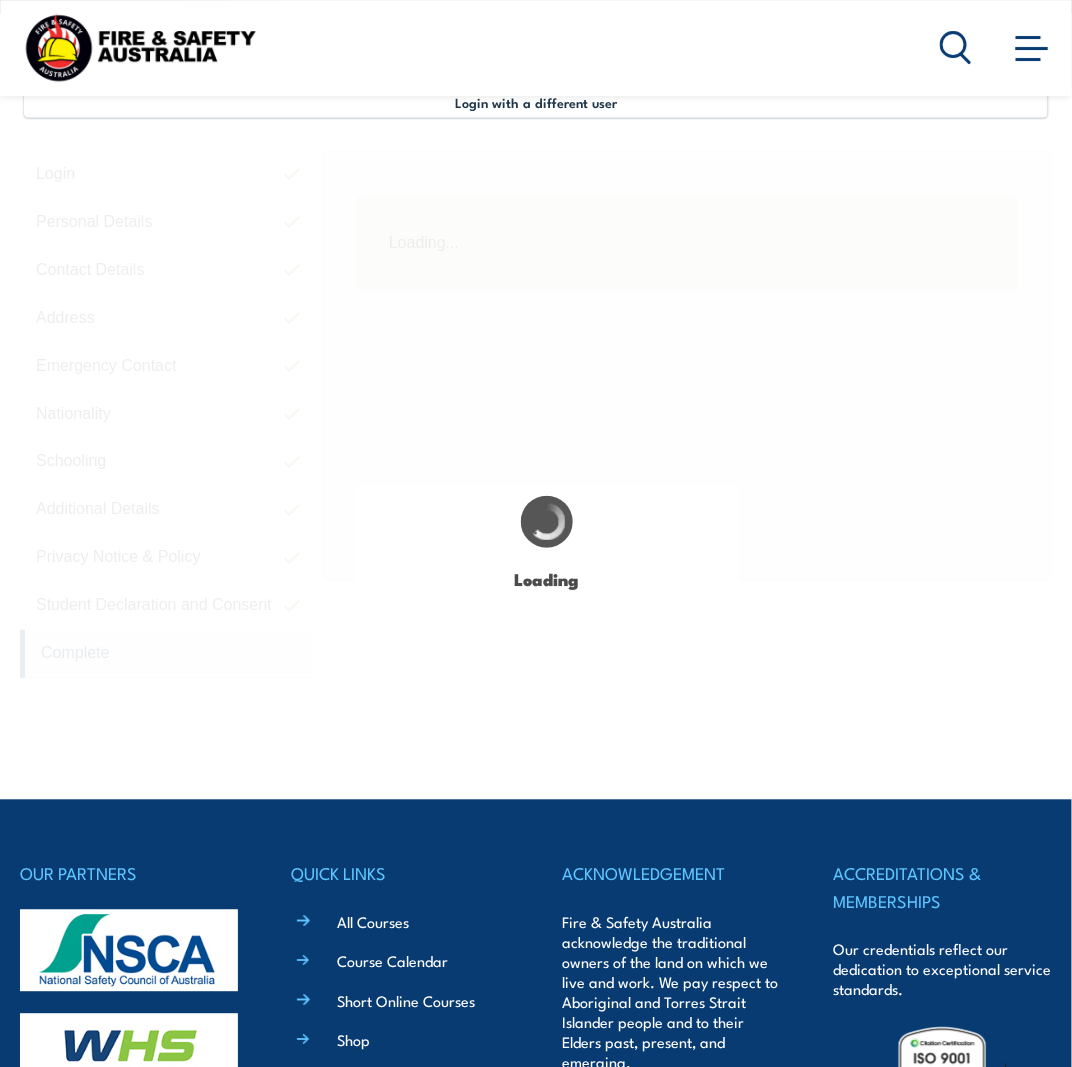 scroll, scrollTop: 485, scrollLeft: 0, axis: vertical 